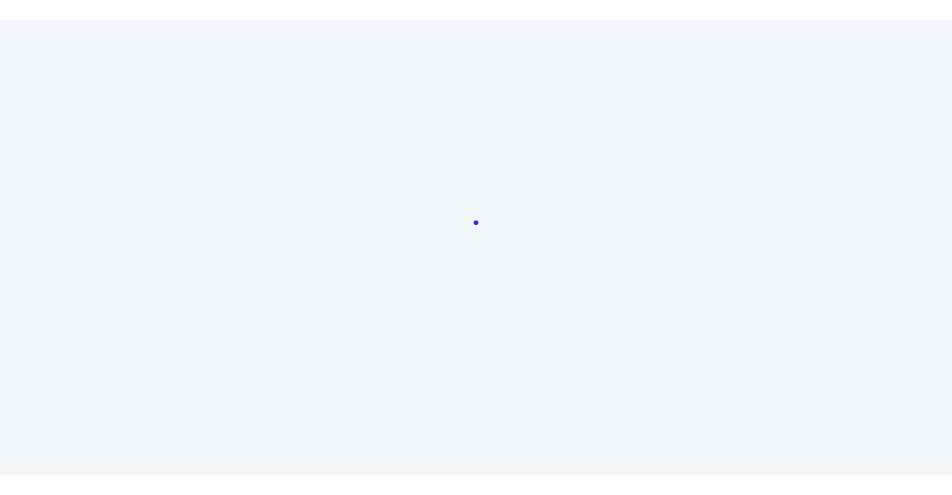 scroll, scrollTop: 0, scrollLeft: 0, axis: both 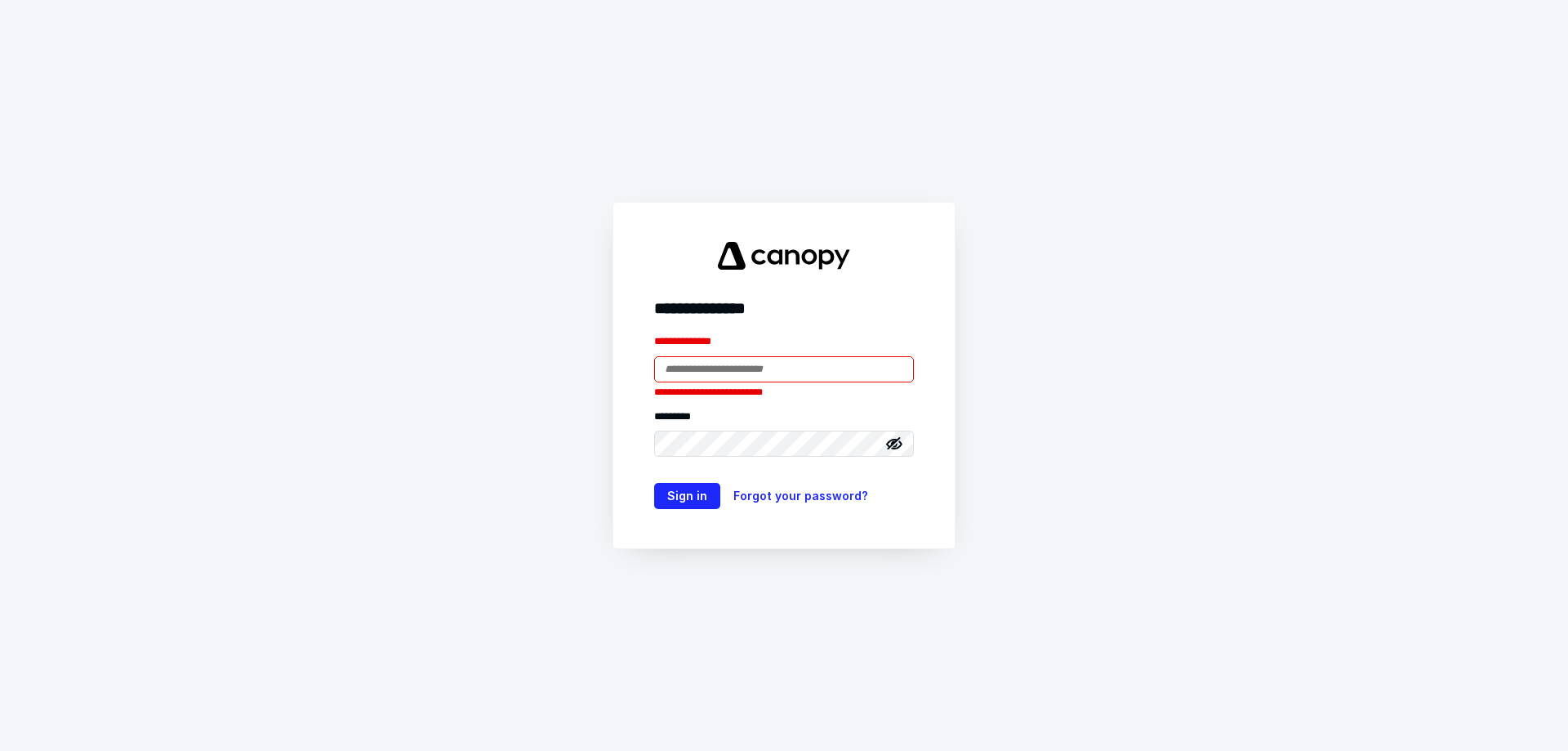click at bounding box center [784, 369] 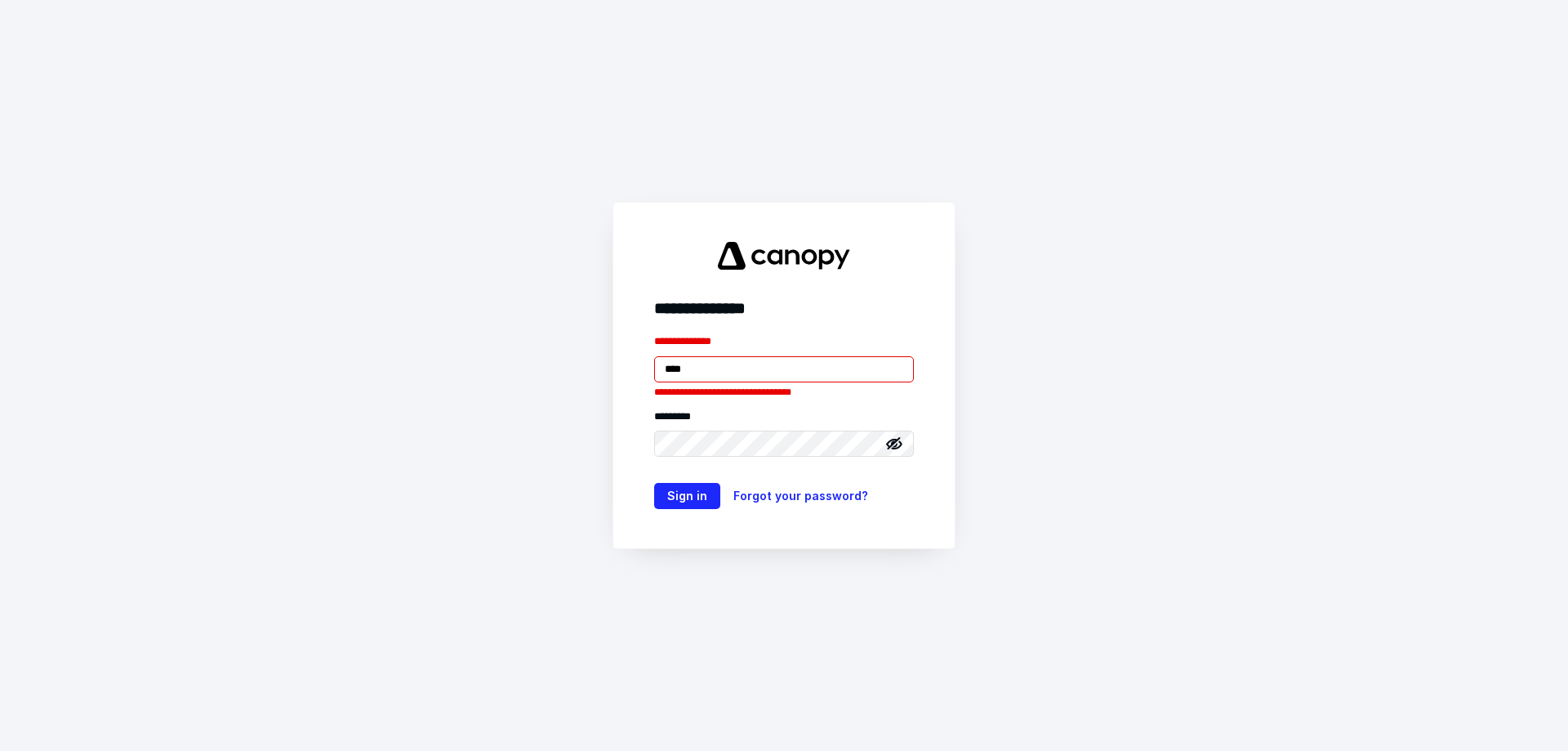 type on "**********" 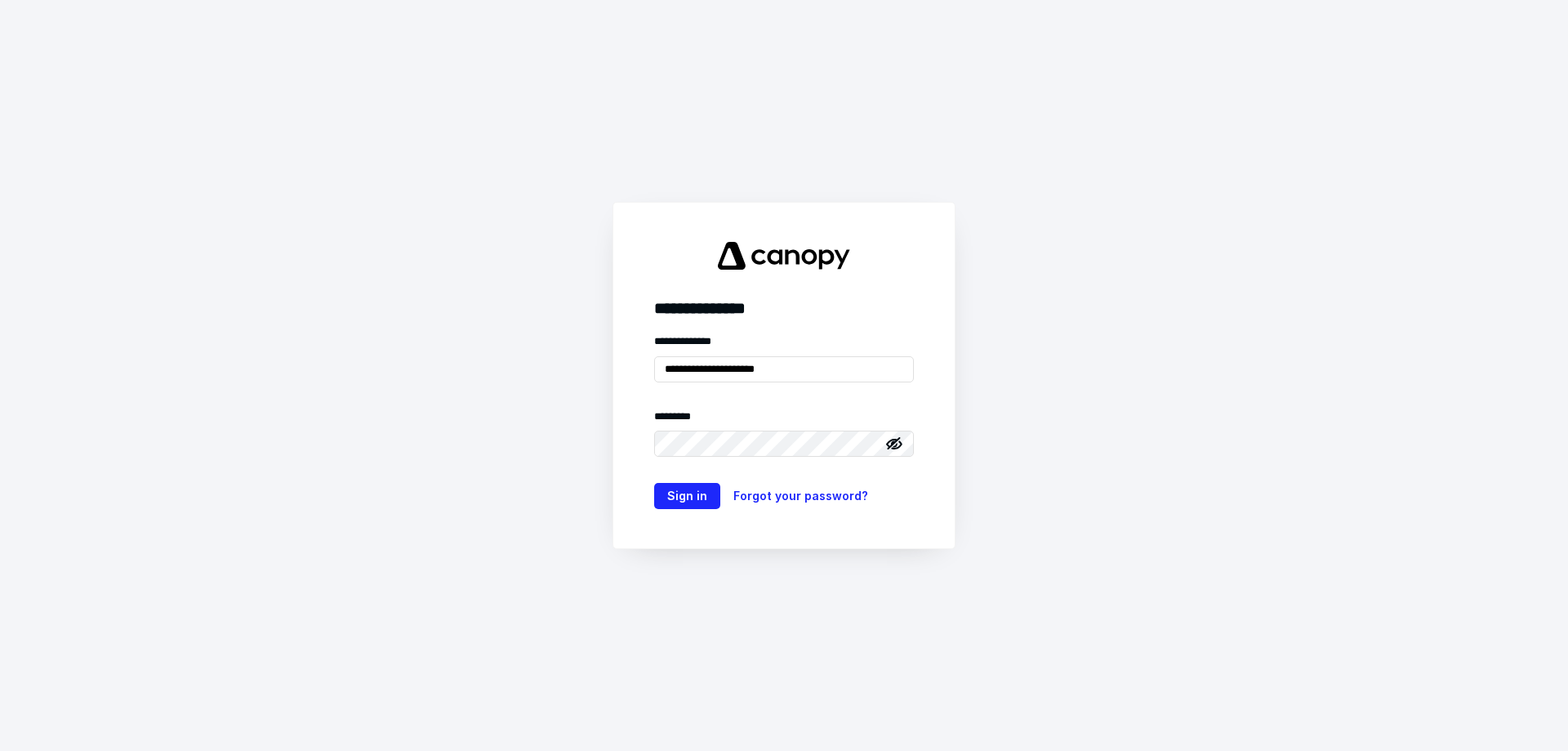 click 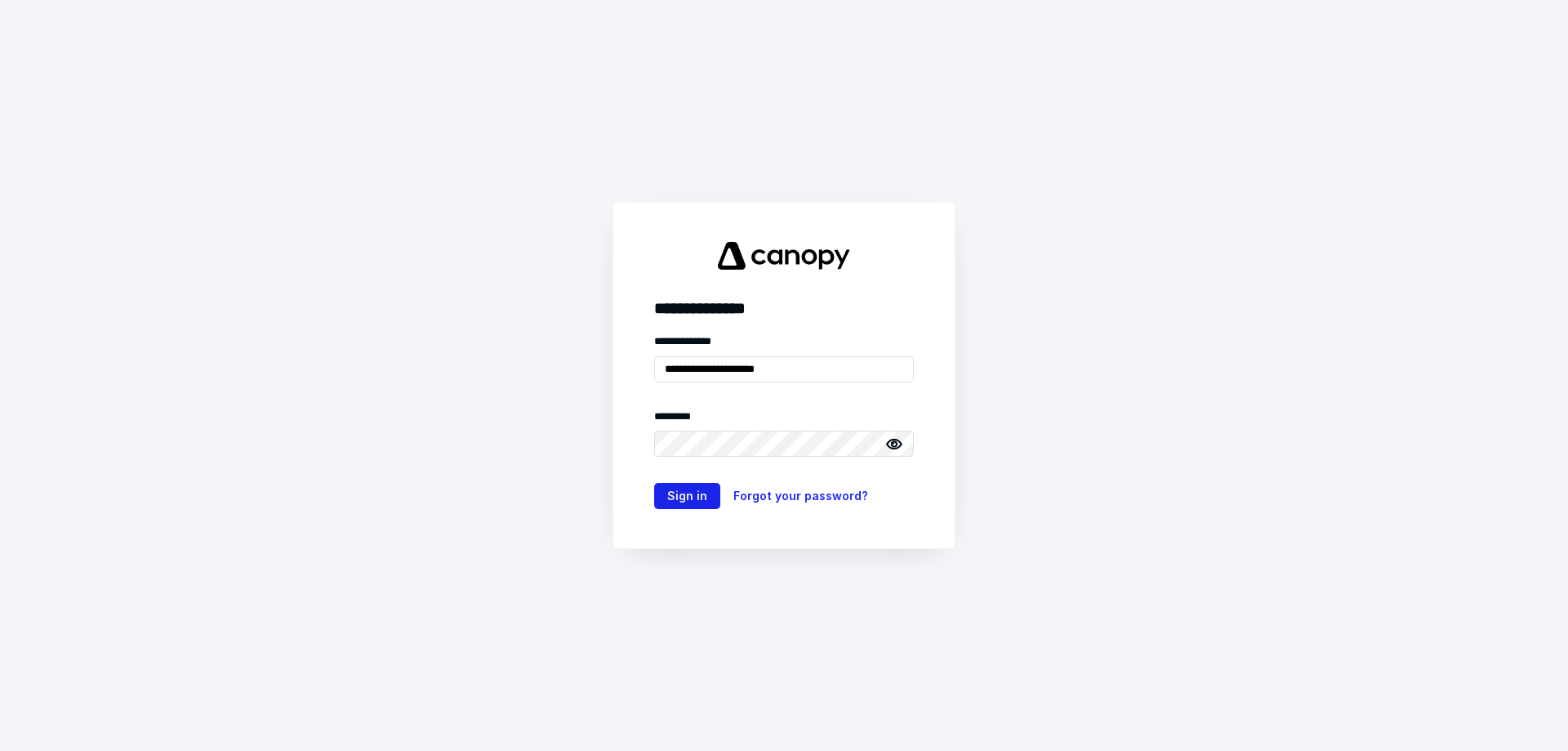 click on "Sign in" at bounding box center (687, 496) 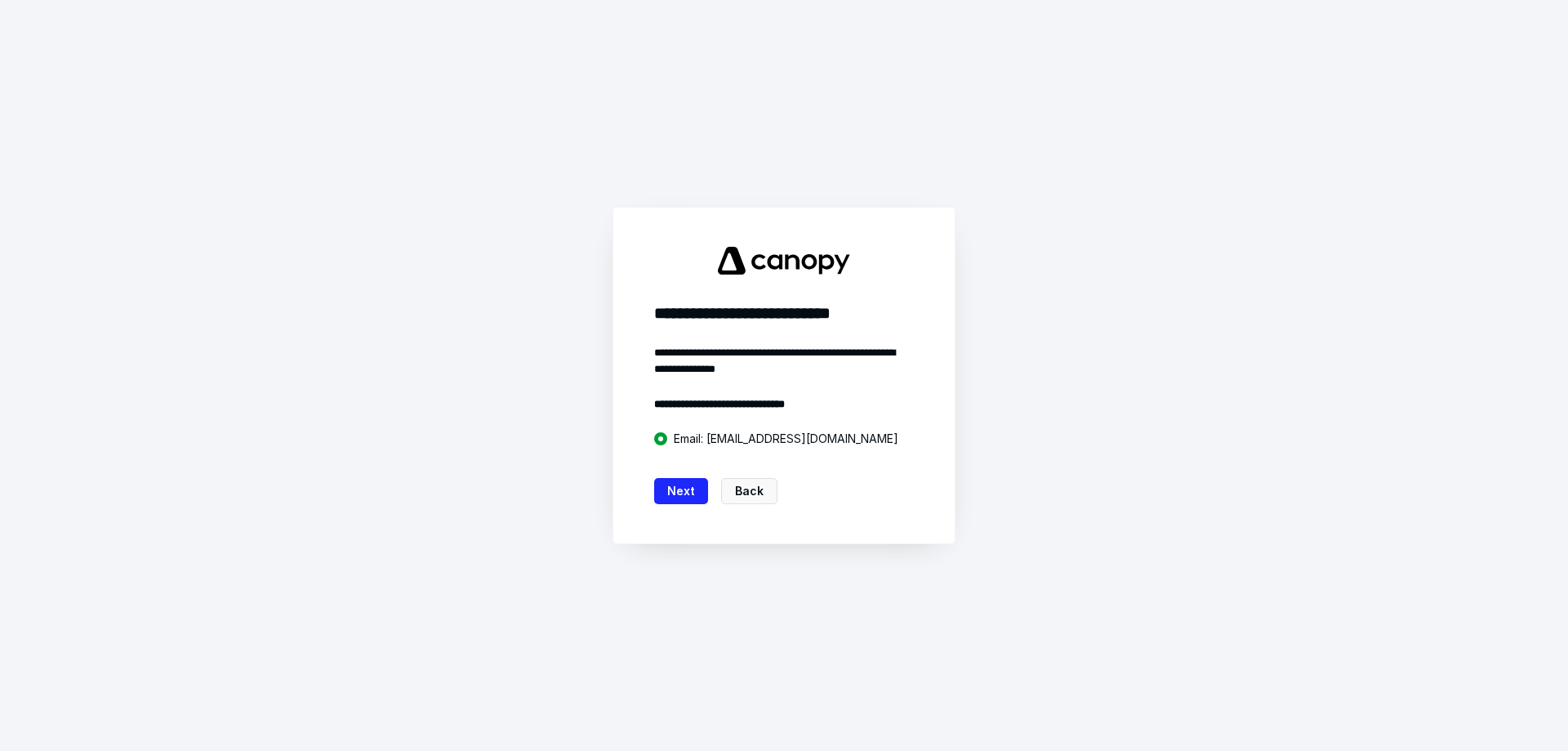 click on "Next" at bounding box center [681, 491] 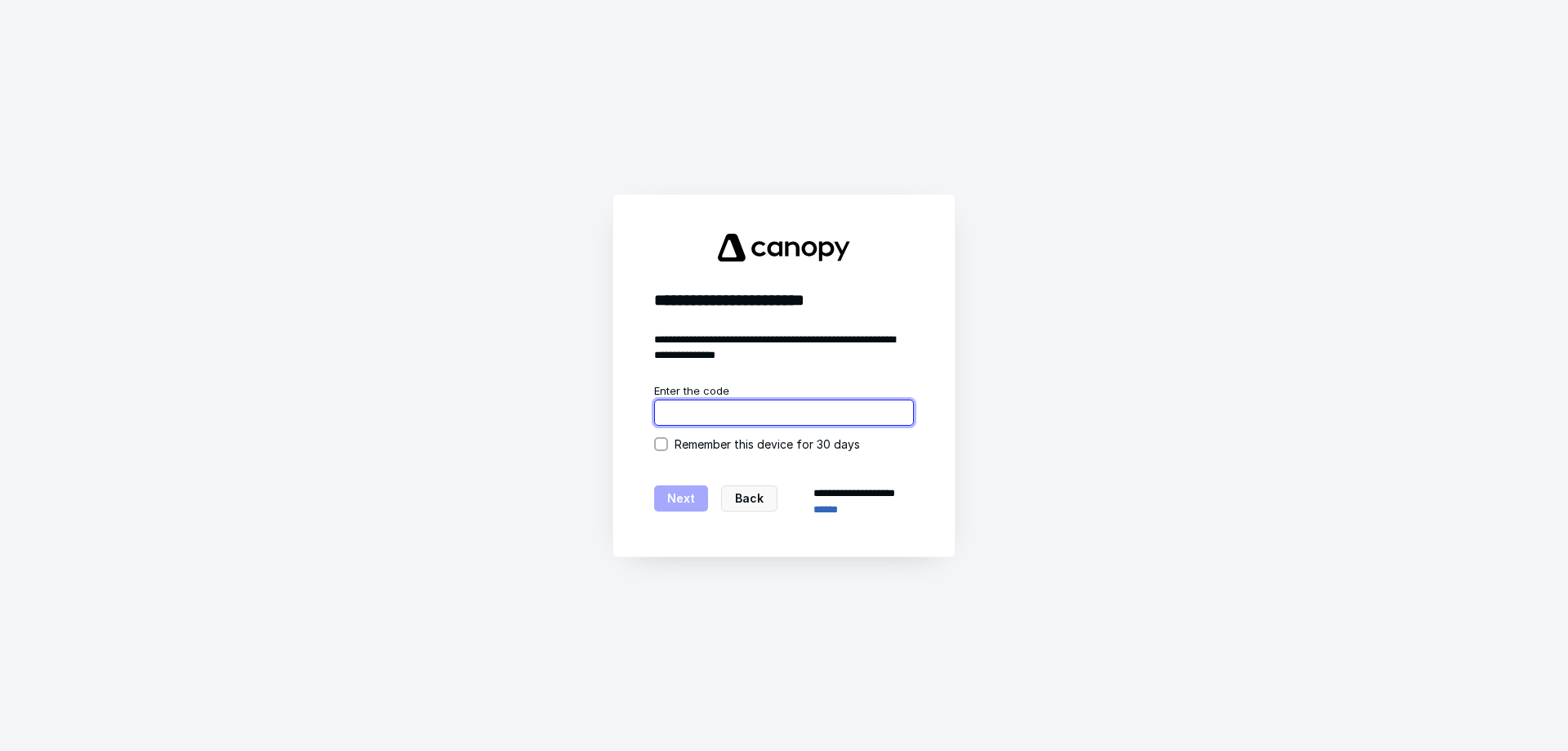 click at bounding box center (784, 413) 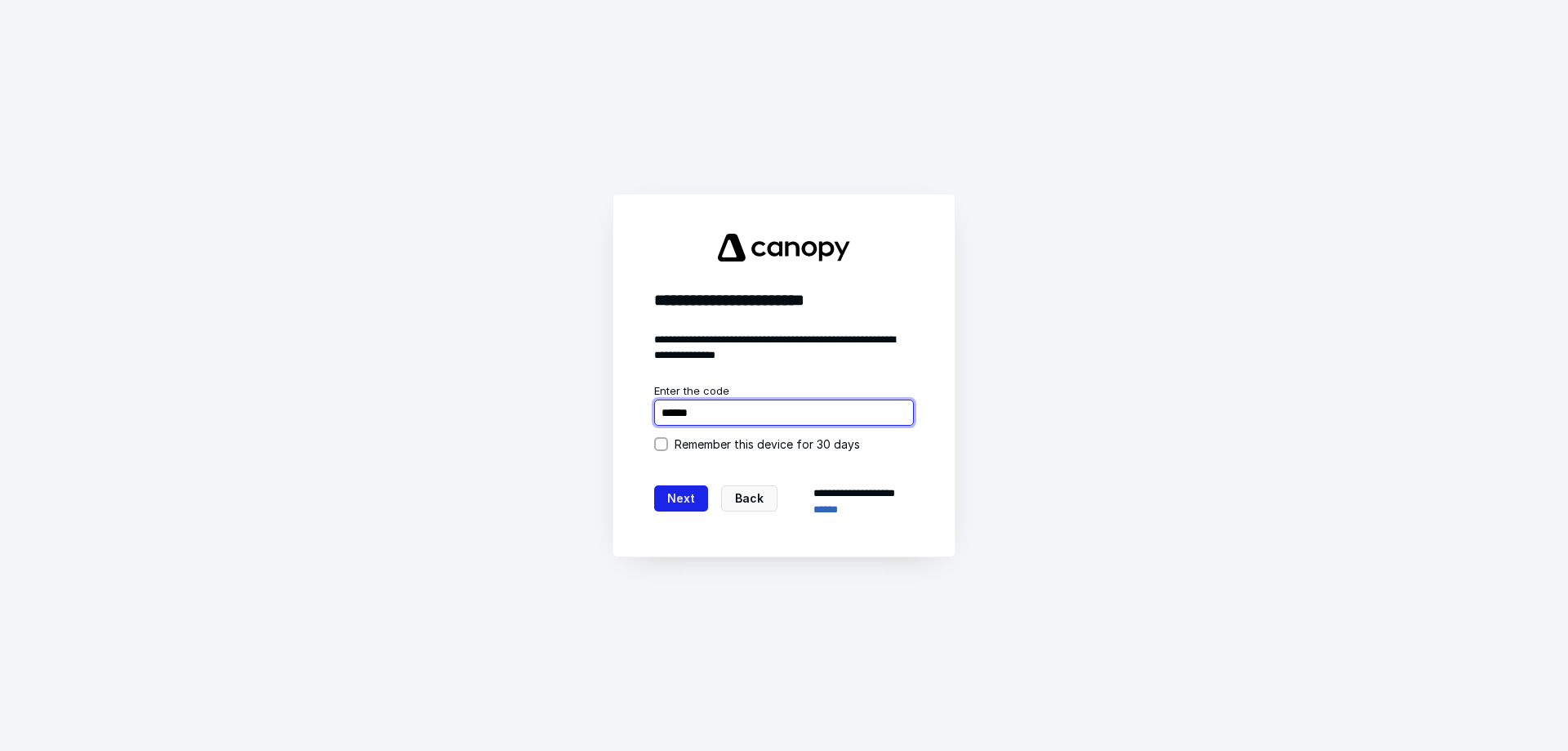 type on "******" 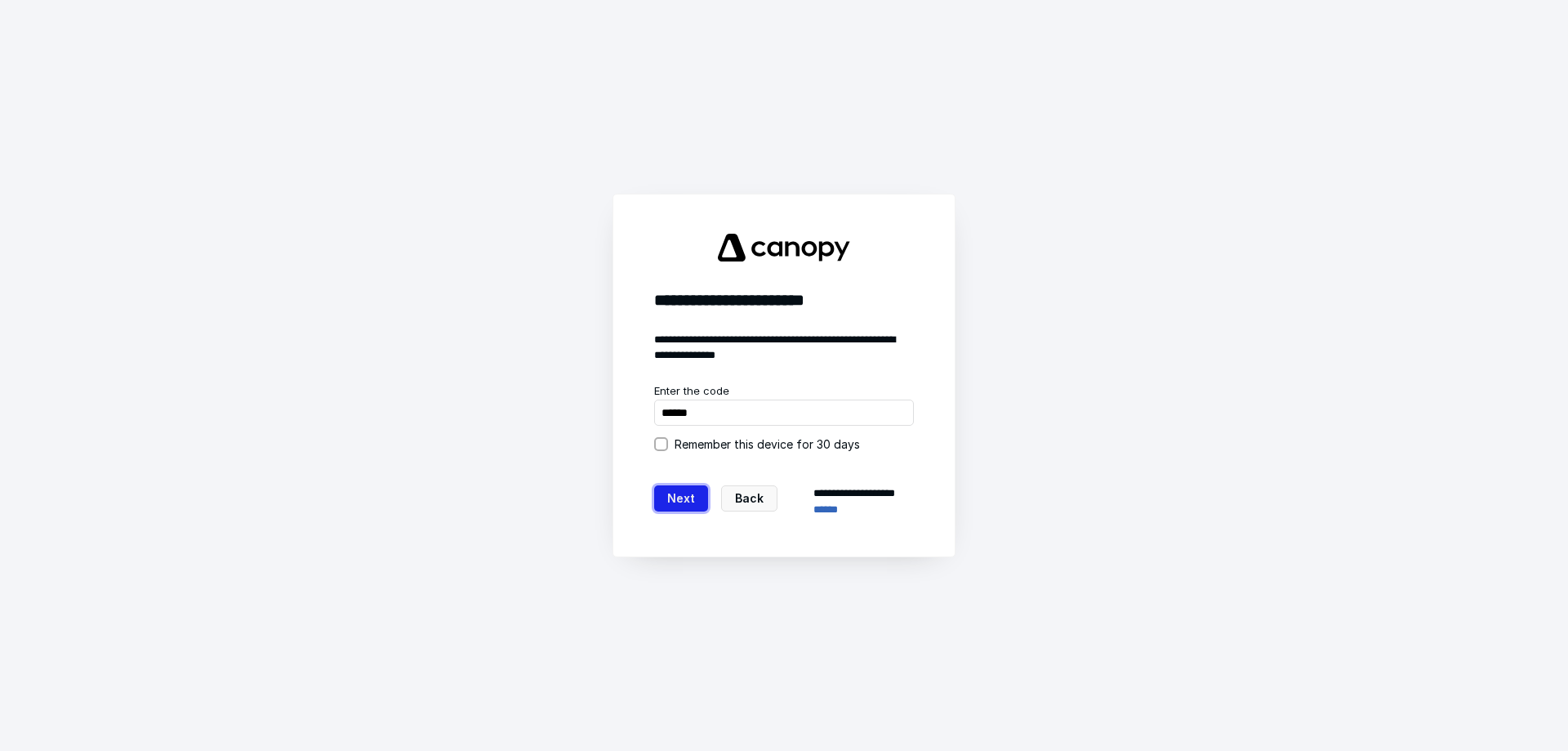 click on "Next" at bounding box center [681, 498] 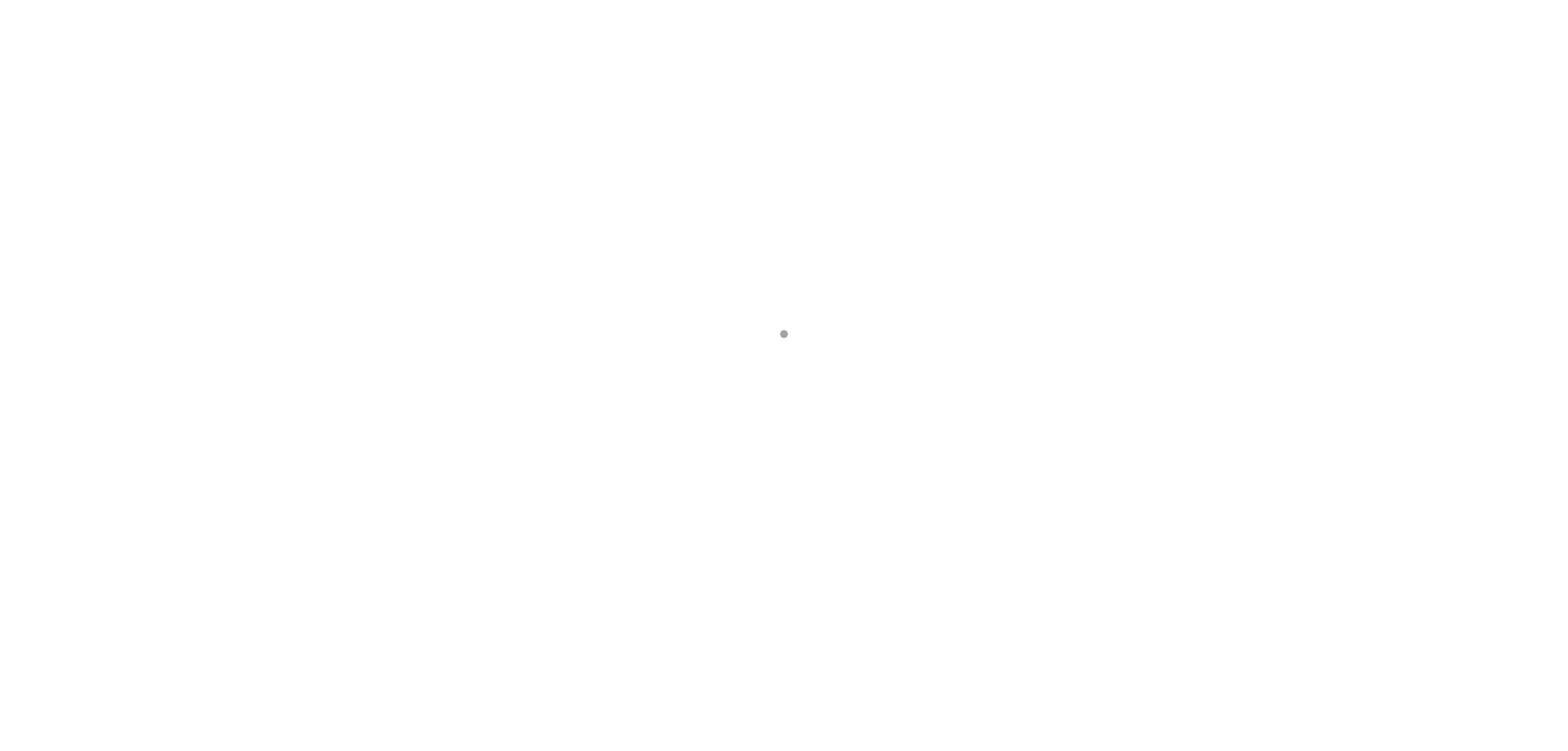 scroll, scrollTop: 0, scrollLeft: 0, axis: both 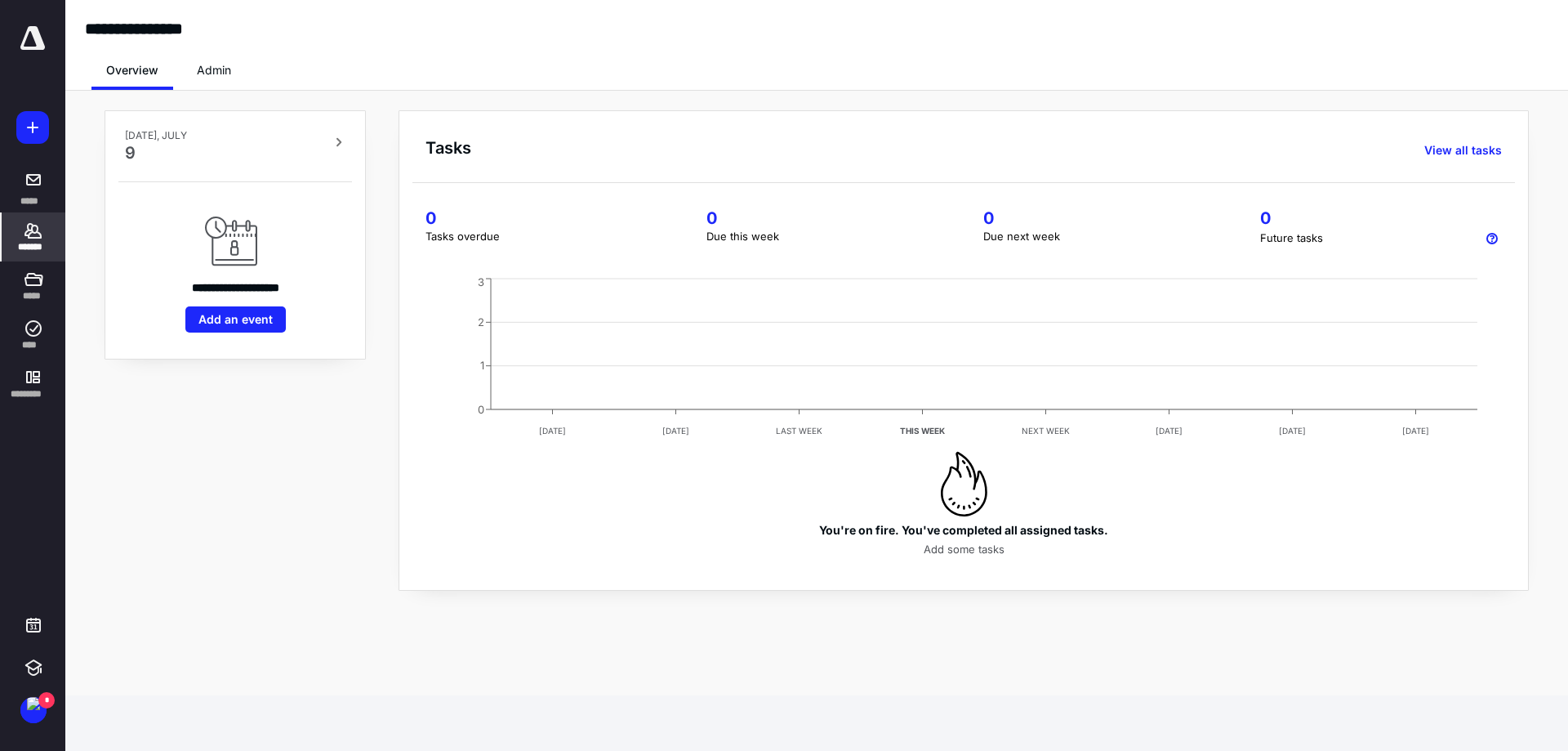 click on "*******" at bounding box center [33, 247] 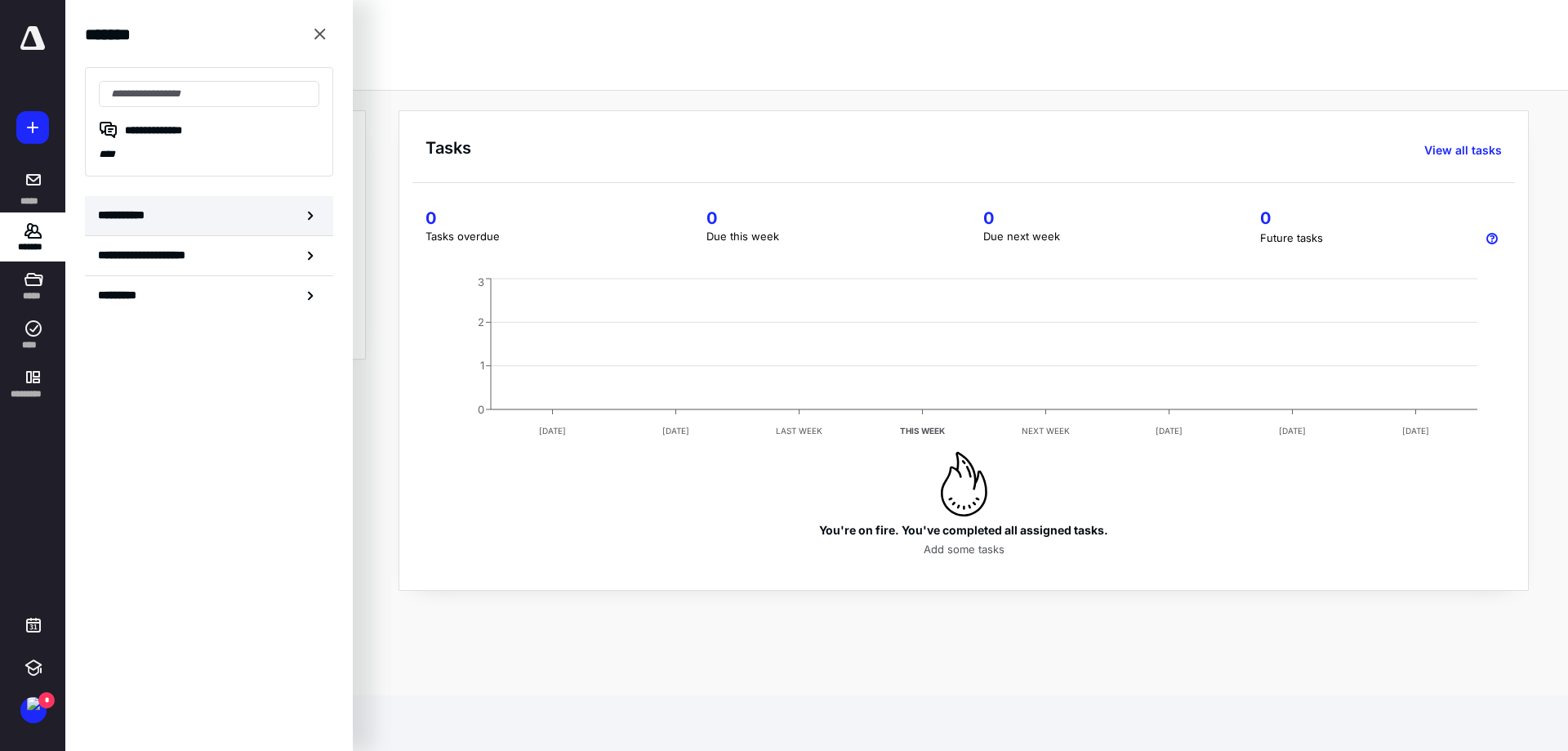 click on "**********" at bounding box center (209, 216) 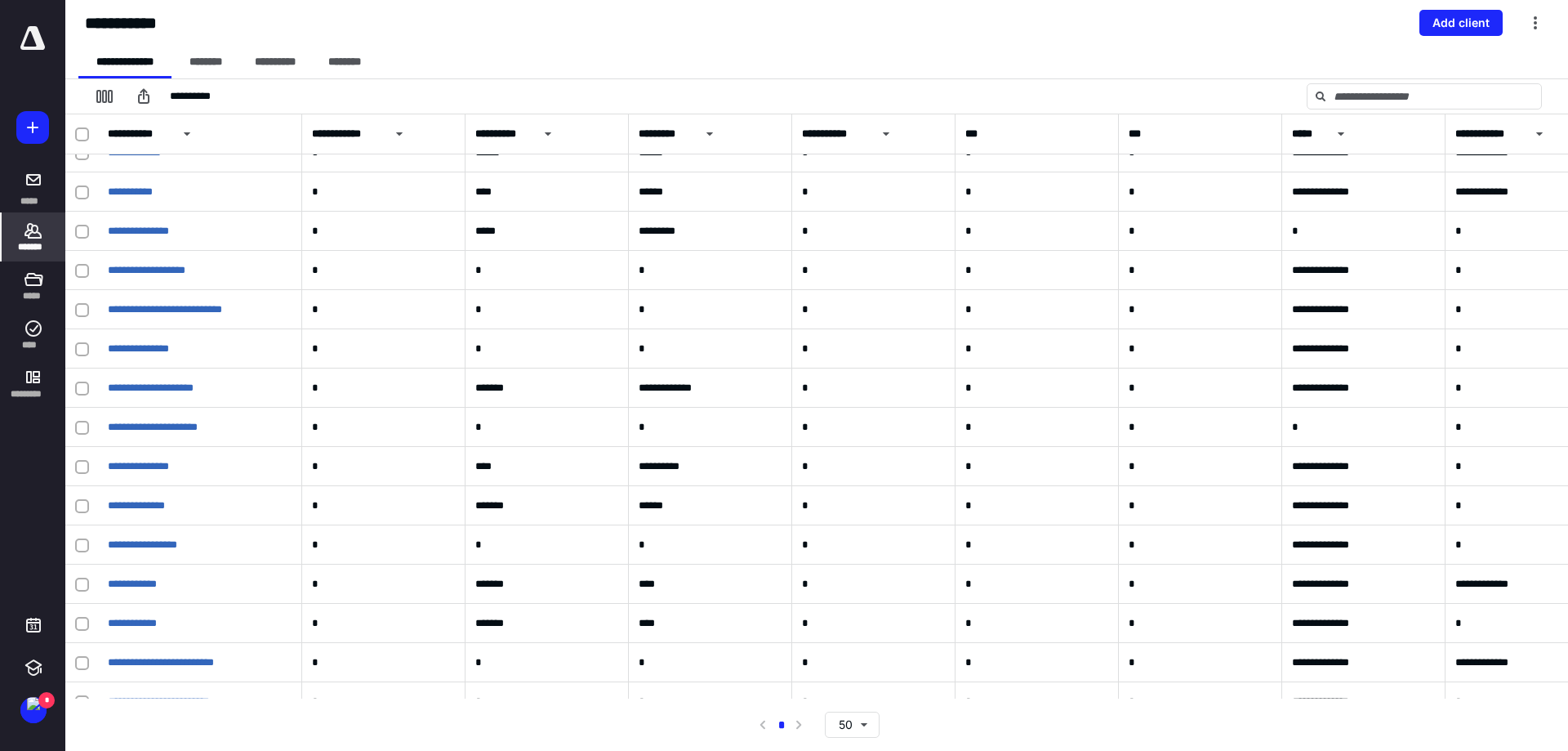 scroll, scrollTop: 488, scrollLeft: 0, axis: vertical 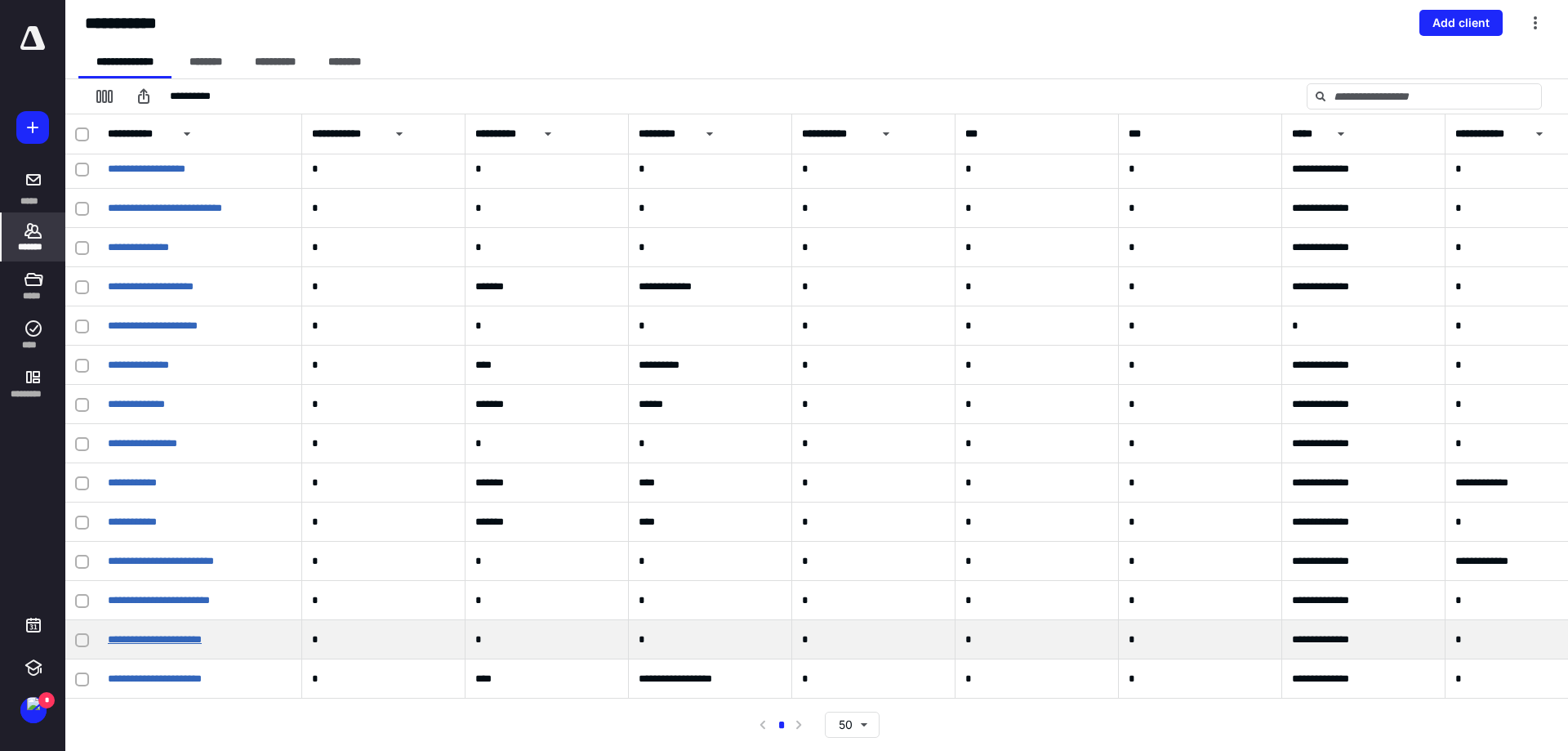 click on "**********" at bounding box center [154, 639] 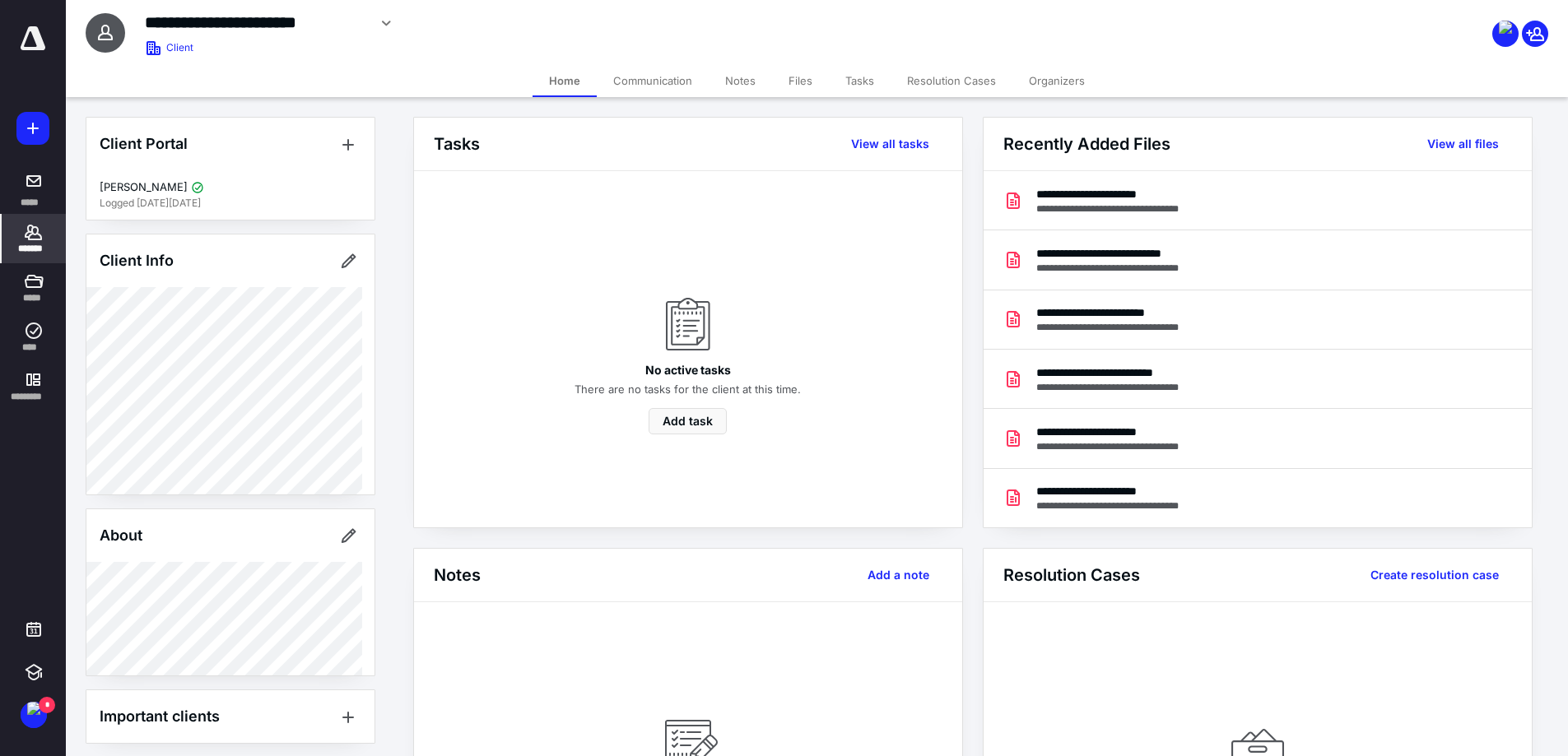 click on "View all files" at bounding box center (1463, 144) 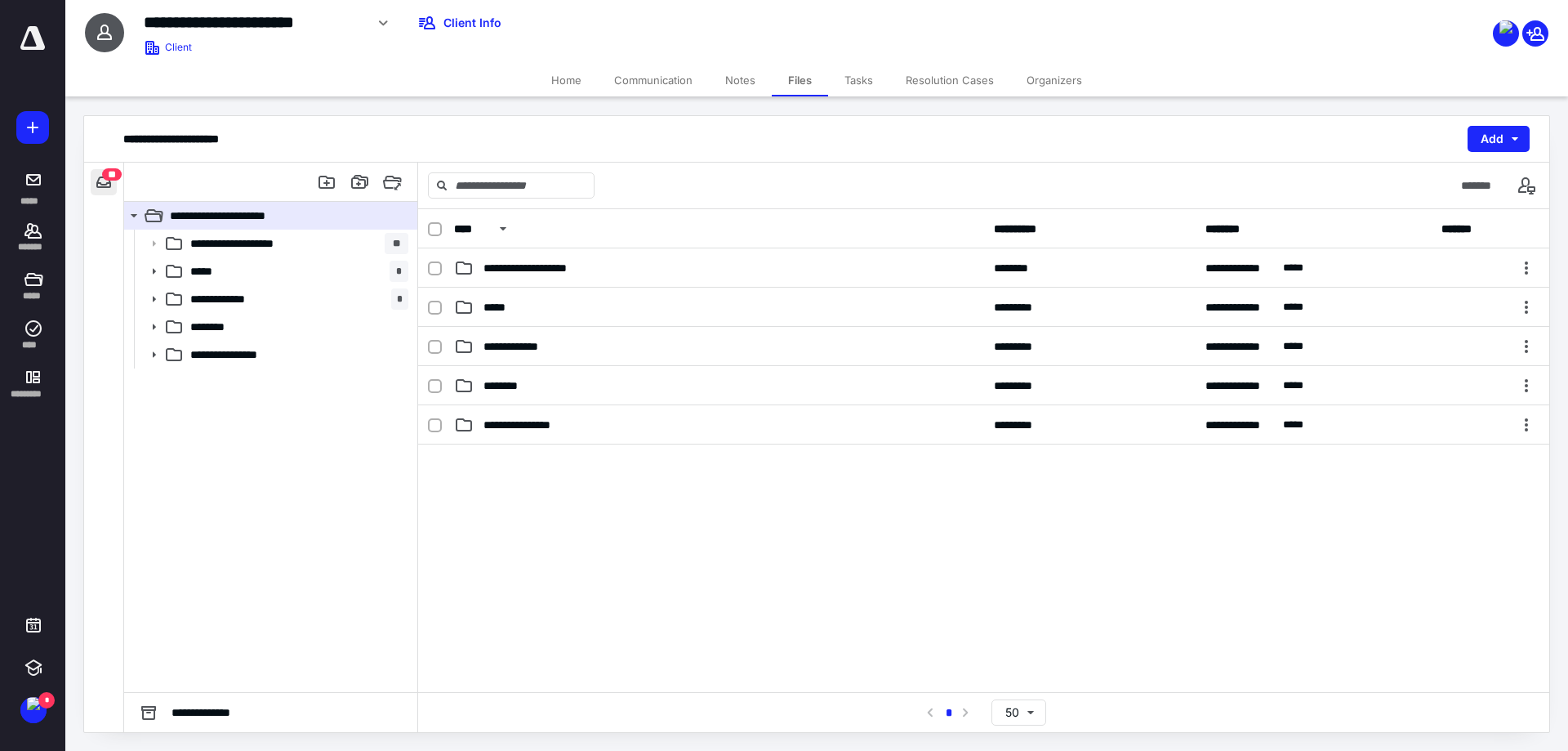 click at bounding box center (104, 182) 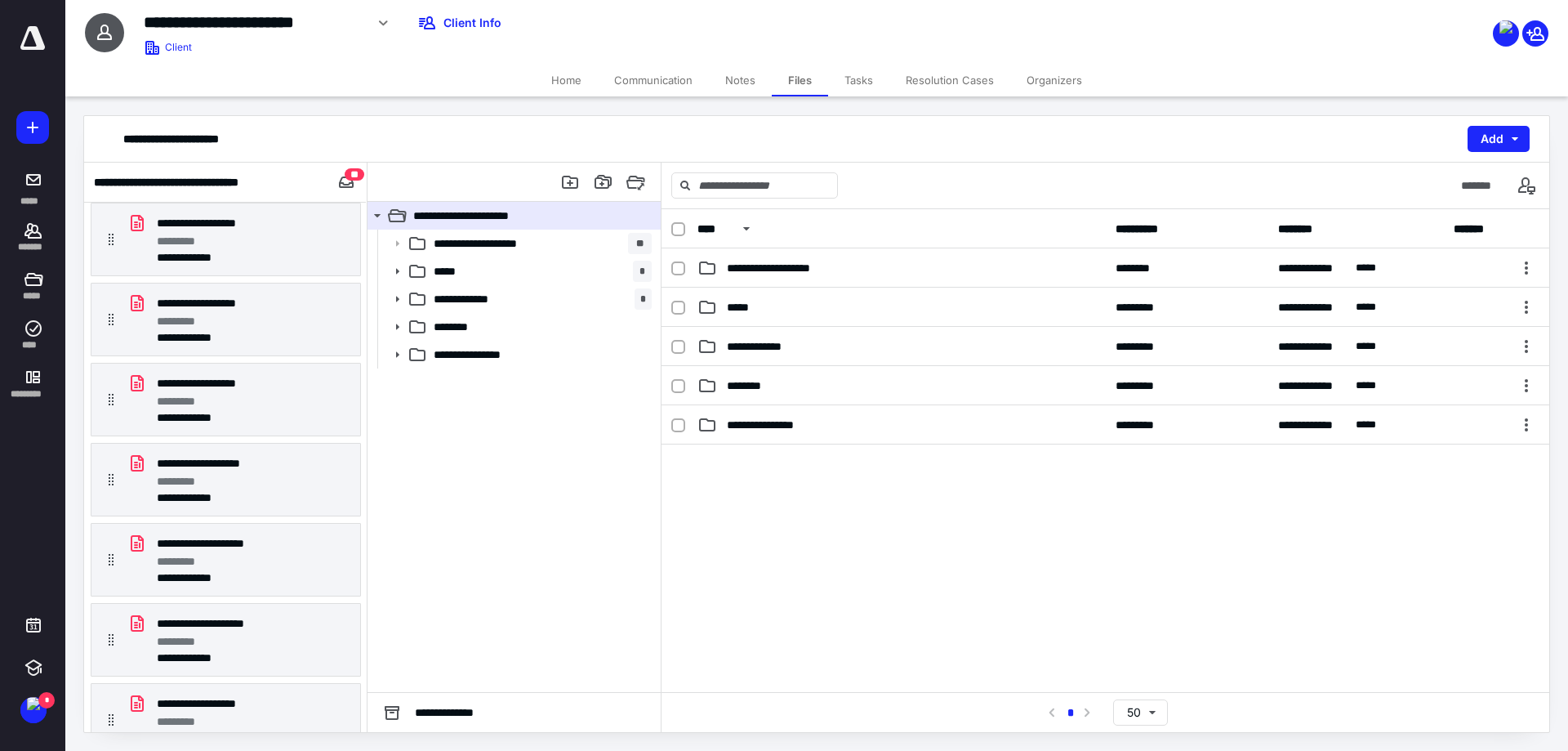 scroll, scrollTop: 3453, scrollLeft: 0, axis: vertical 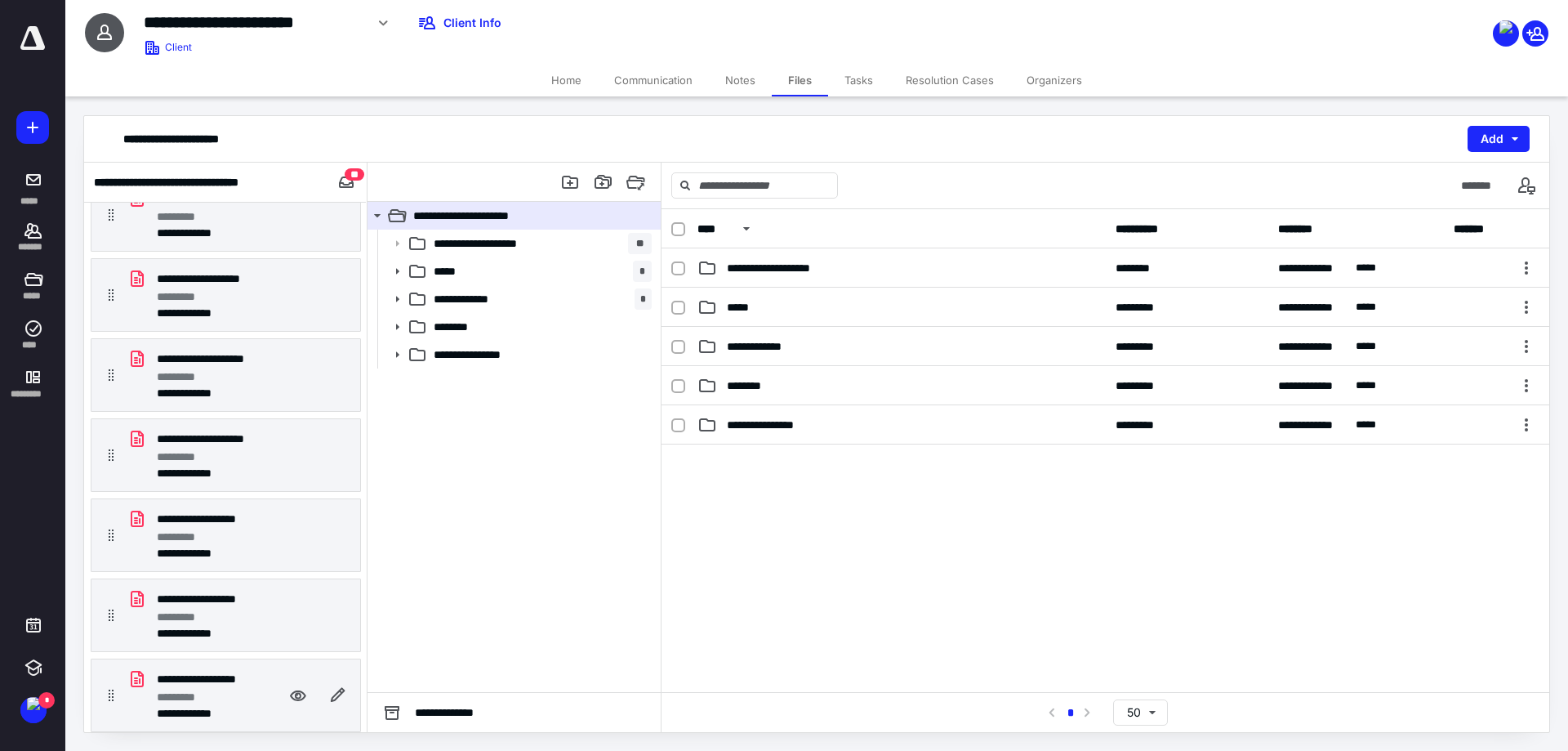 click on "**********" at bounding box center [203, 713] 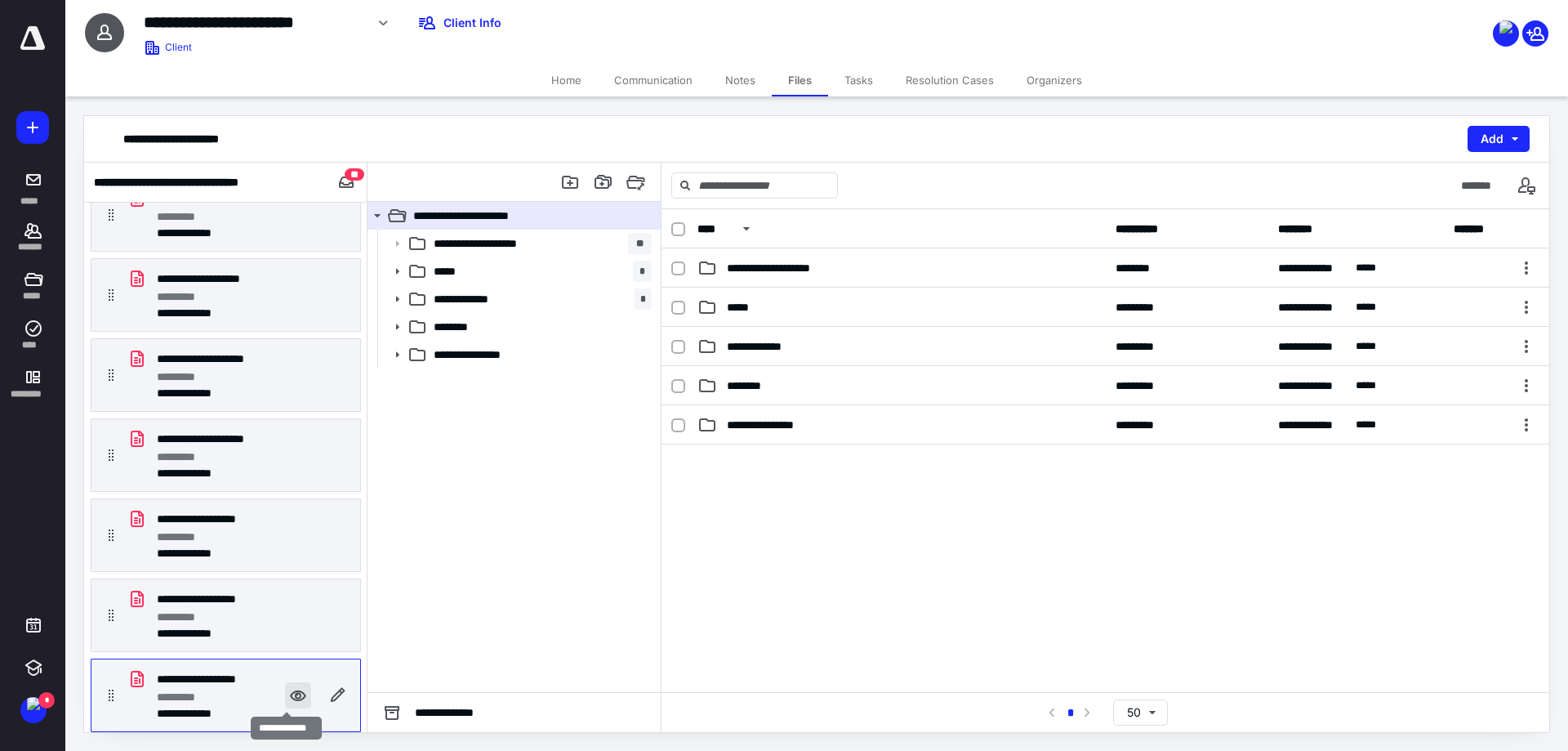 click at bounding box center [298, 695] 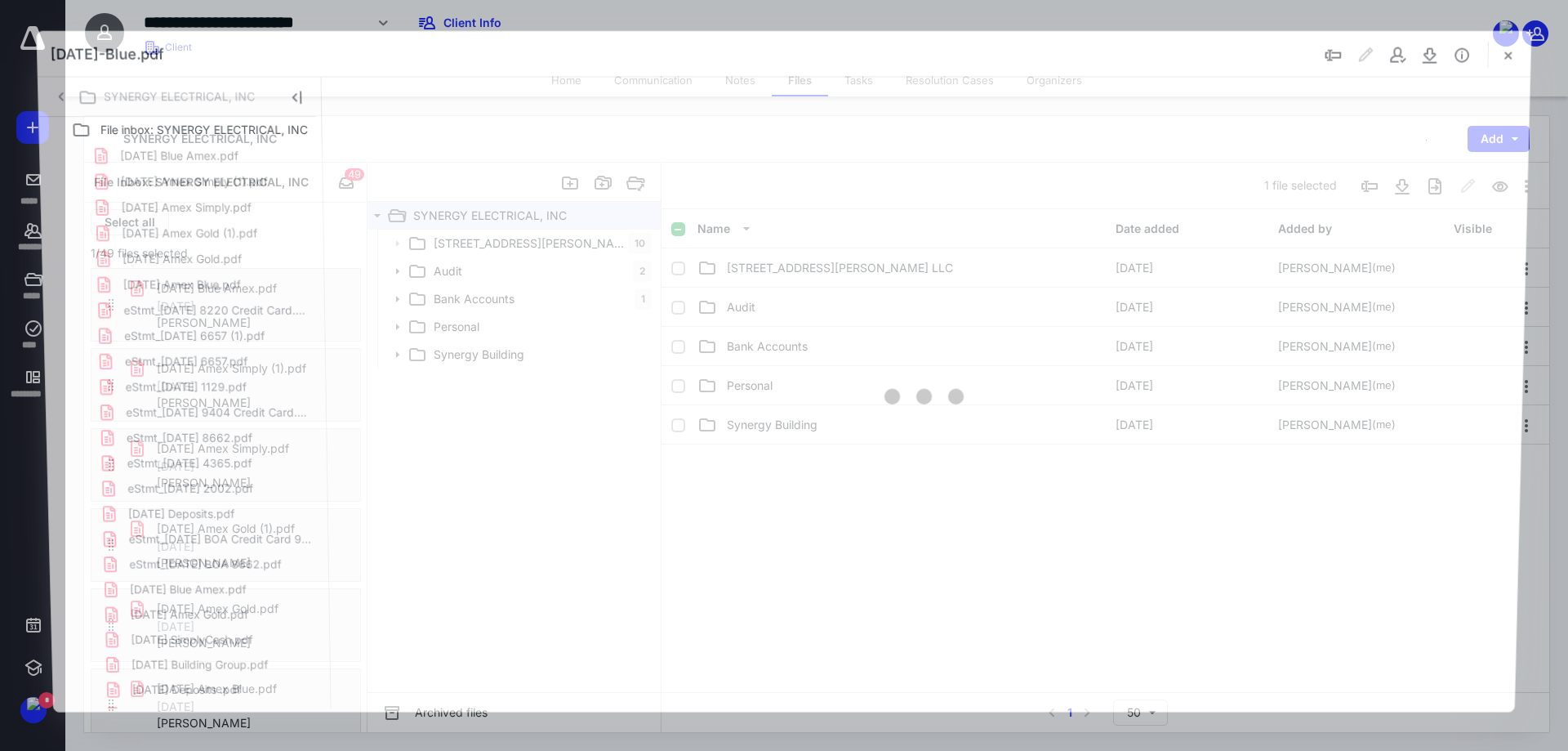 scroll, scrollTop: 3453, scrollLeft: 0, axis: vertical 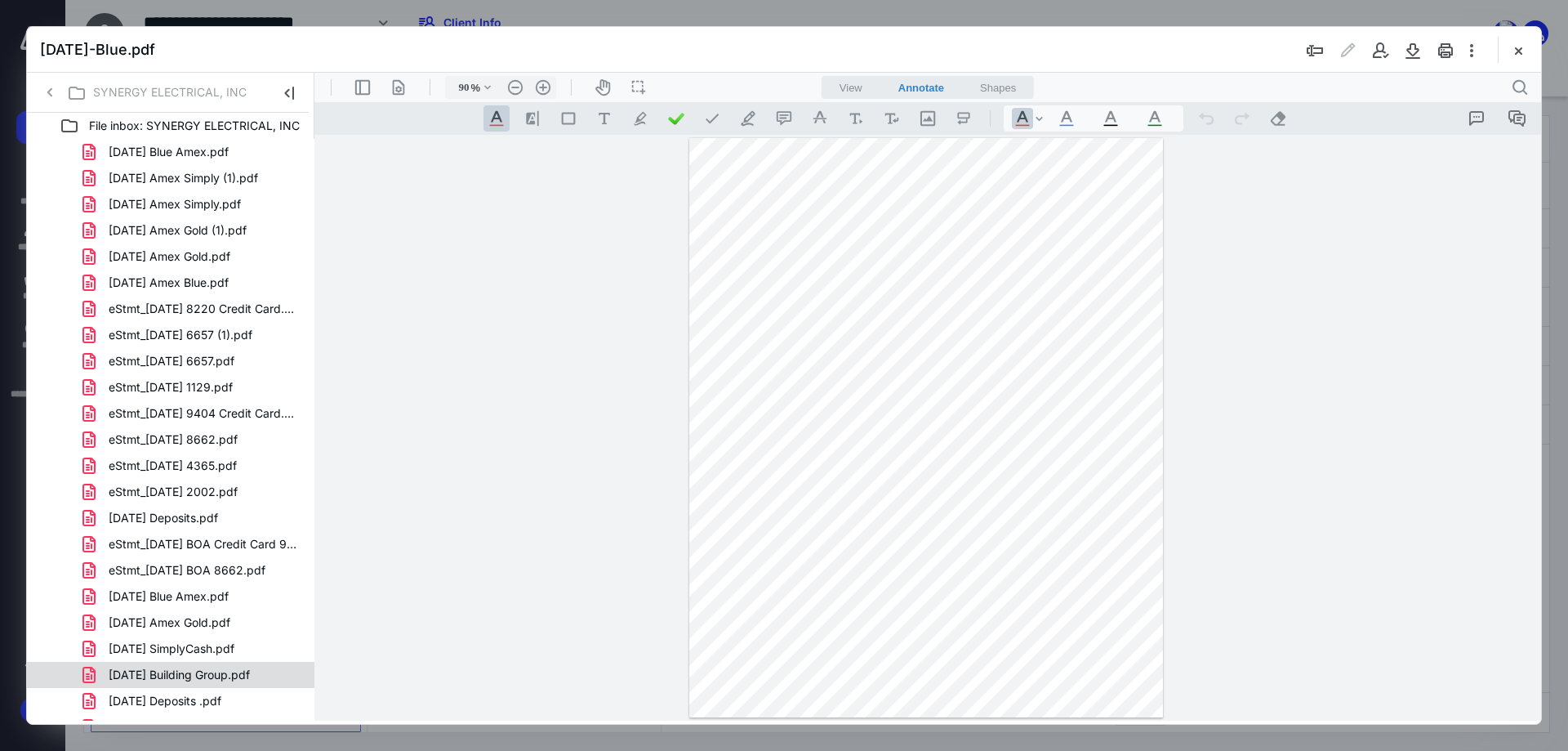 click on "[DATE] Building Group.pdf" at bounding box center (179, 675) 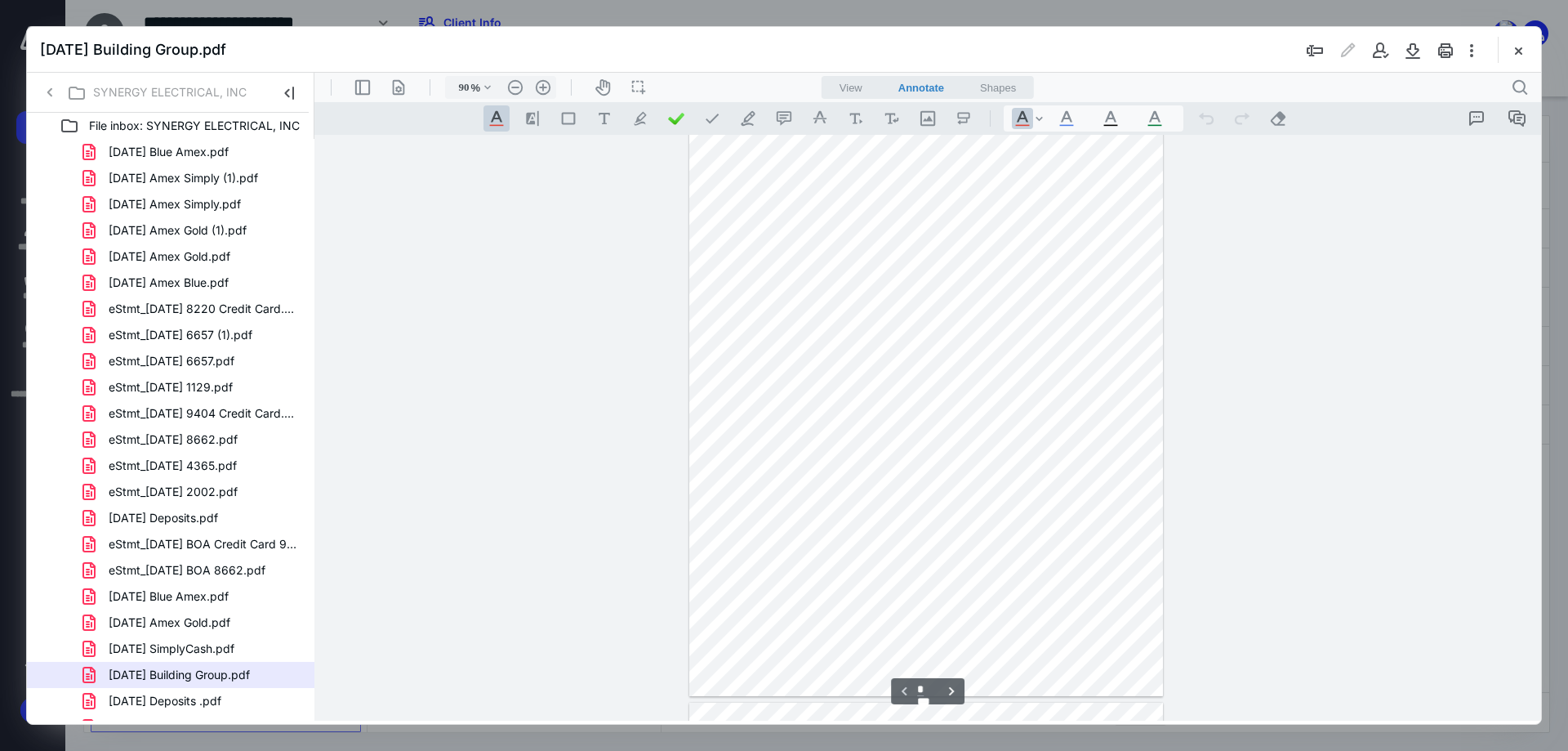 scroll, scrollTop: 0, scrollLeft: 0, axis: both 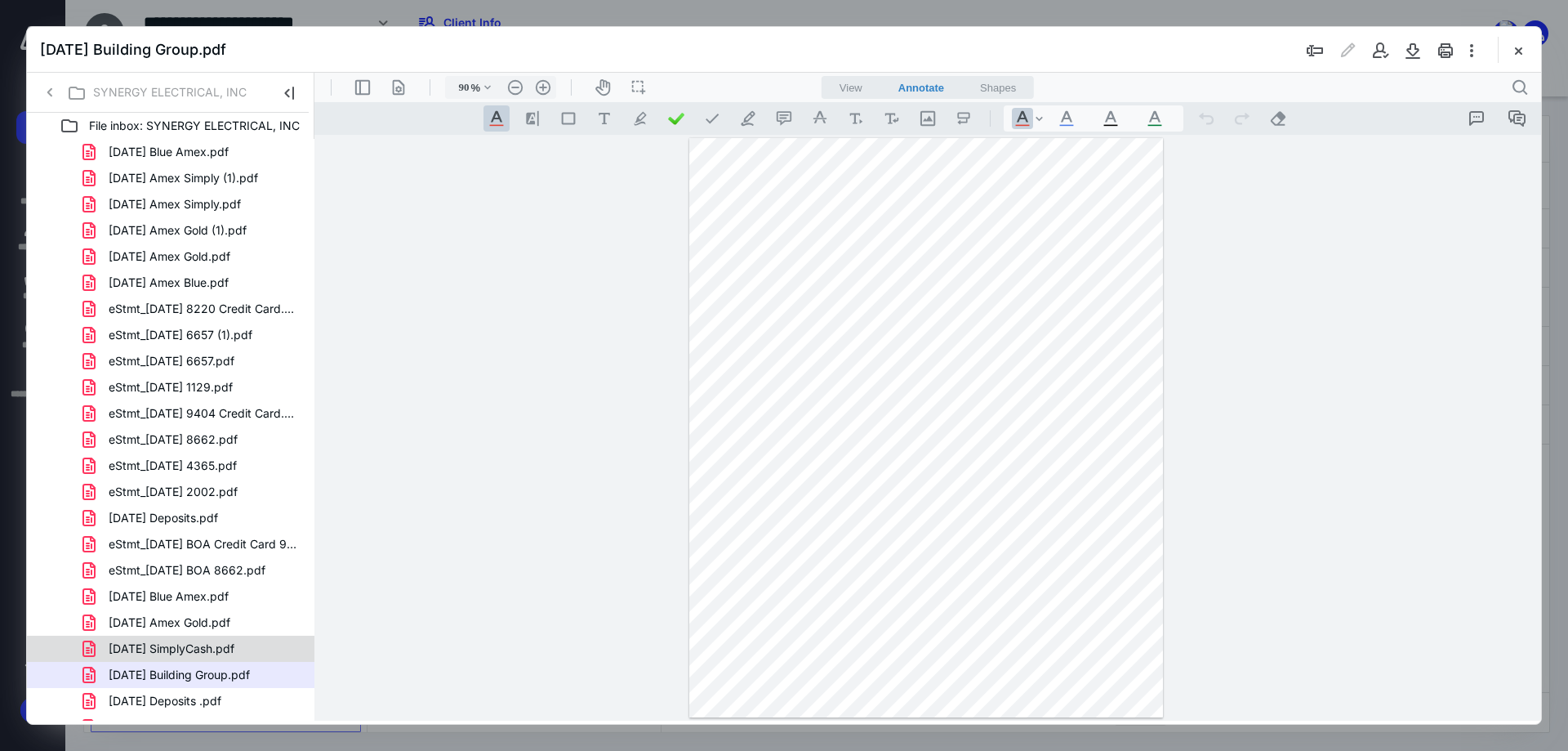 click on "[DATE] SimplyCash.pdf" at bounding box center [172, 649] 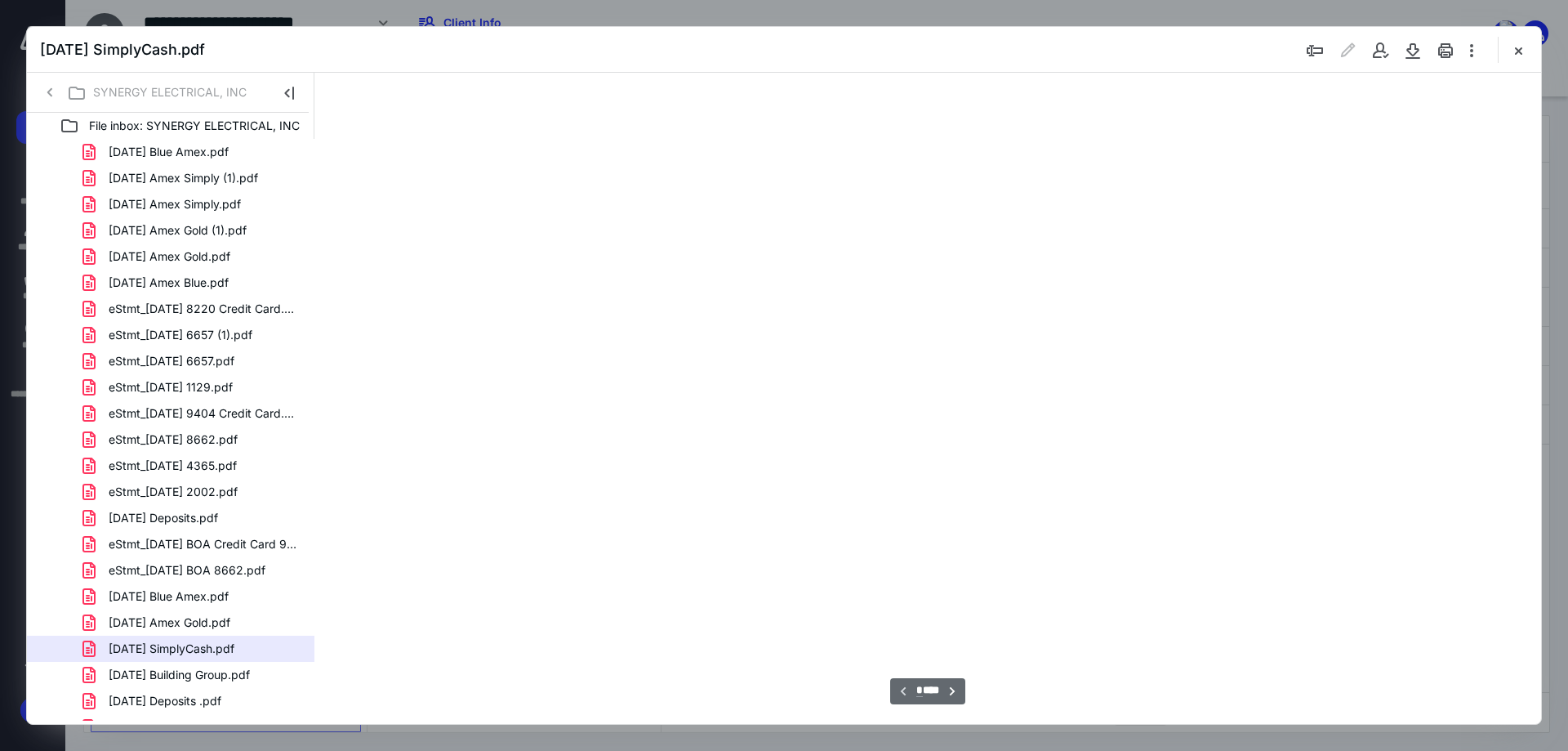 scroll, scrollTop: 65, scrollLeft: 0, axis: vertical 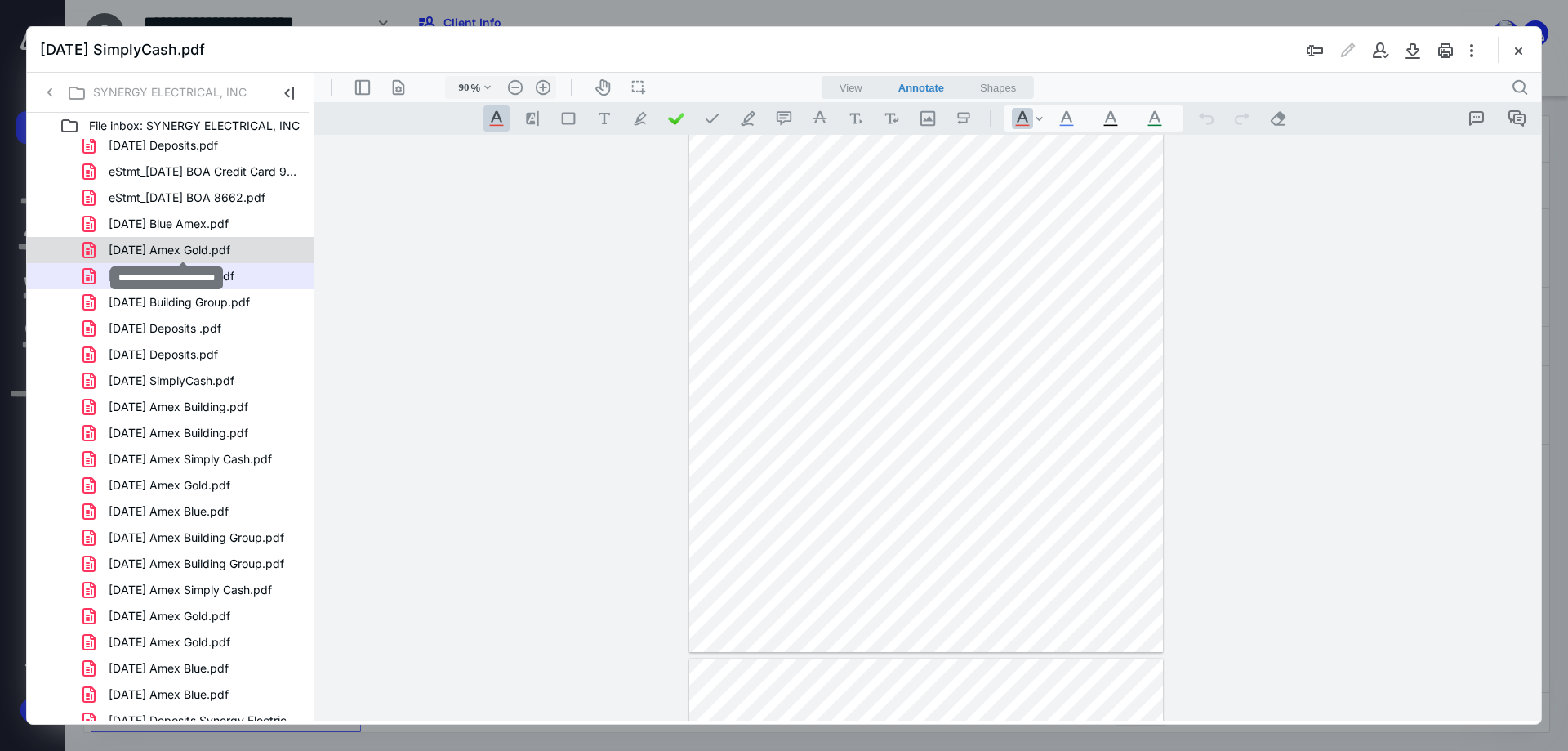 click on "[DATE] Amex Gold.pdf" at bounding box center (169, 250) 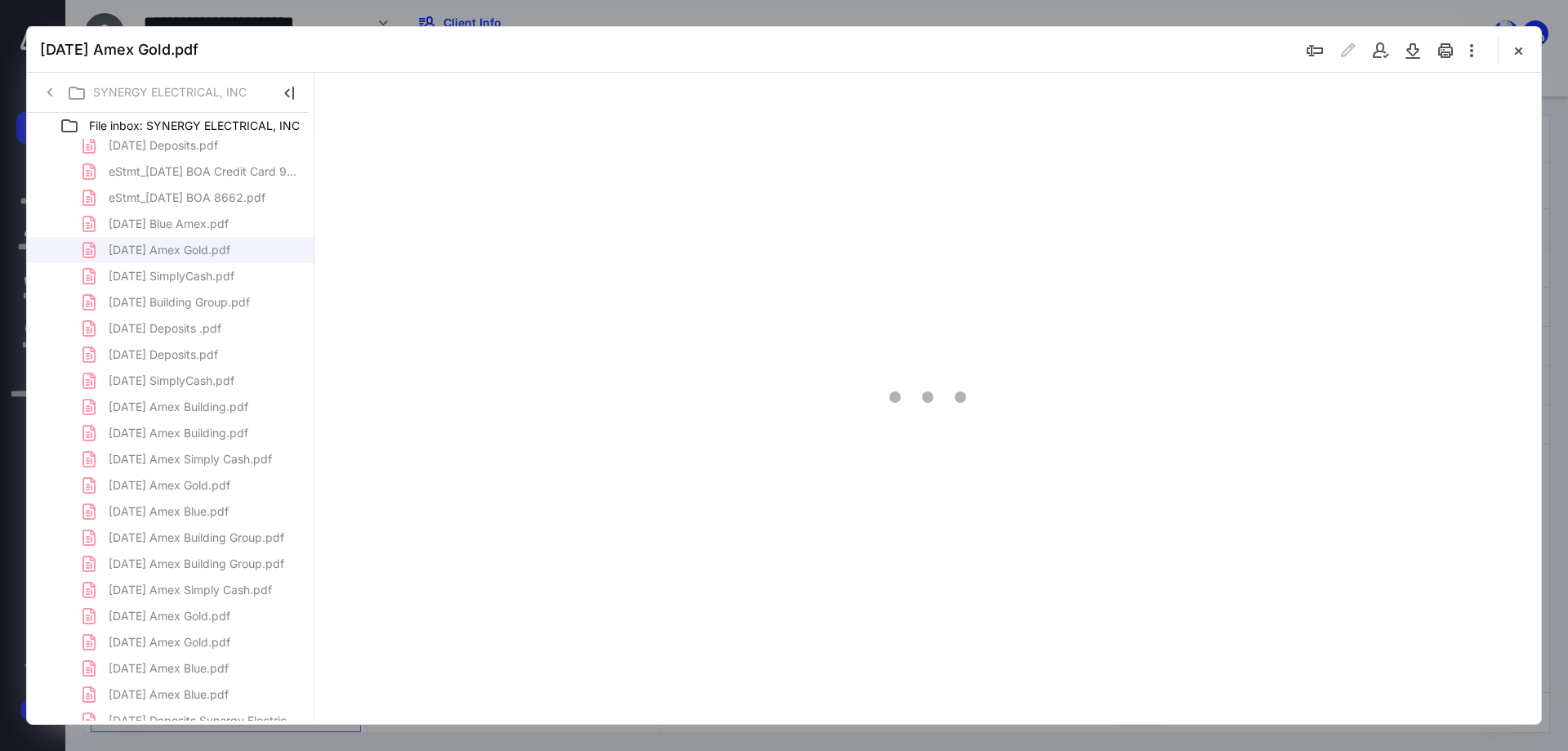 scroll, scrollTop: 65, scrollLeft: 0, axis: vertical 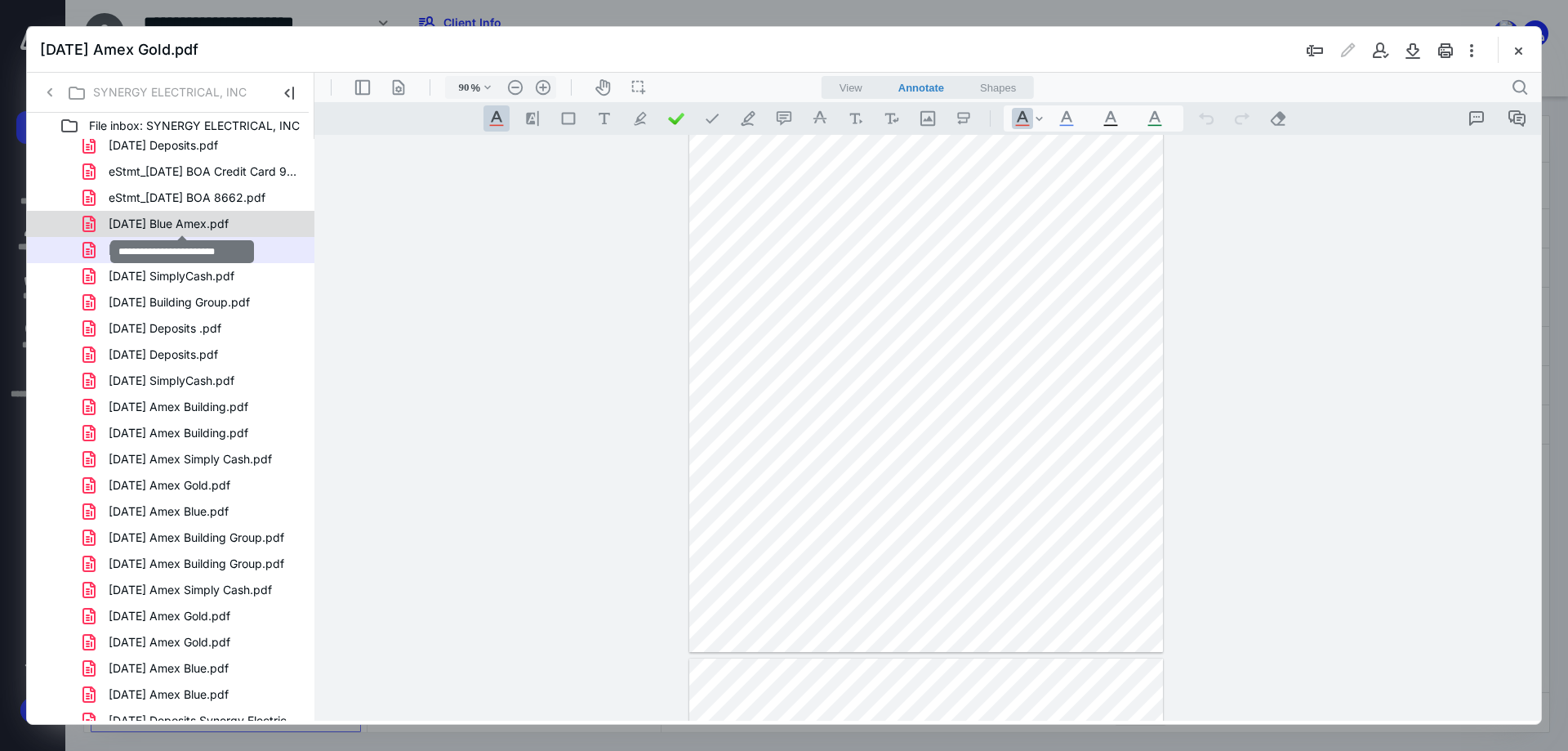 click on "[DATE] Blue Amex.pdf" at bounding box center (168, 224) 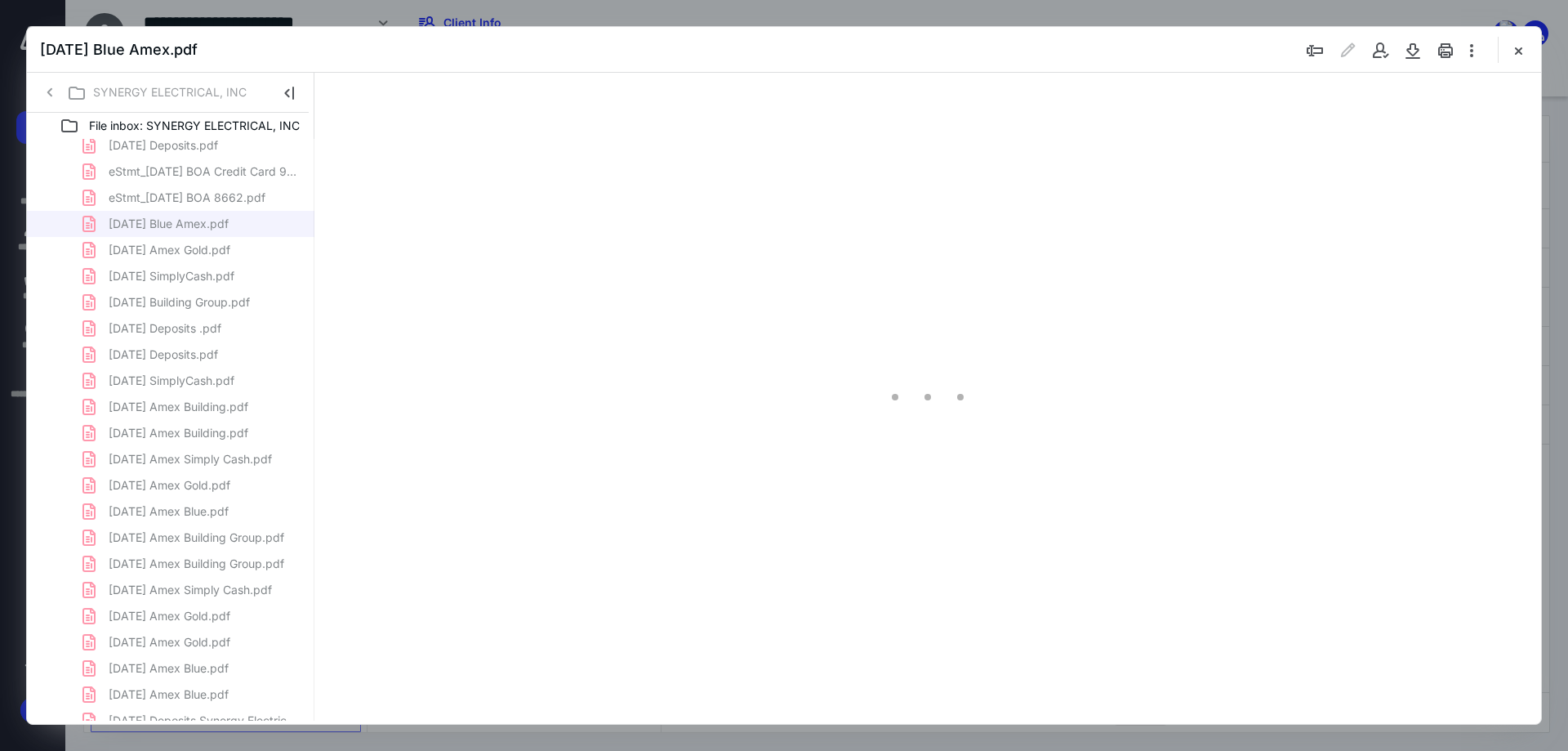 scroll, scrollTop: 65, scrollLeft: 0, axis: vertical 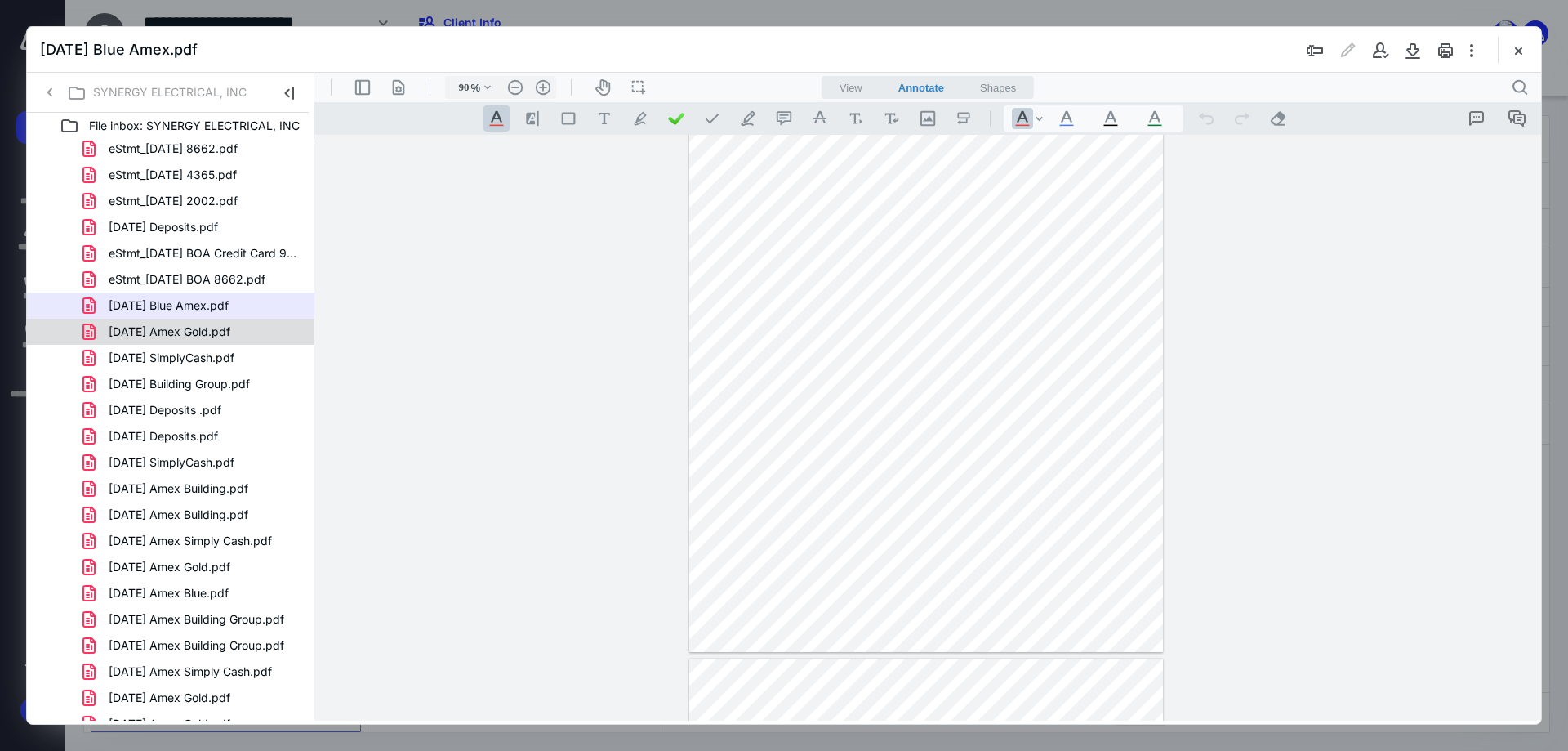 click on "[DATE] Amex Gold.pdf" at bounding box center (169, 332) 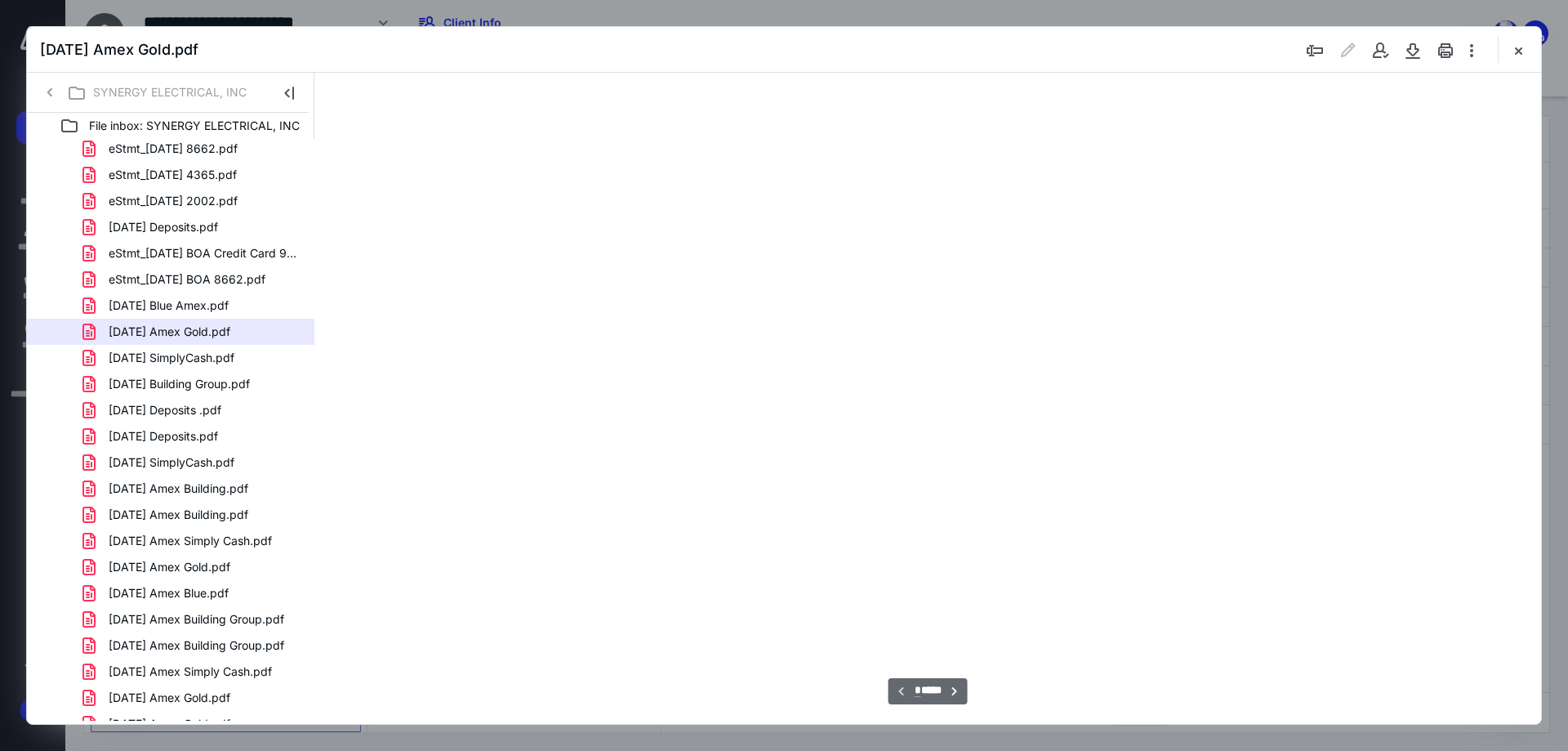 scroll, scrollTop: 65, scrollLeft: 0, axis: vertical 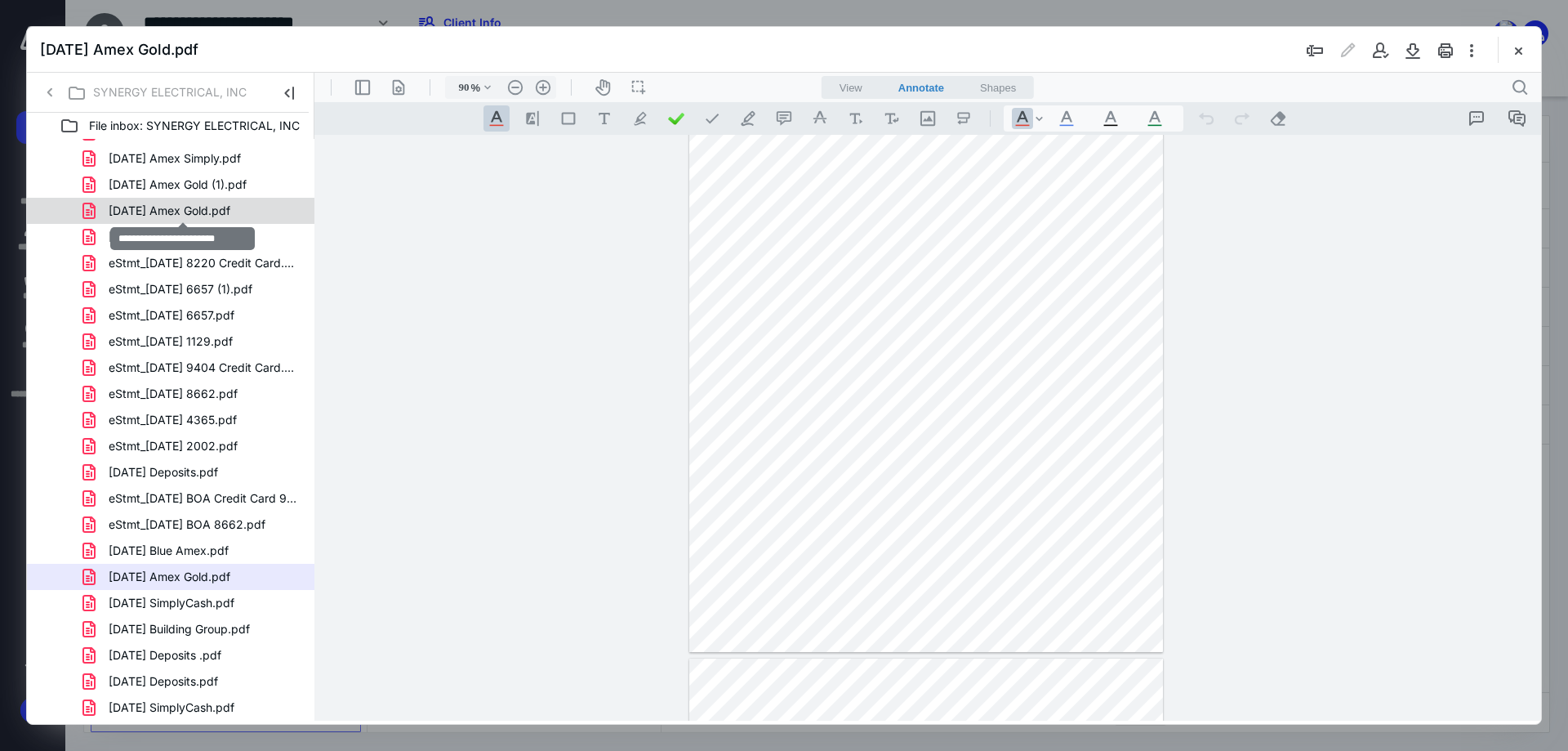 click on "[DATE] Amex Gold.pdf" at bounding box center [169, 211] 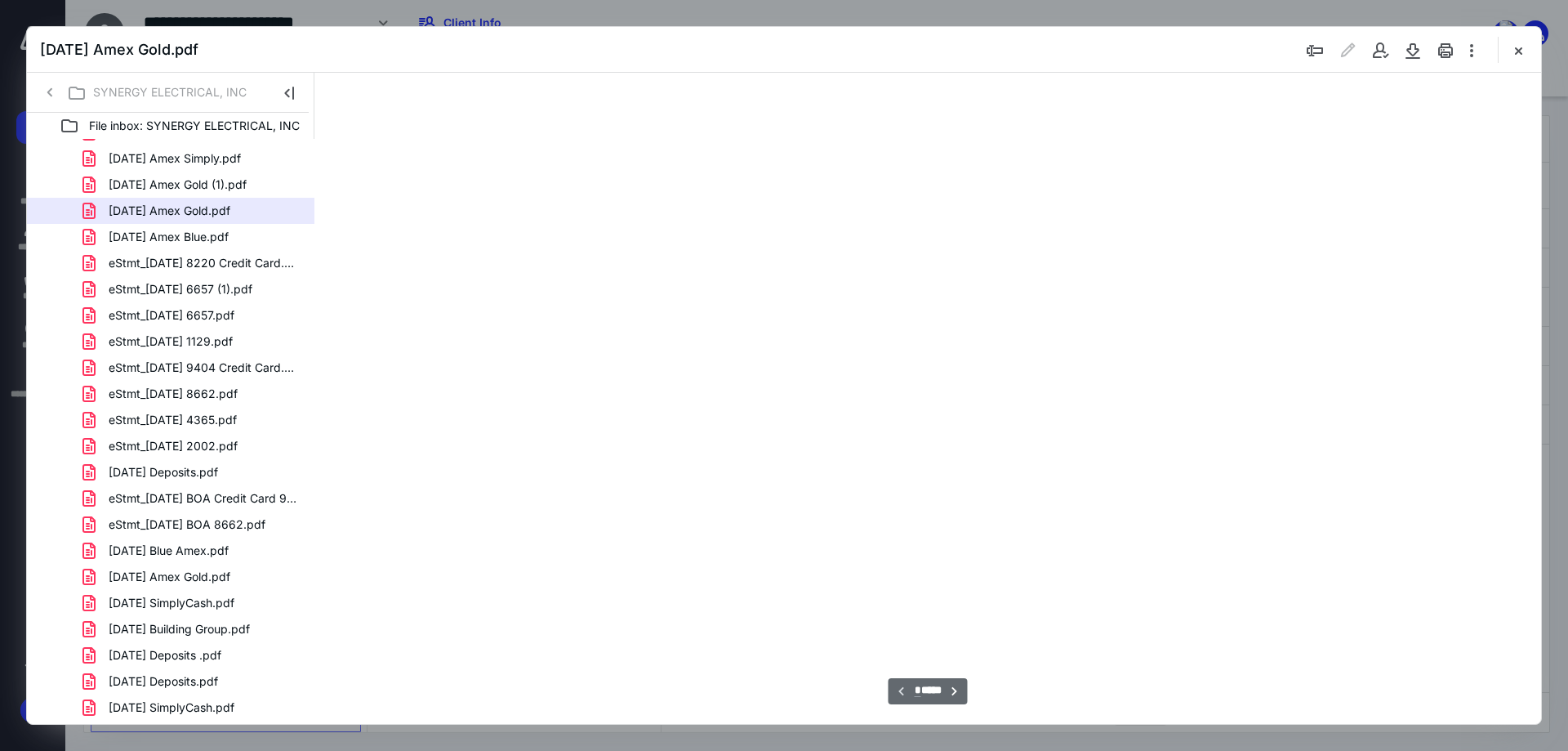 scroll, scrollTop: 65, scrollLeft: 0, axis: vertical 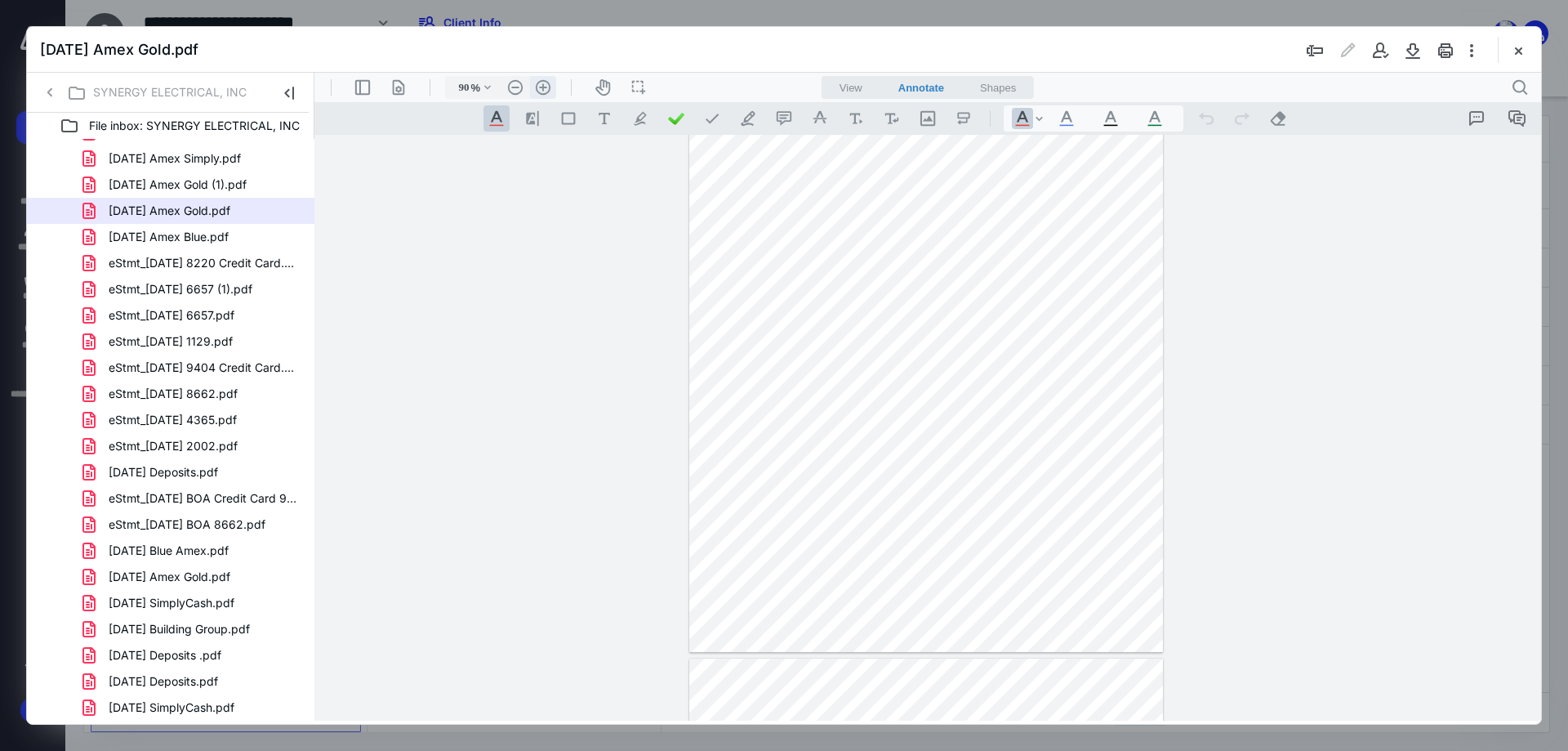 click on ".cls-1{fill:#abb0c4;} icon - header - zoom - in - line" at bounding box center (543, 87) 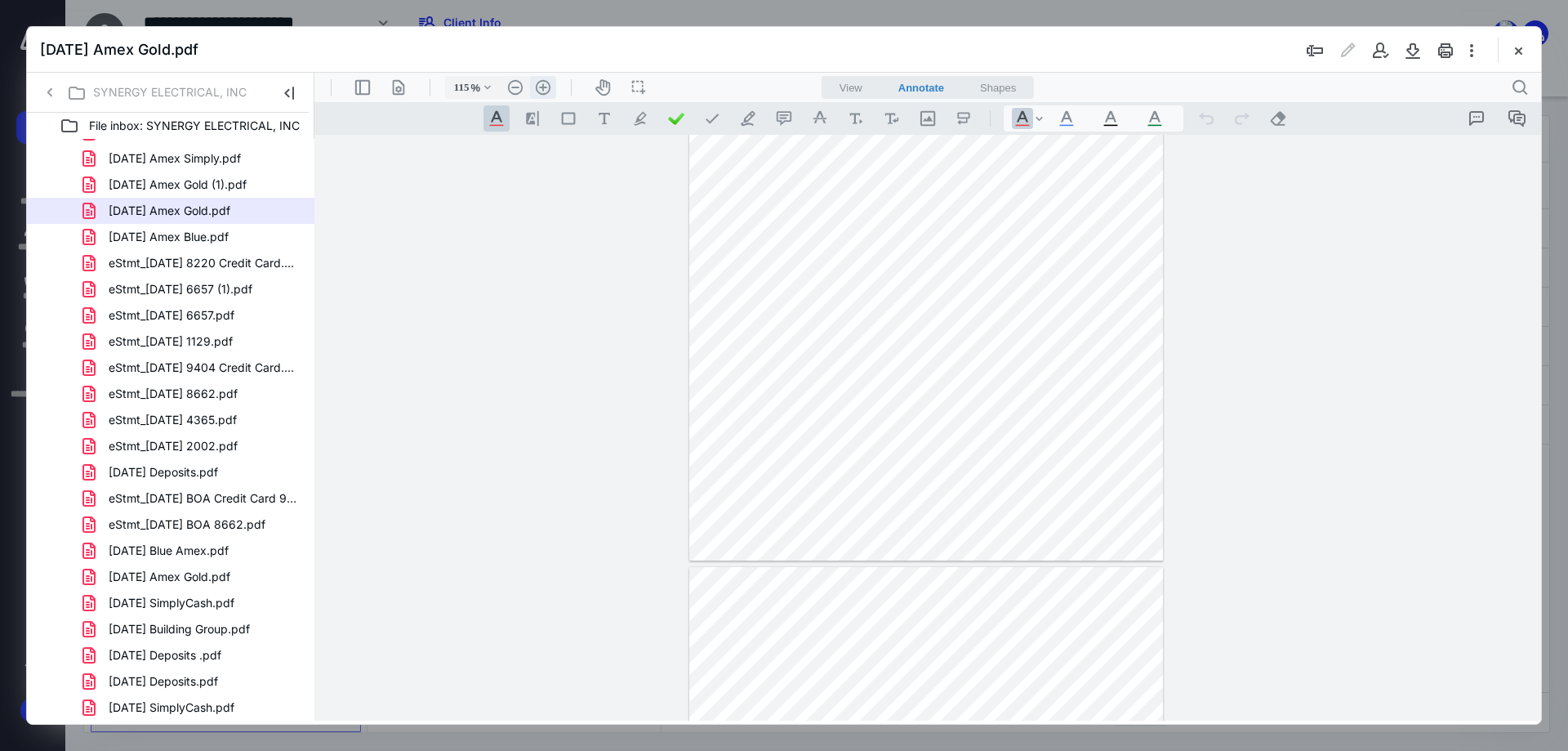 click on ".cls-1{fill:#abb0c4;} icon - header - zoom - in - line" at bounding box center (543, 87) 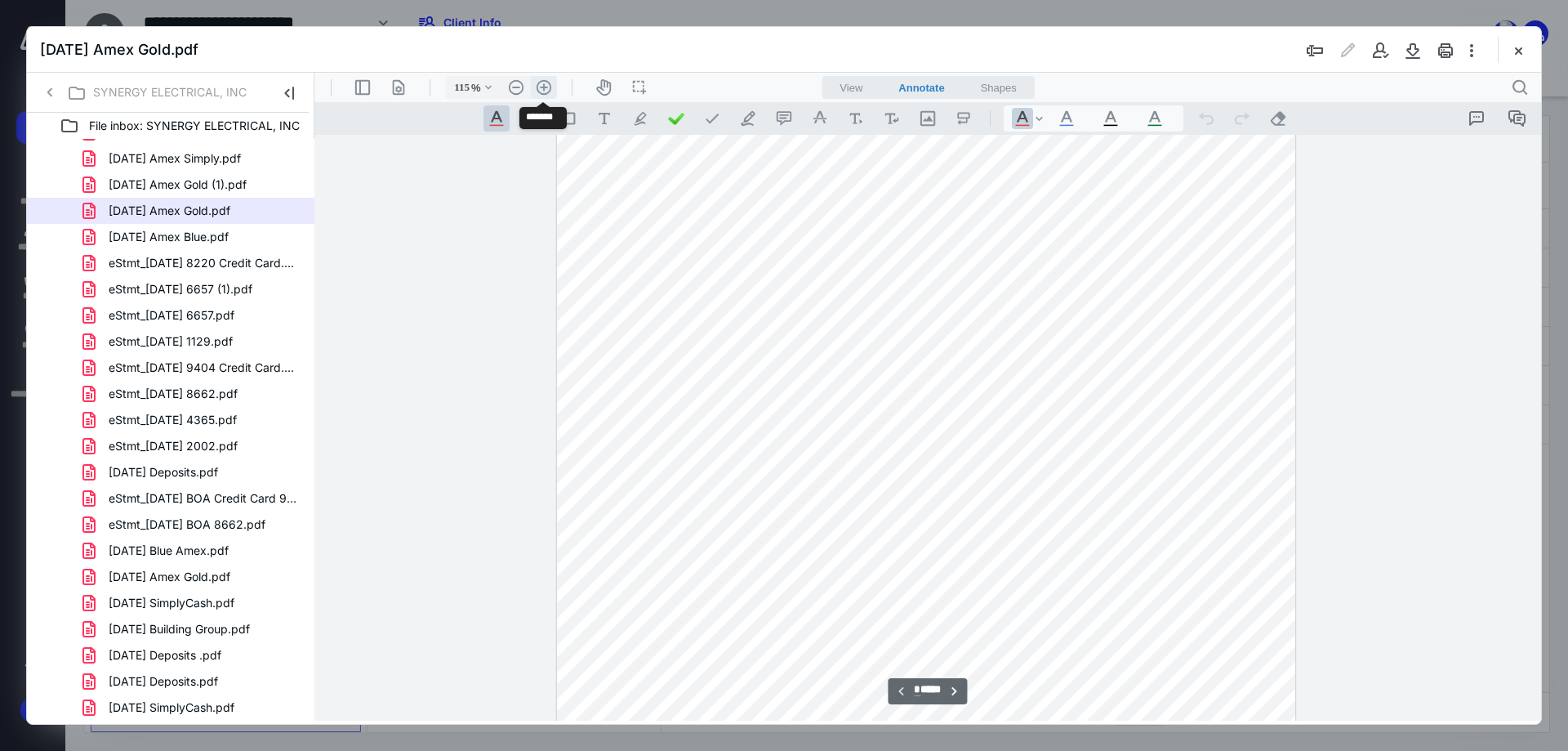 type on "140" 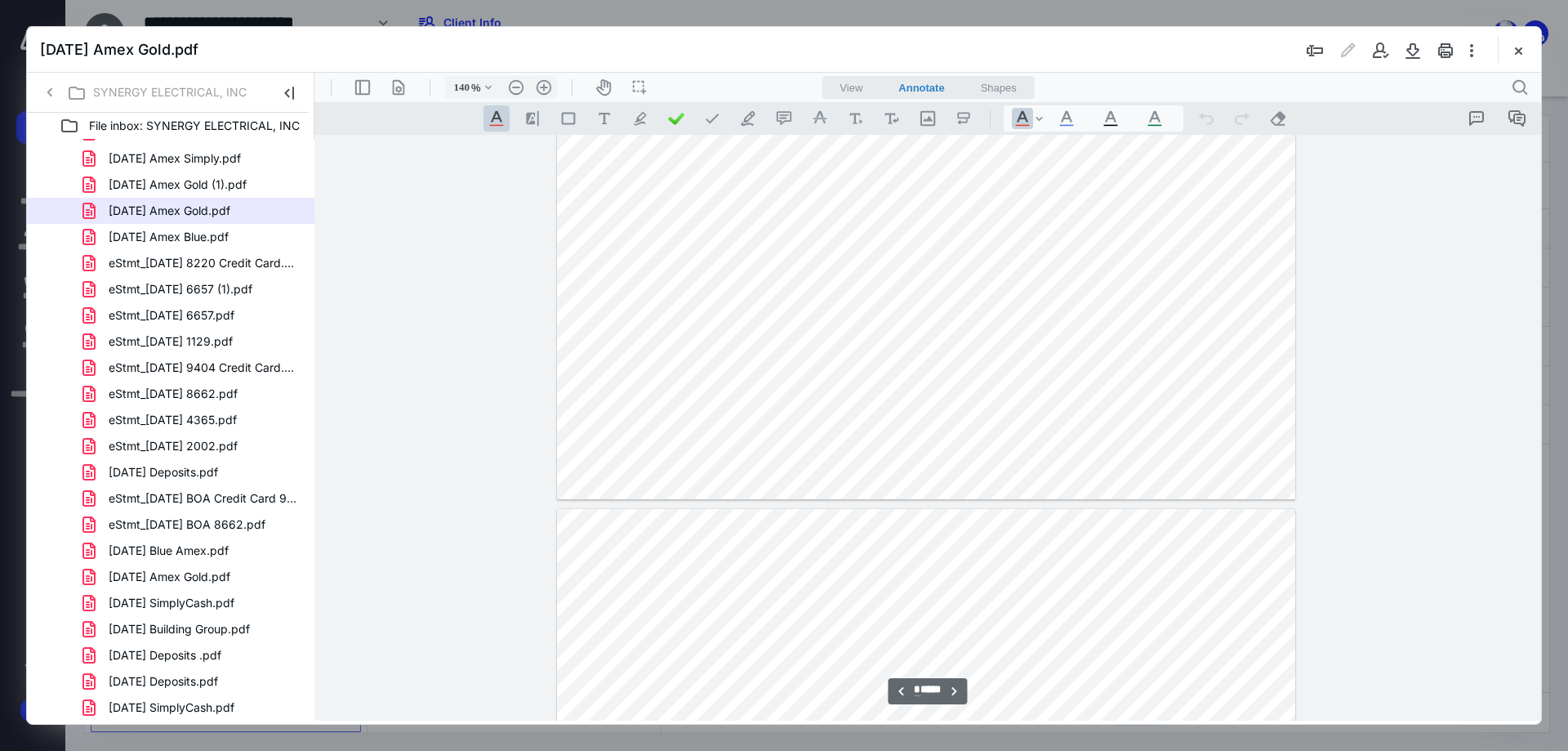 scroll, scrollTop: 2359, scrollLeft: 0, axis: vertical 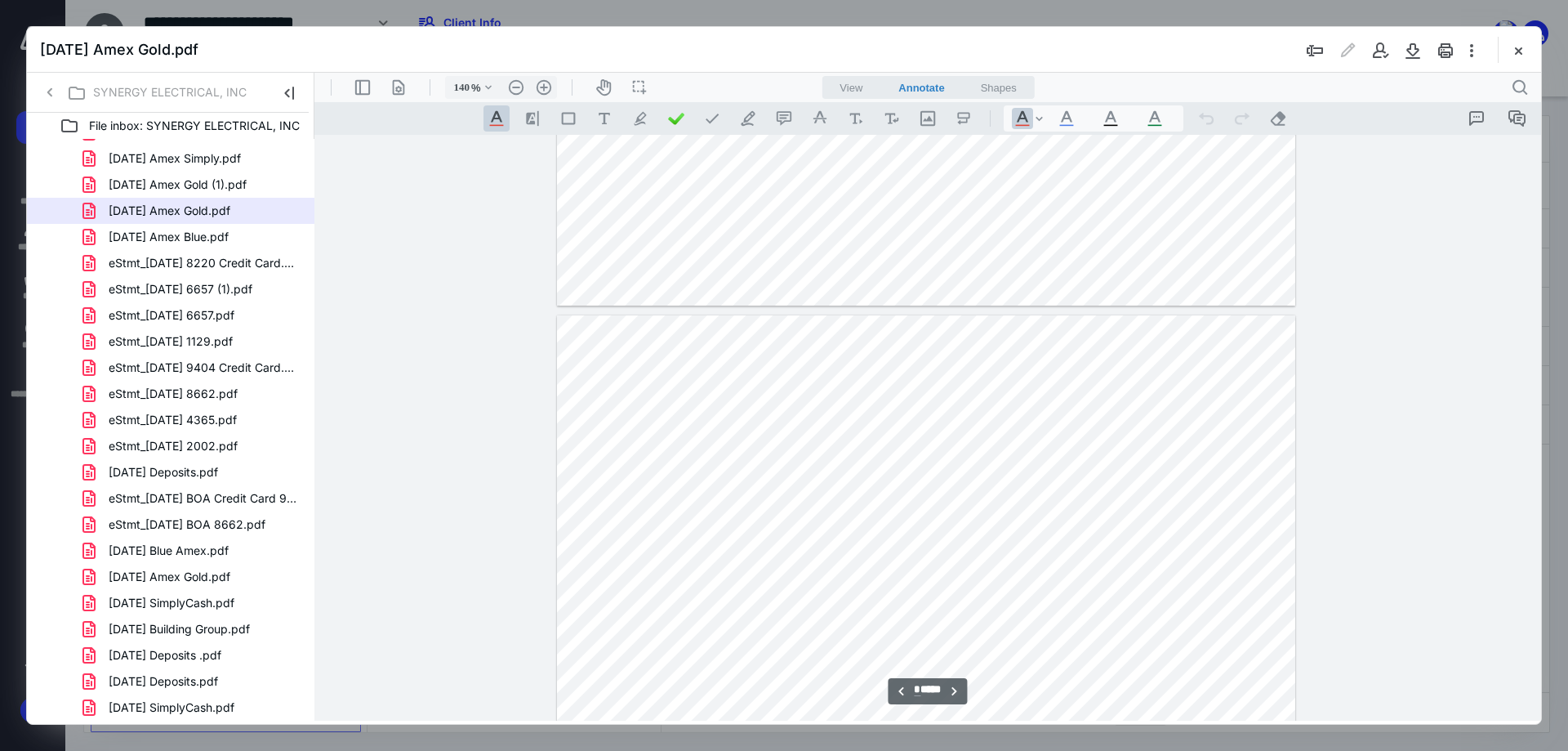 type on "*" 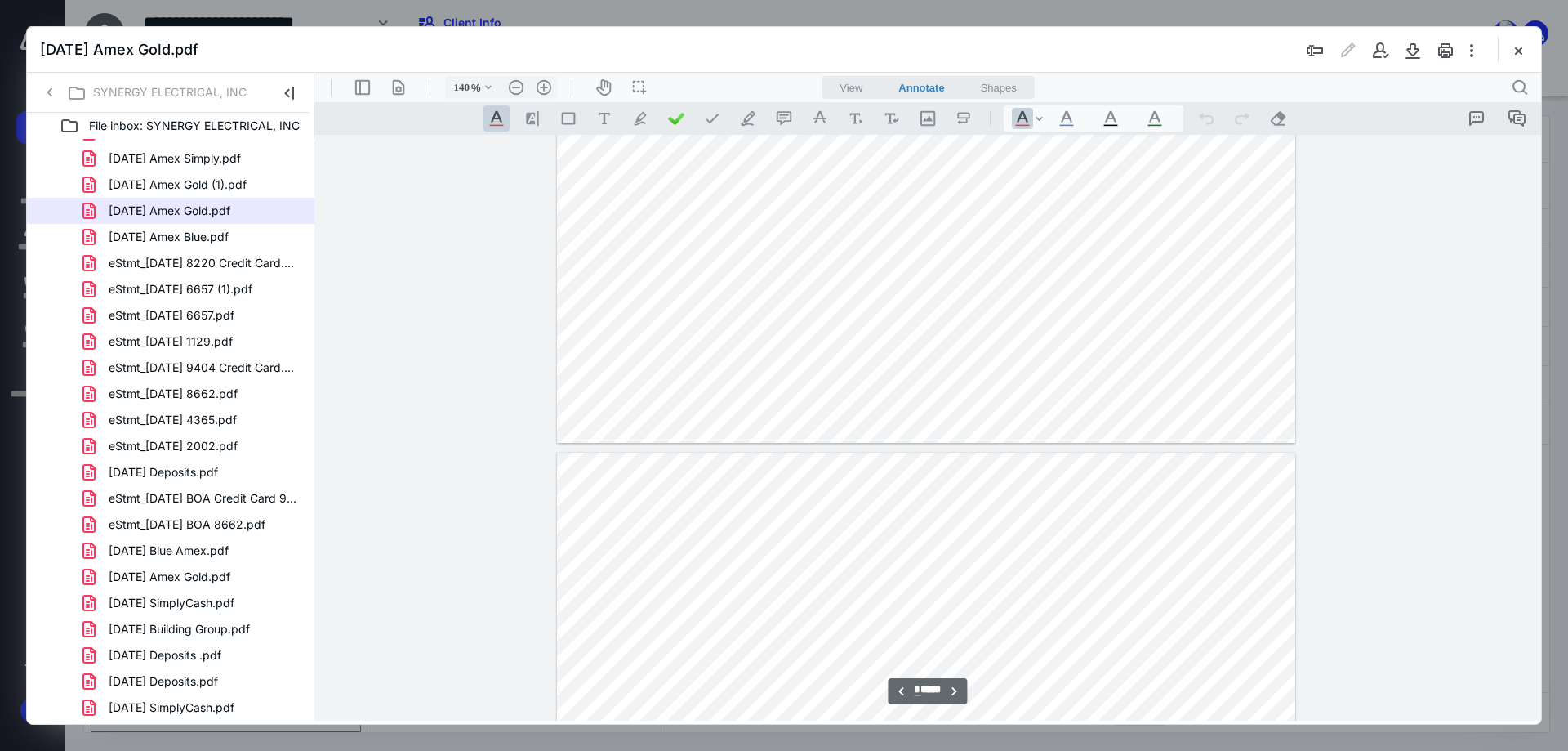 scroll, scrollTop: 3340, scrollLeft: 0, axis: vertical 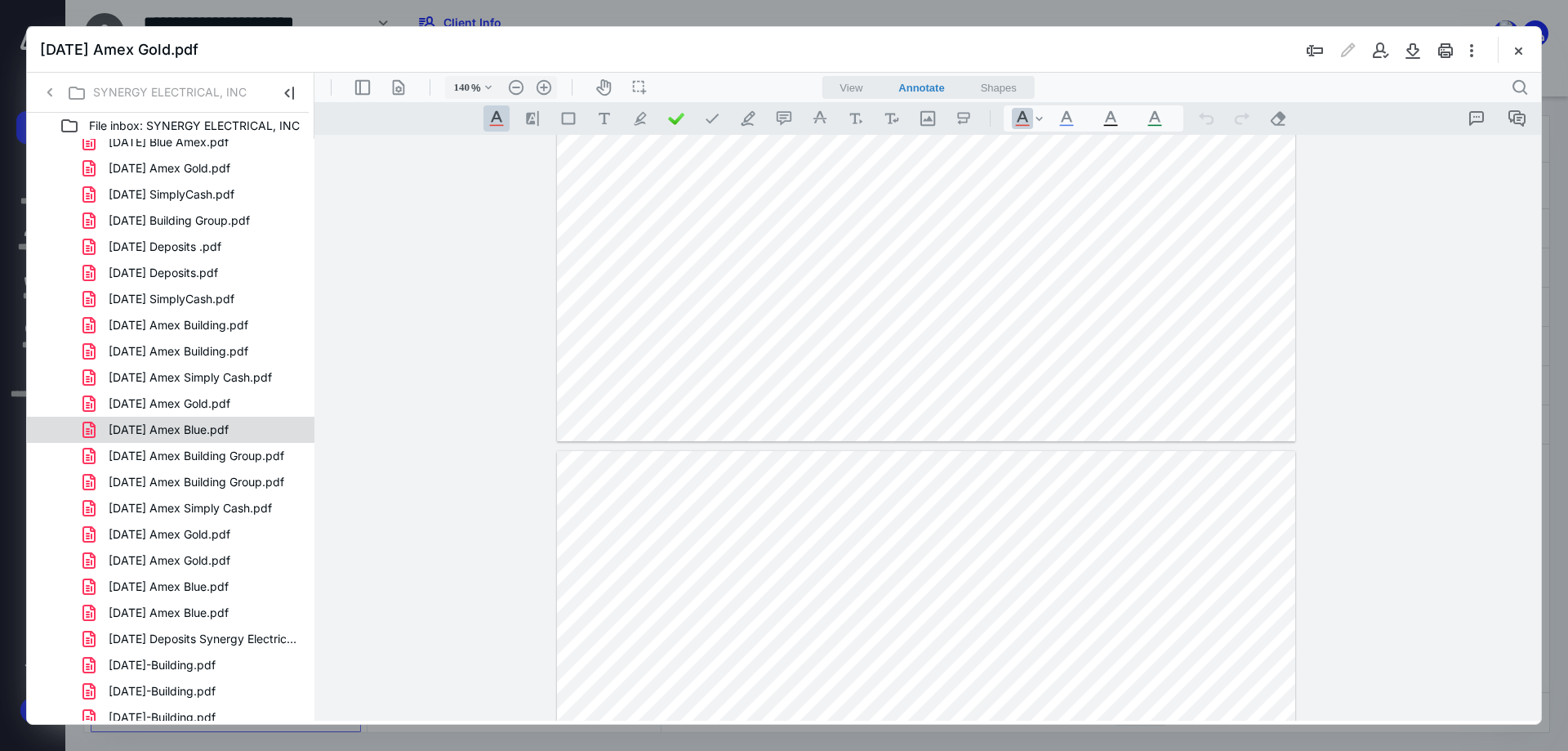 click on "[DATE] Amex Blue.pdf" at bounding box center [168, 430] 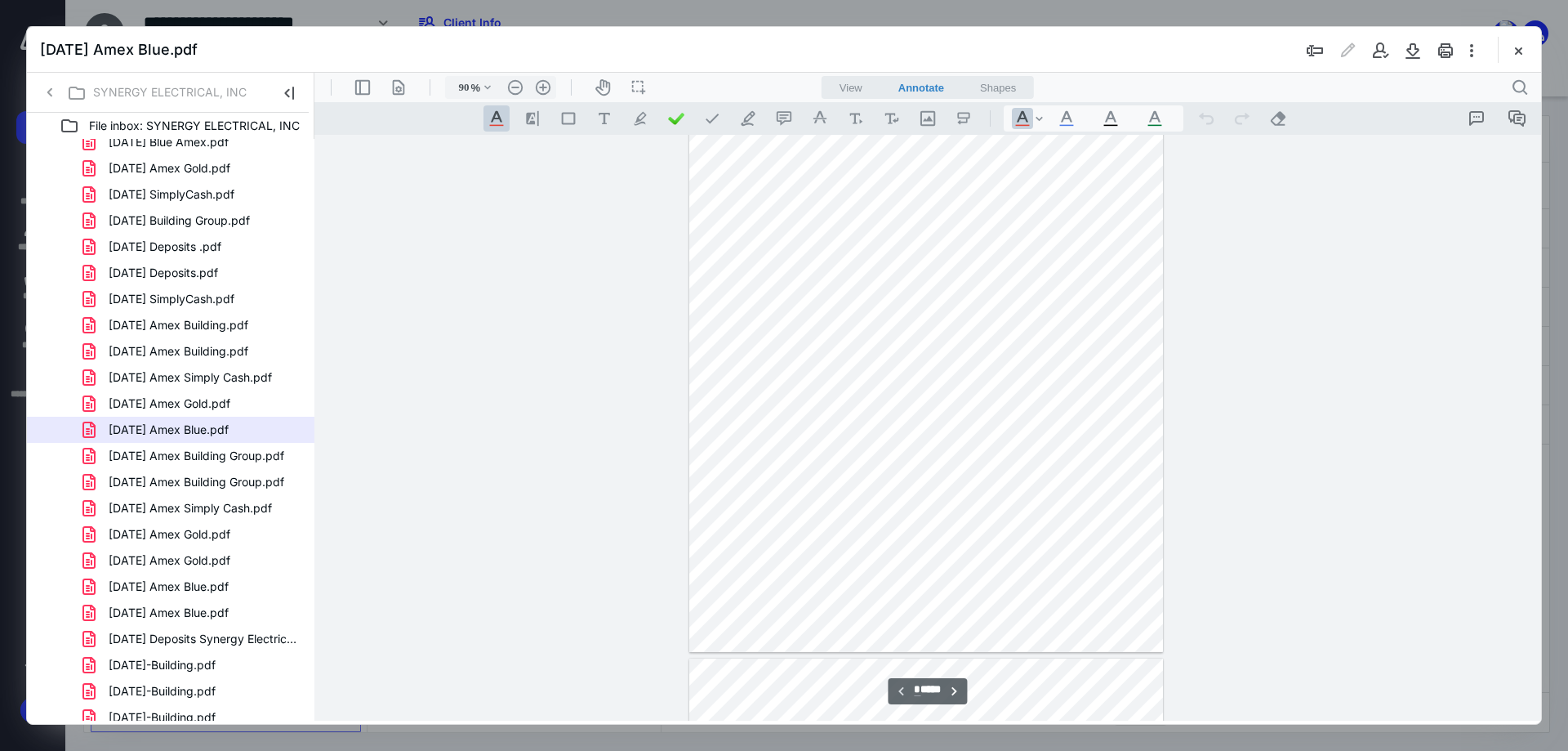 scroll, scrollTop: 0, scrollLeft: 0, axis: both 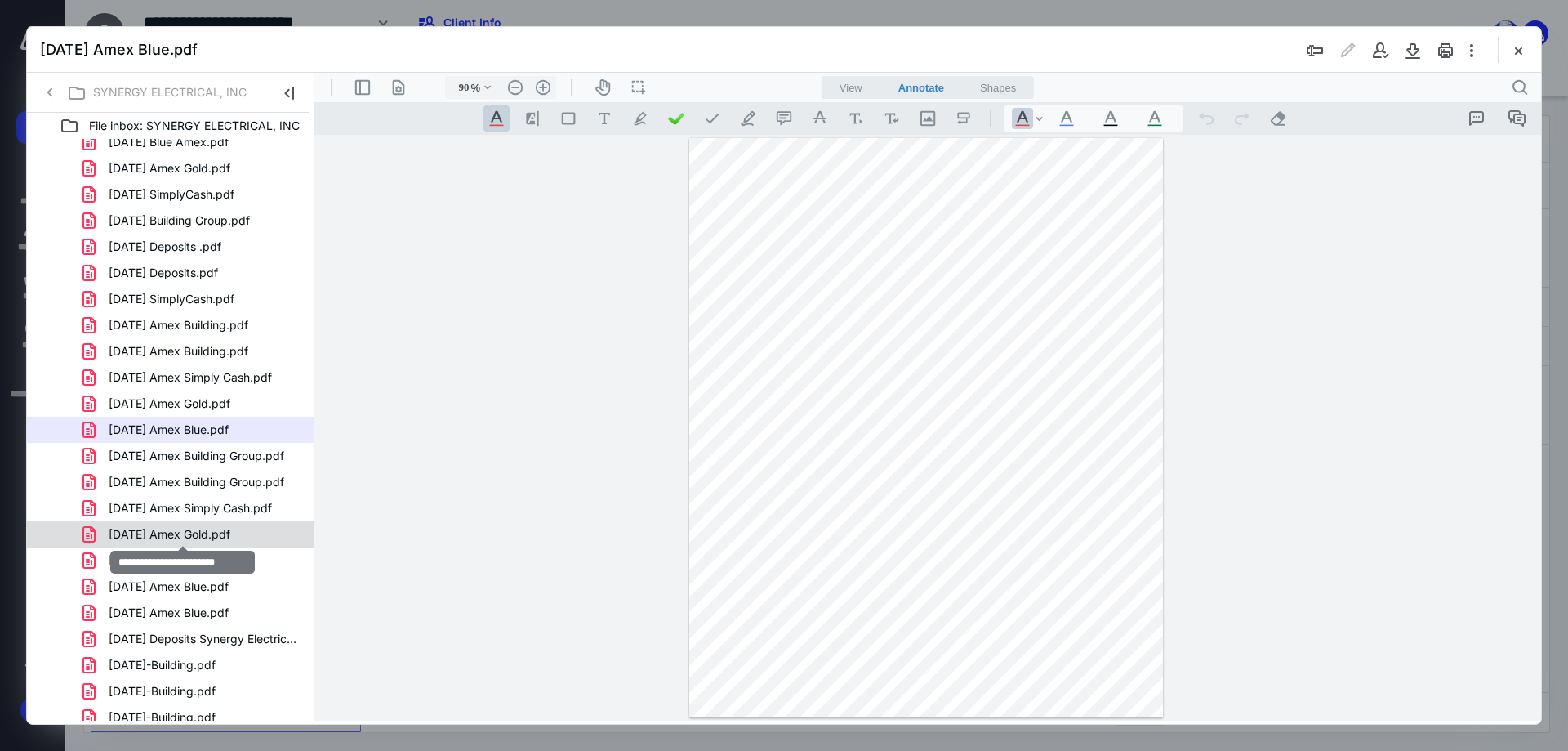click on "[DATE] Amex Gold.pdf" at bounding box center [169, 534] 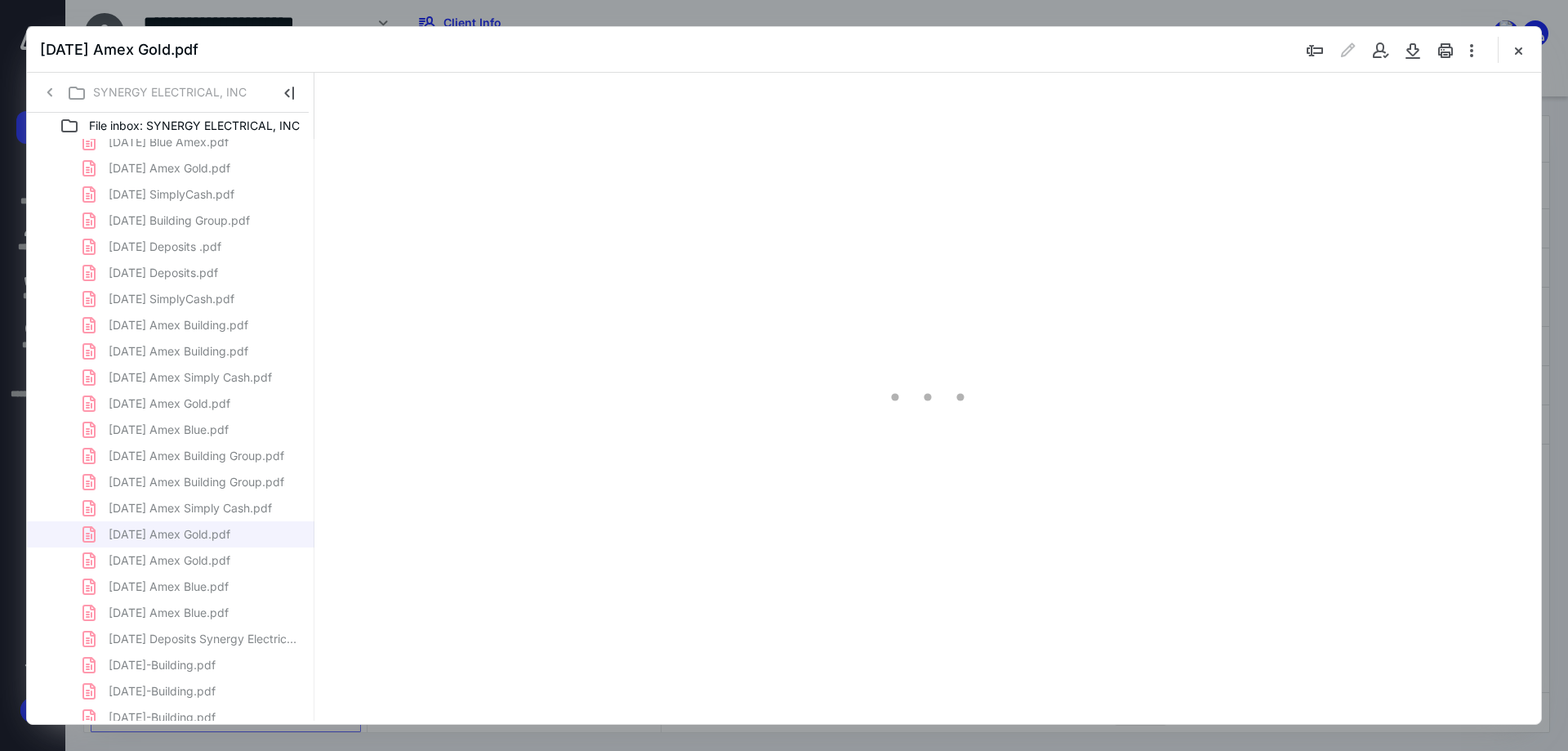 scroll, scrollTop: 65, scrollLeft: 0, axis: vertical 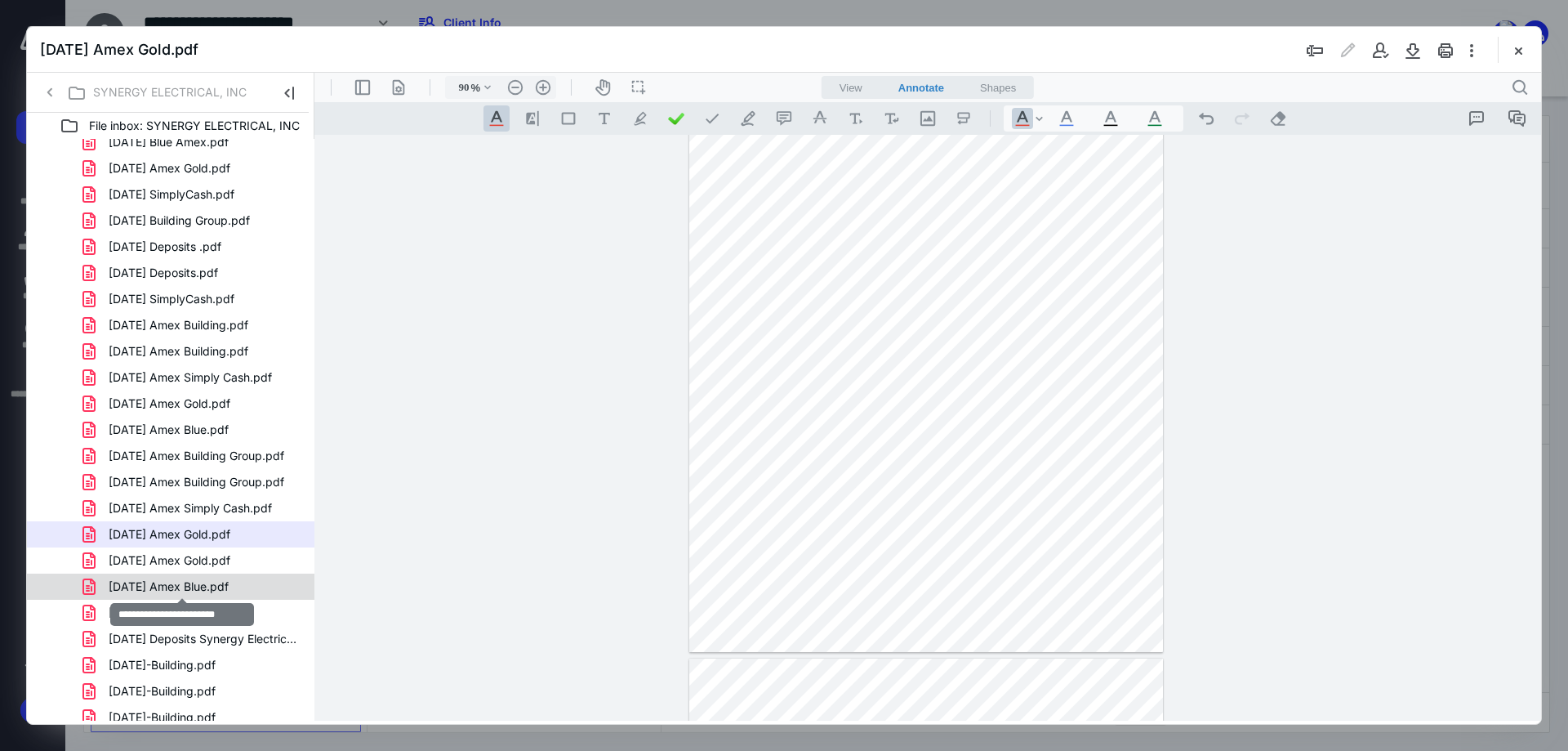 click on "[DATE] Amex Blue.pdf" at bounding box center (168, 587) 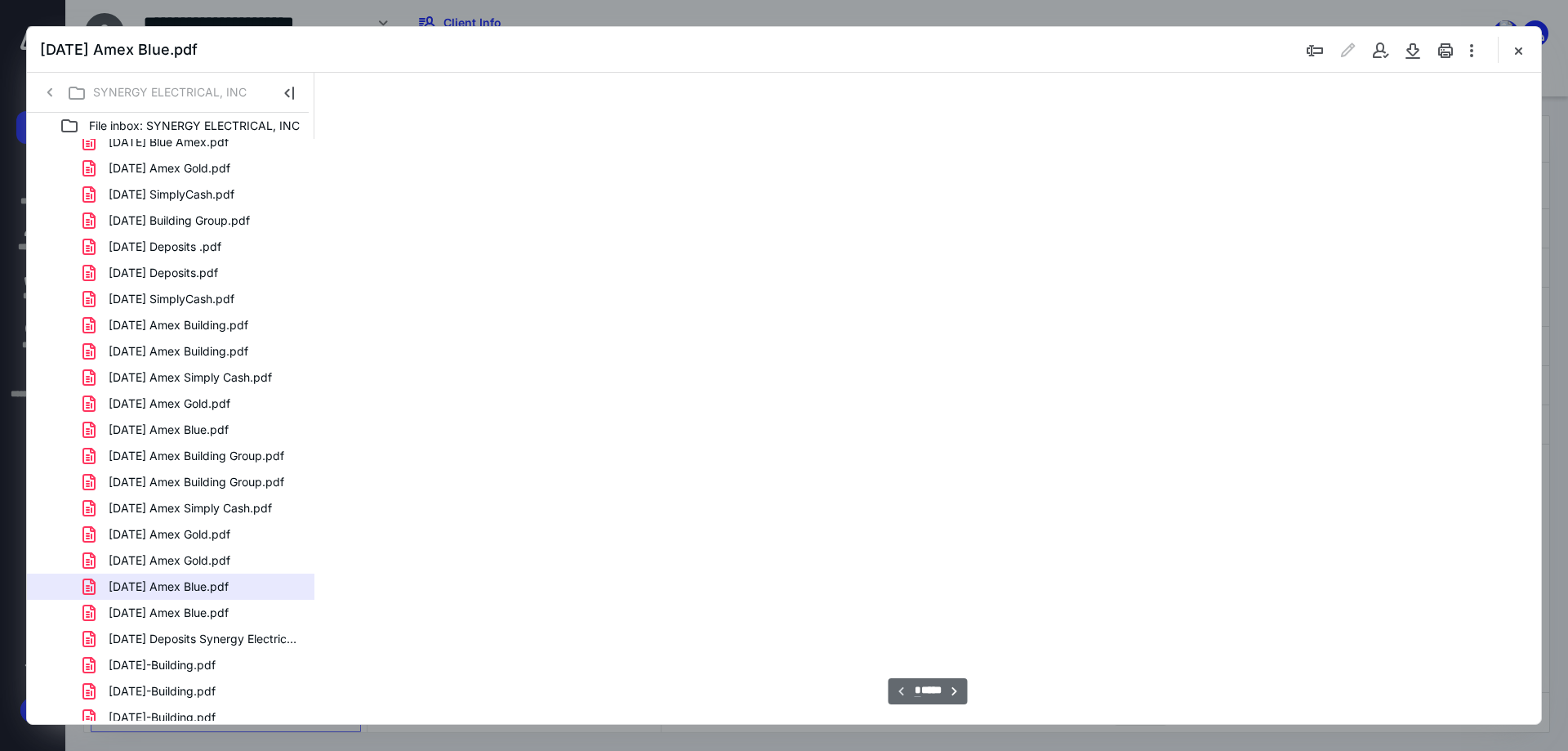 type on "90" 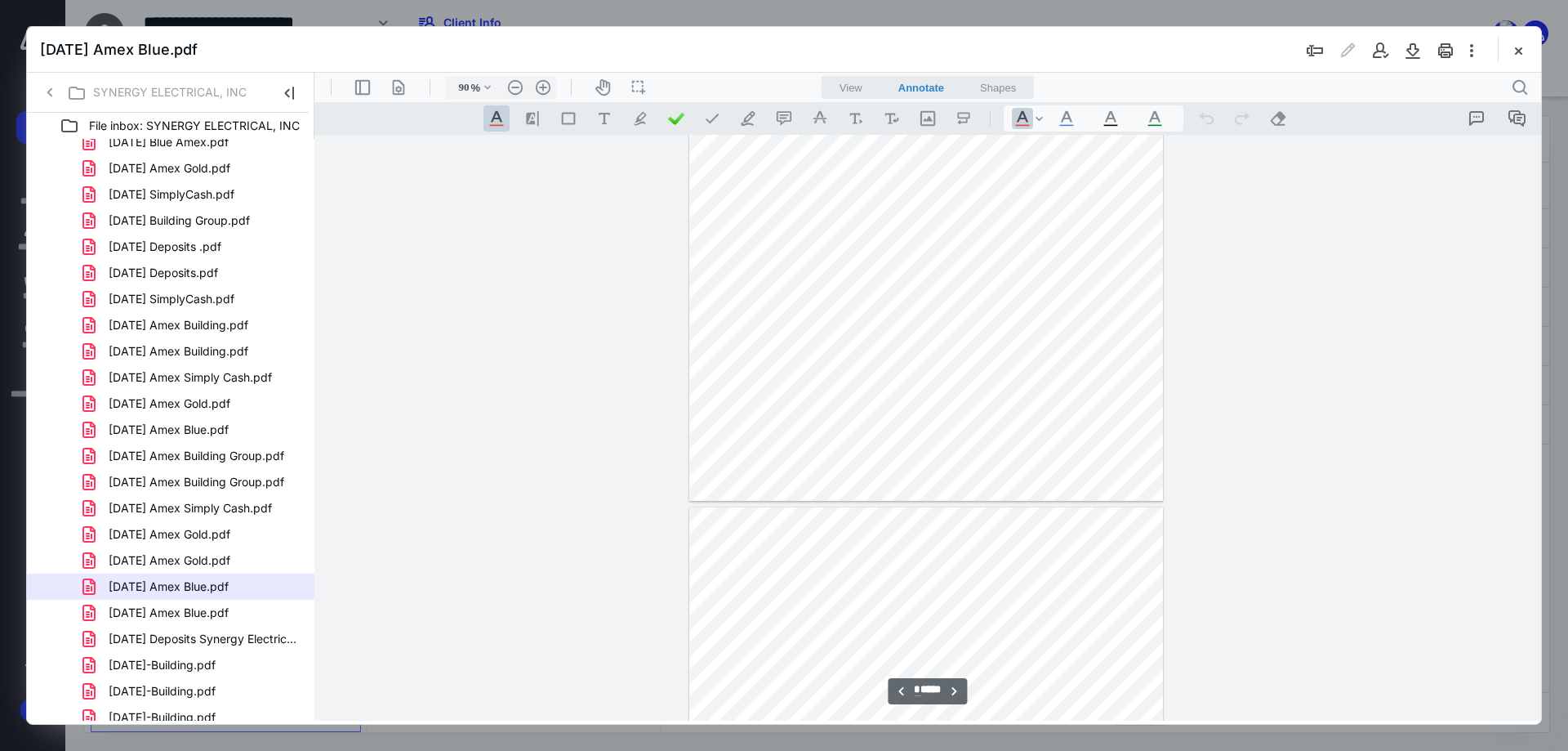 scroll, scrollTop: 1046, scrollLeft: 0, axis: vertical 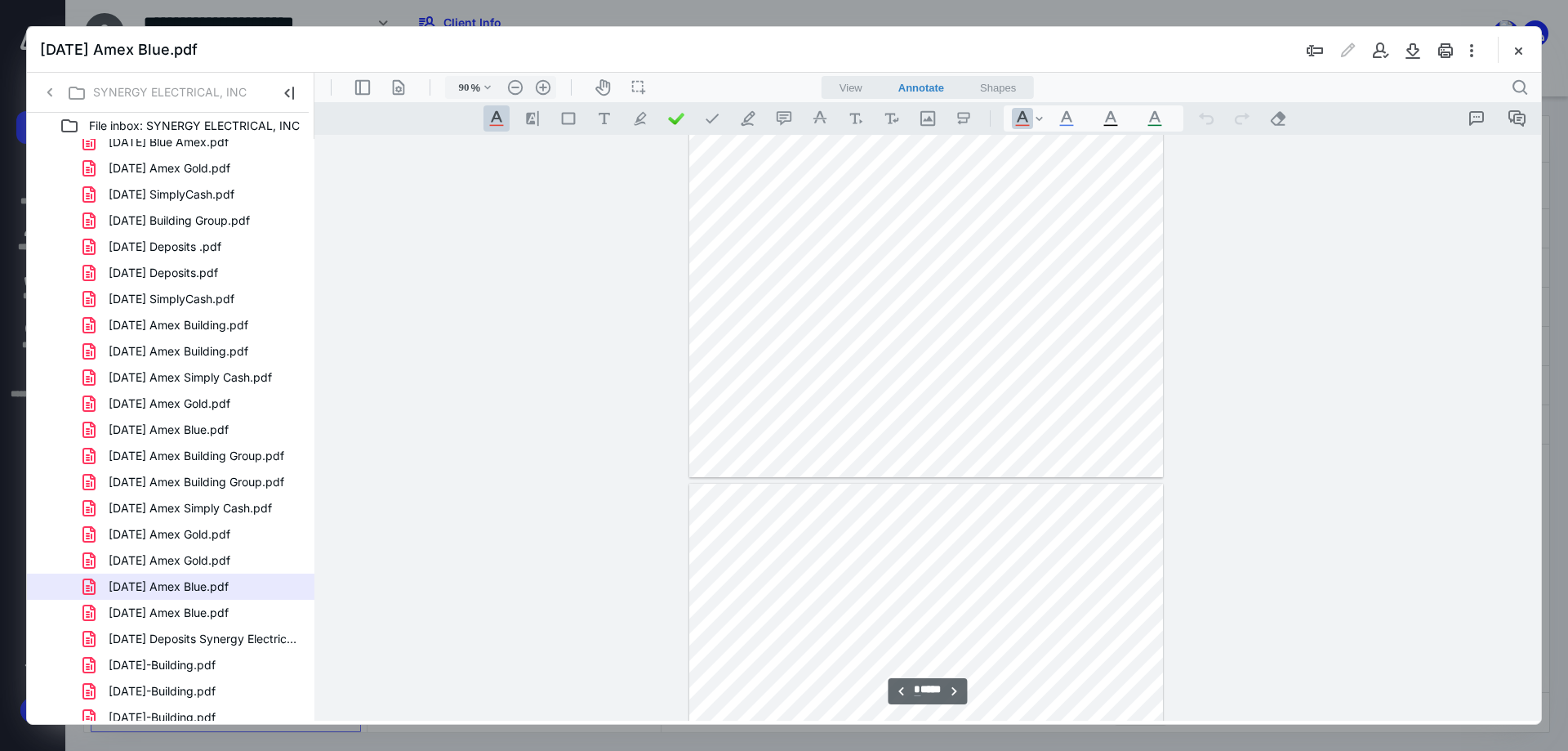 type on "*" 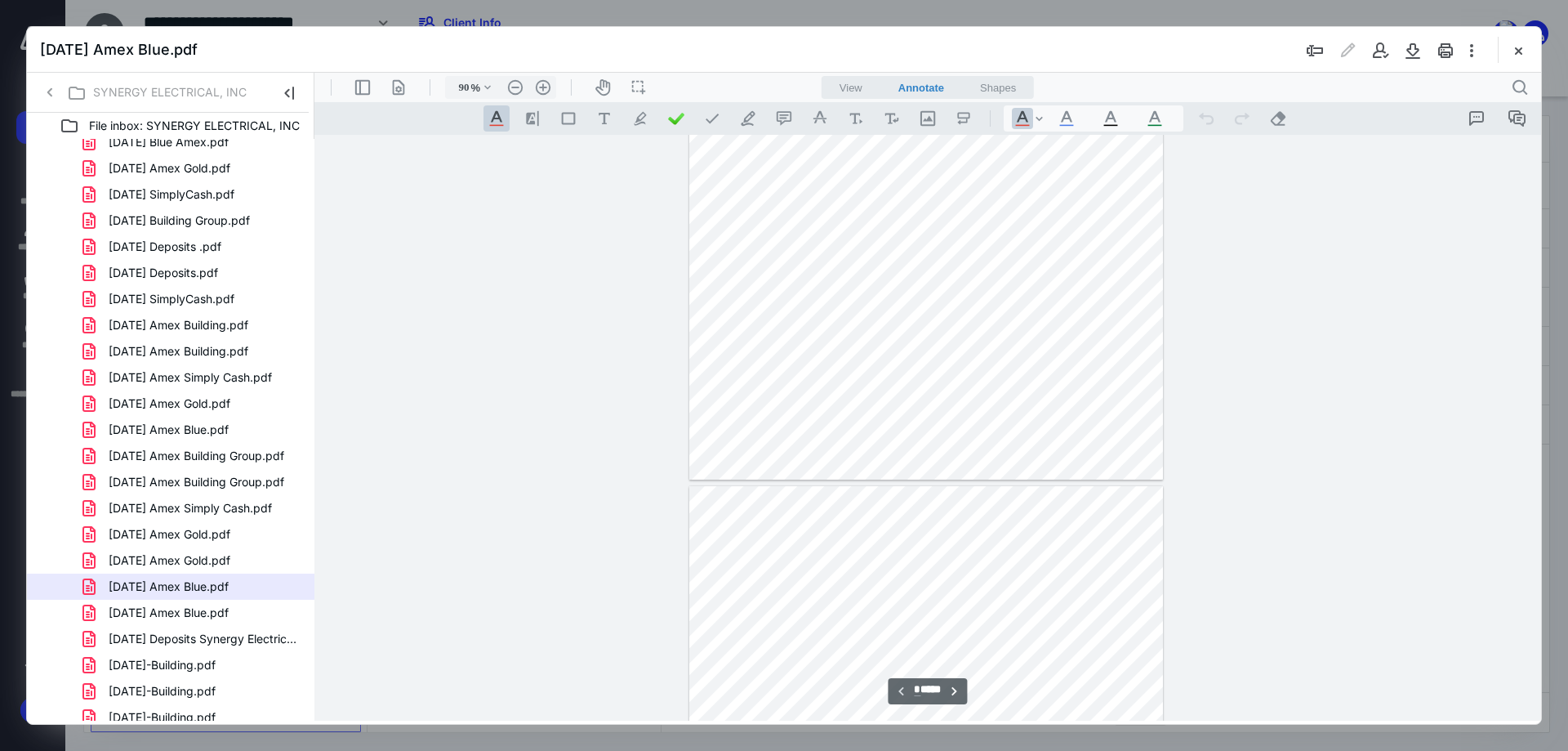 scroll, scrollTop: 147, scrollLeft: 0, axis: vertical 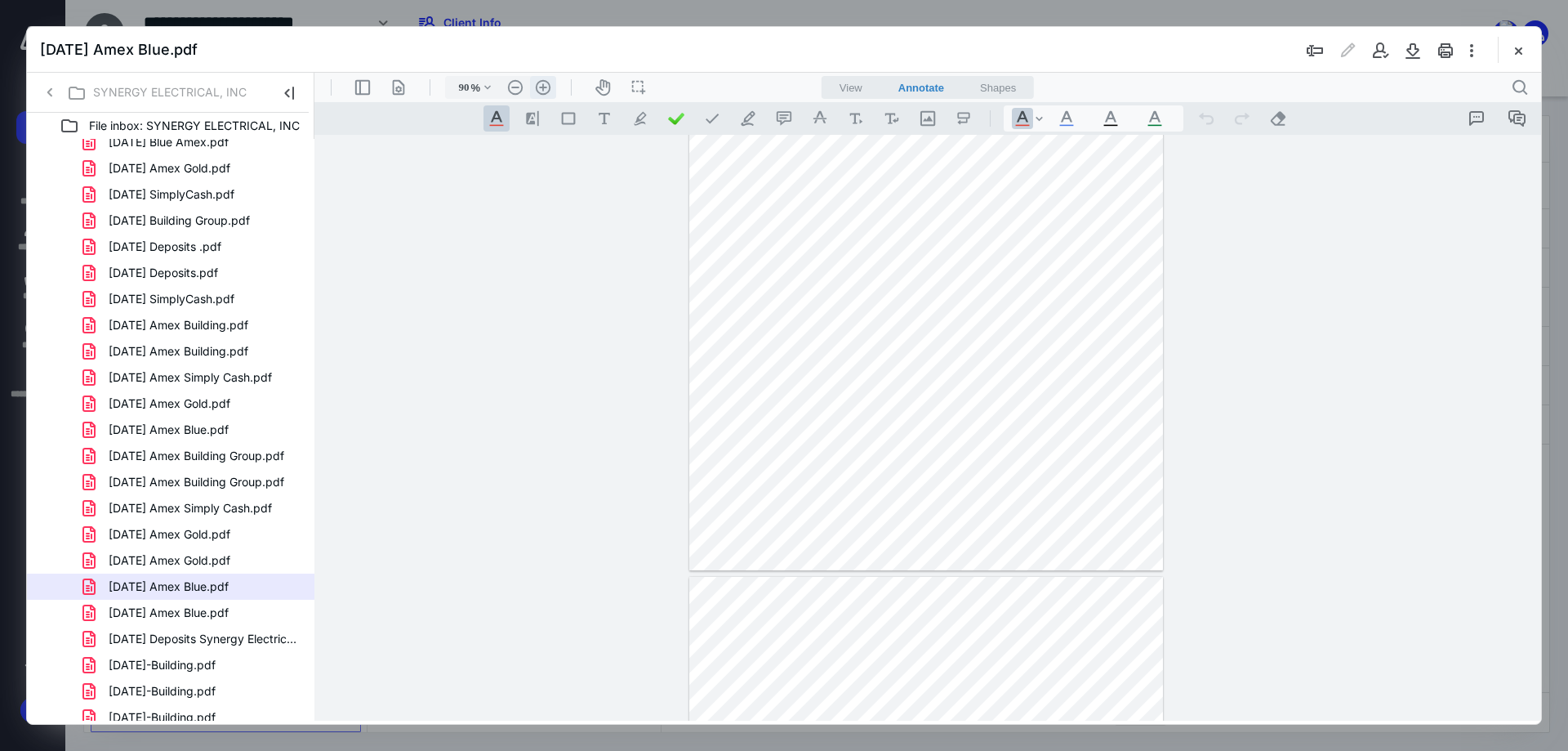click on ".cls-1{fill:#abb0c4;} icon - header - zoom - in - line" at bounding box center [543, 87] 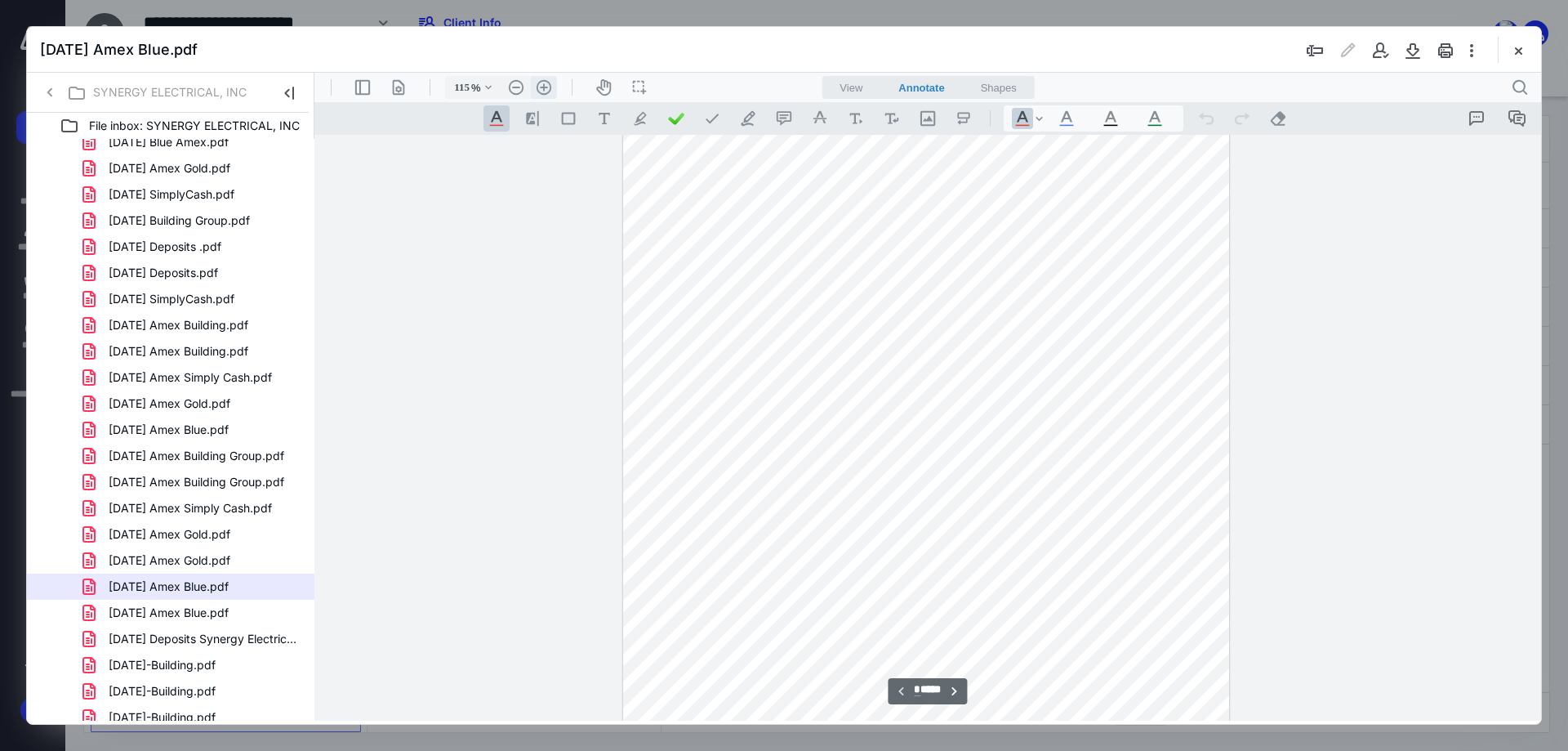 scroll, scrollTop: 376, scrollLeft: 0, axis: vertical 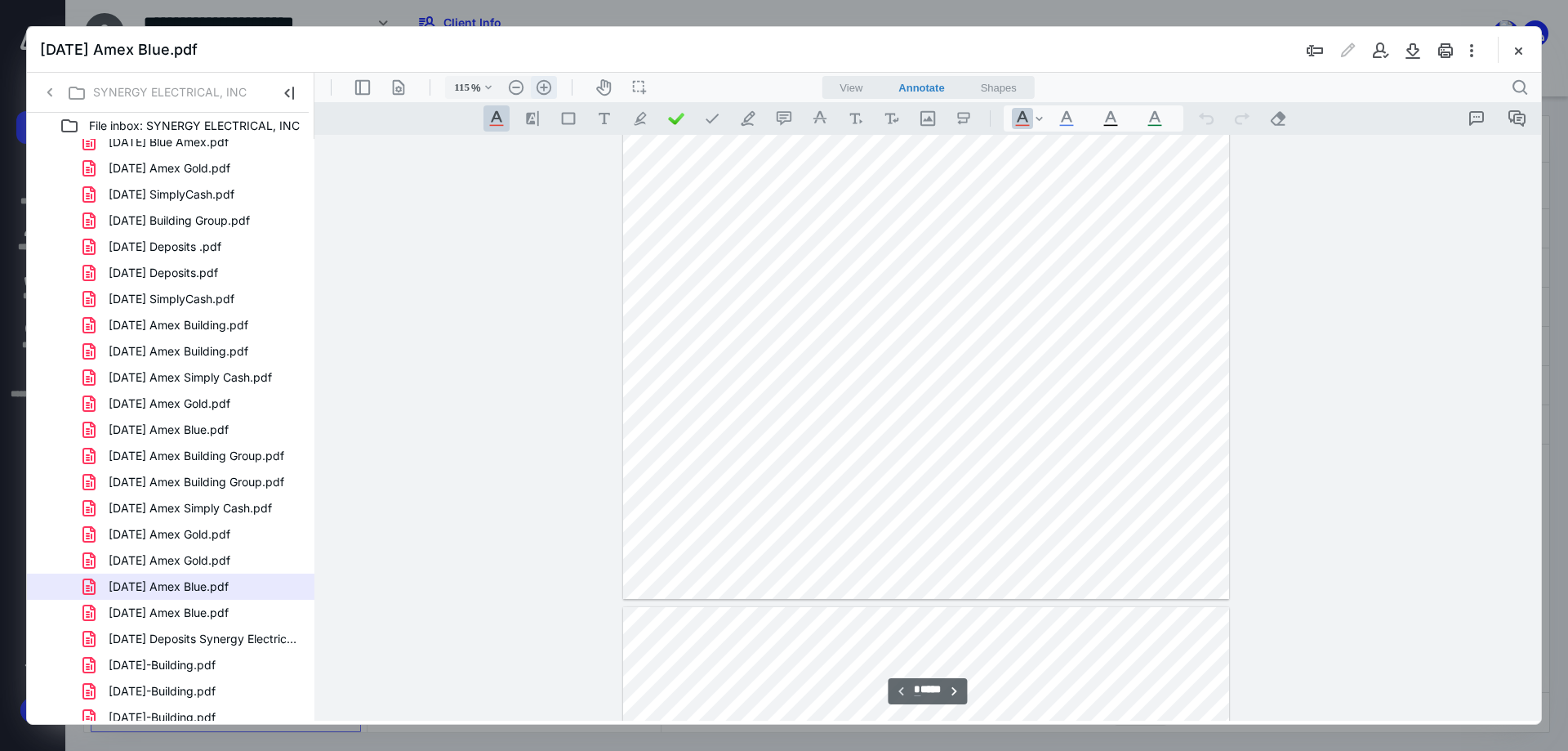 click on ".cls-1{fill:#abb0c4;} icon - header - zoom - in - line" at bounding box center [544, 87] 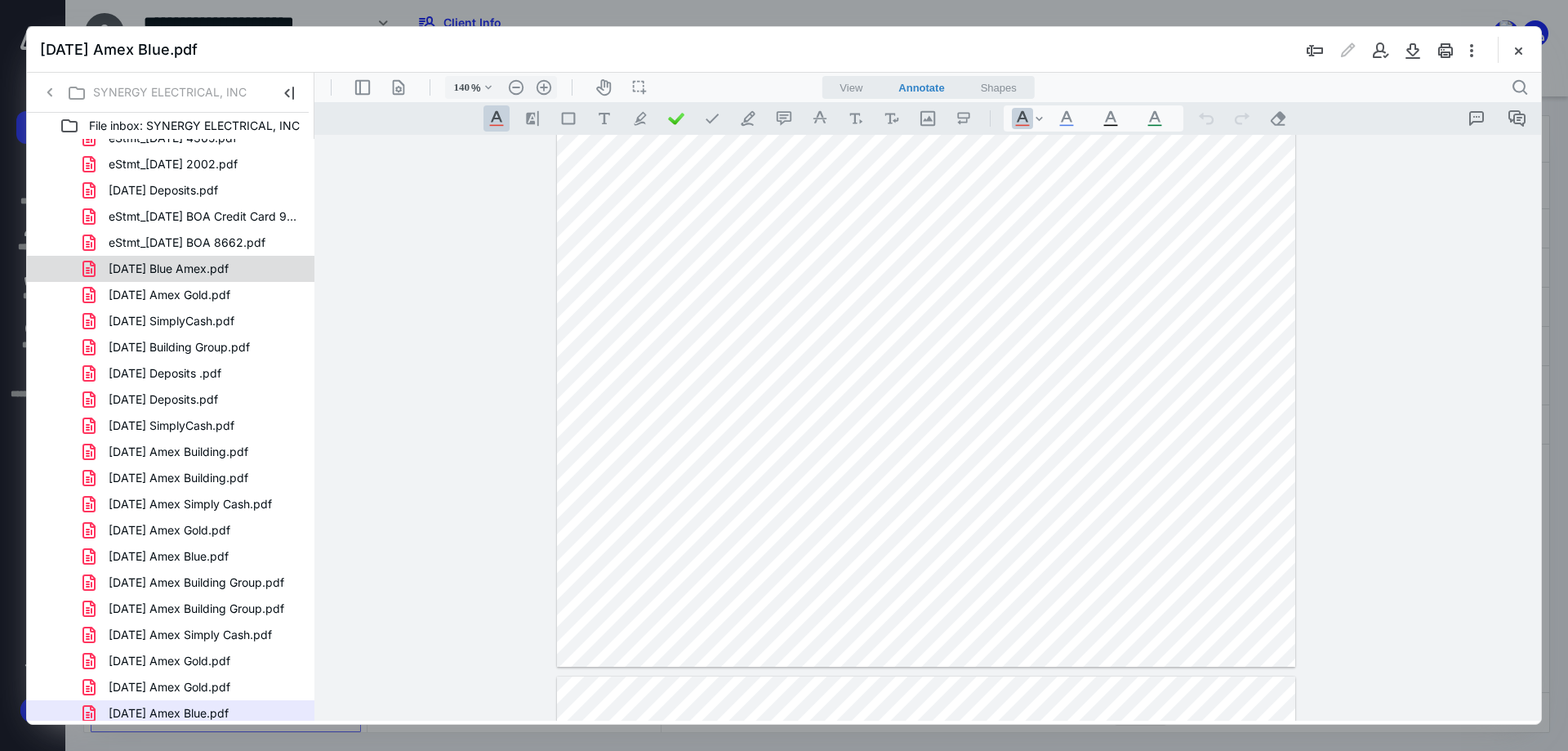 scroll, scrollTop: 327, scrollLeft: 0, axis: vertical 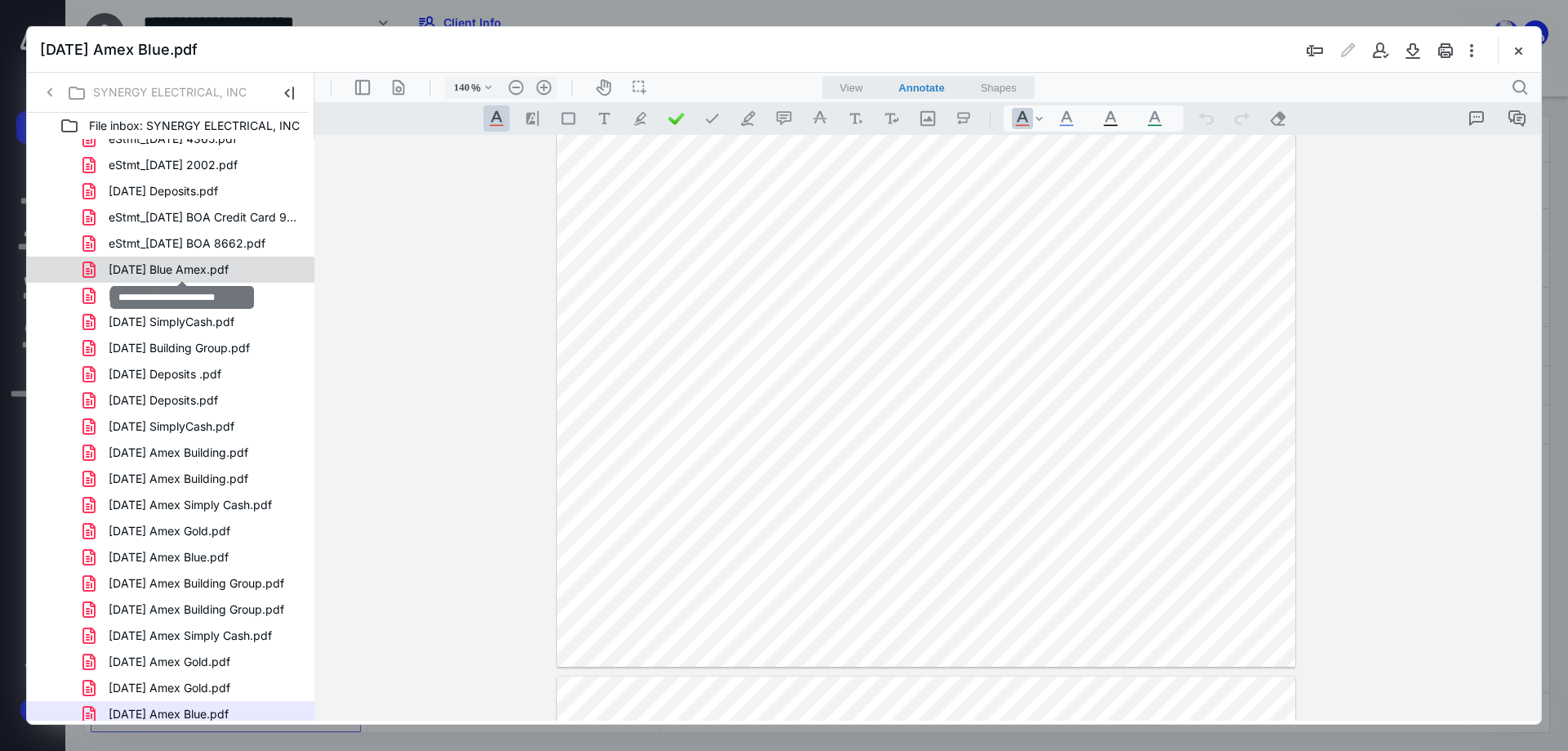 click on "[DATE] Blue Amex.pdf" at bounding box center (168, 270) 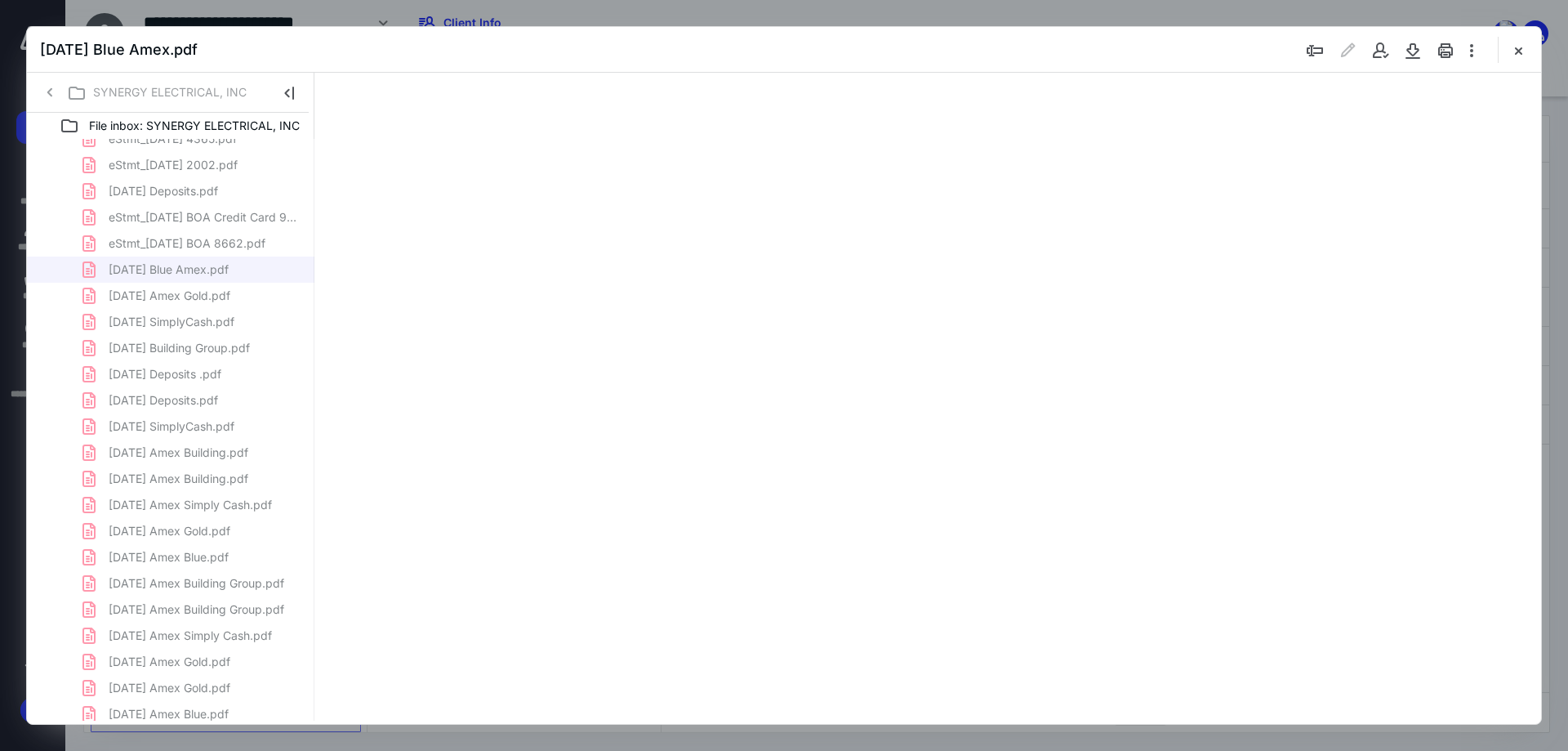 scroll, scrollTop: 65, scrollLeft: 0, axis: vertical 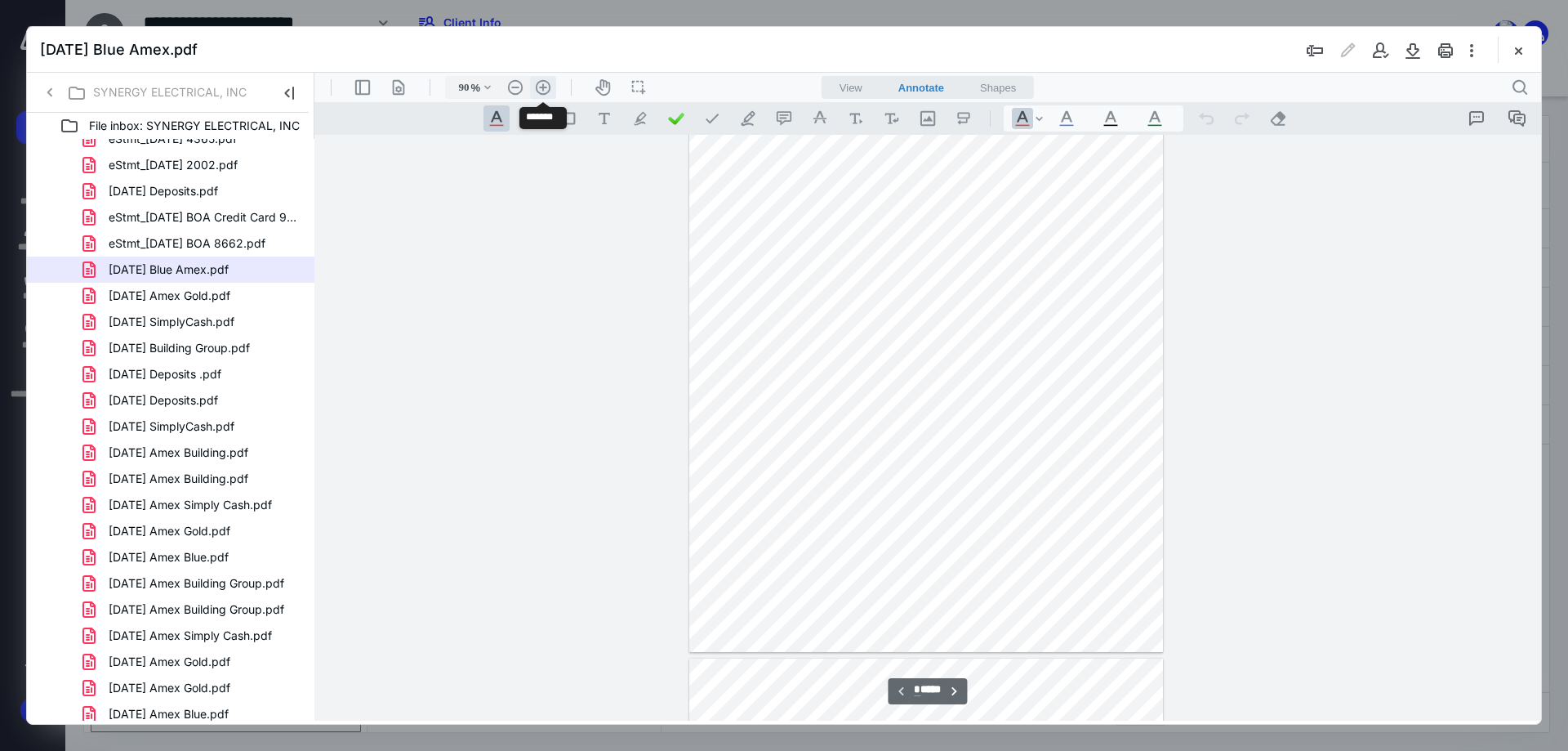 click on ".cls-1{fill:#abb0c4;} icon - header - zoom - in - line" at bounding box center (543, 87) 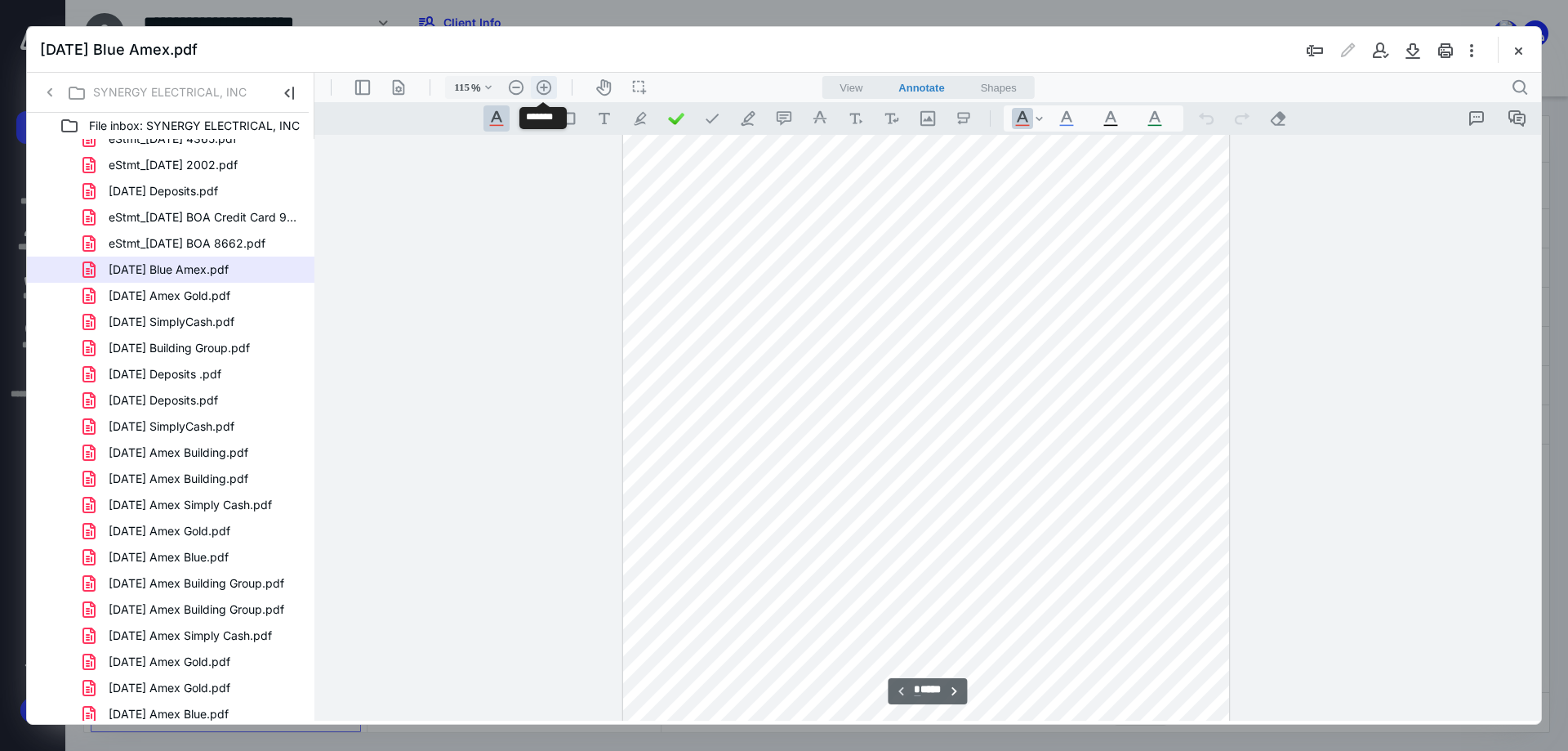 click on ".cls-1{fill:#abb0c4;} icon - header - zoom - in - line" at bounding box center [544, 87] 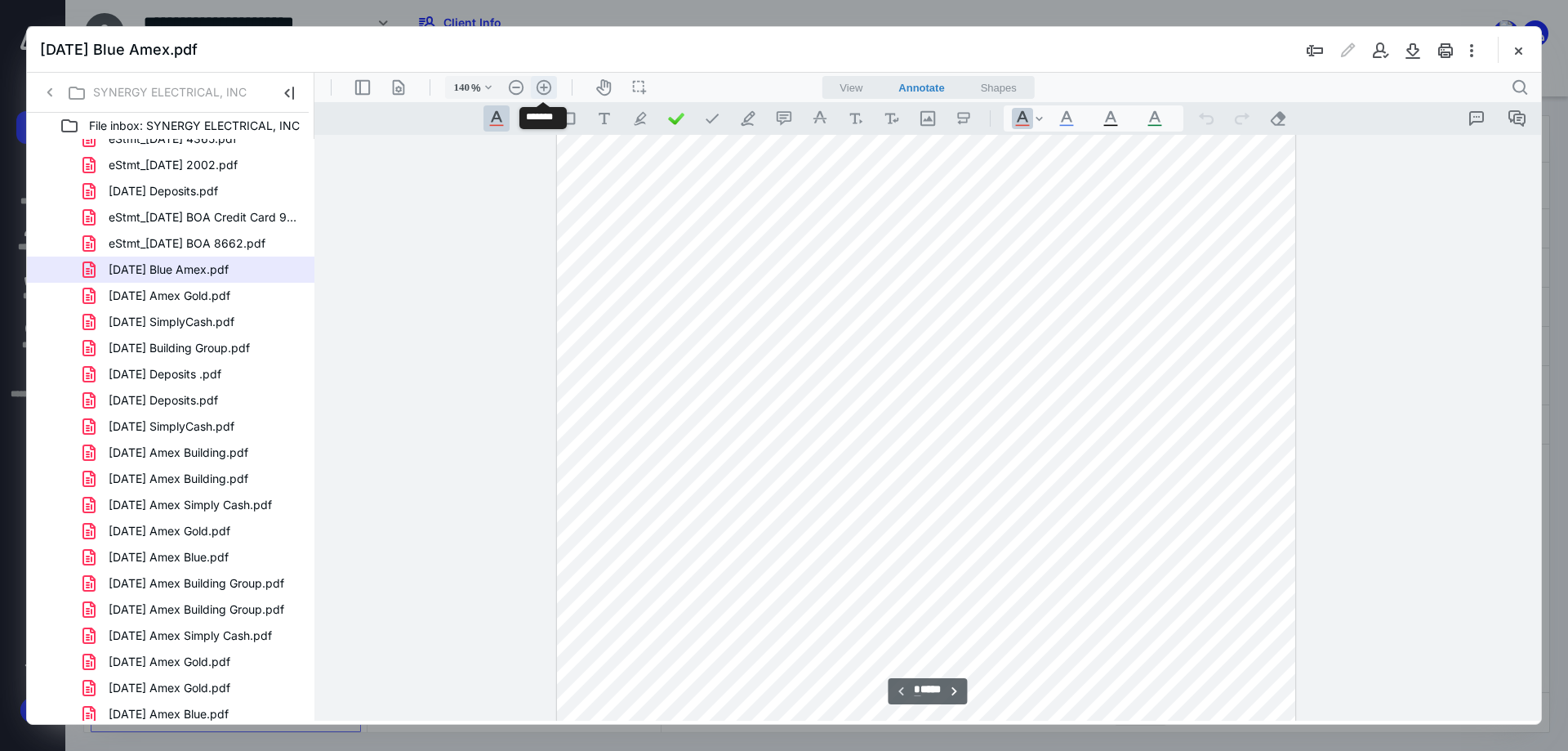 scroll, scrollTop: 248, scrollLeft: 0, axis: vertical 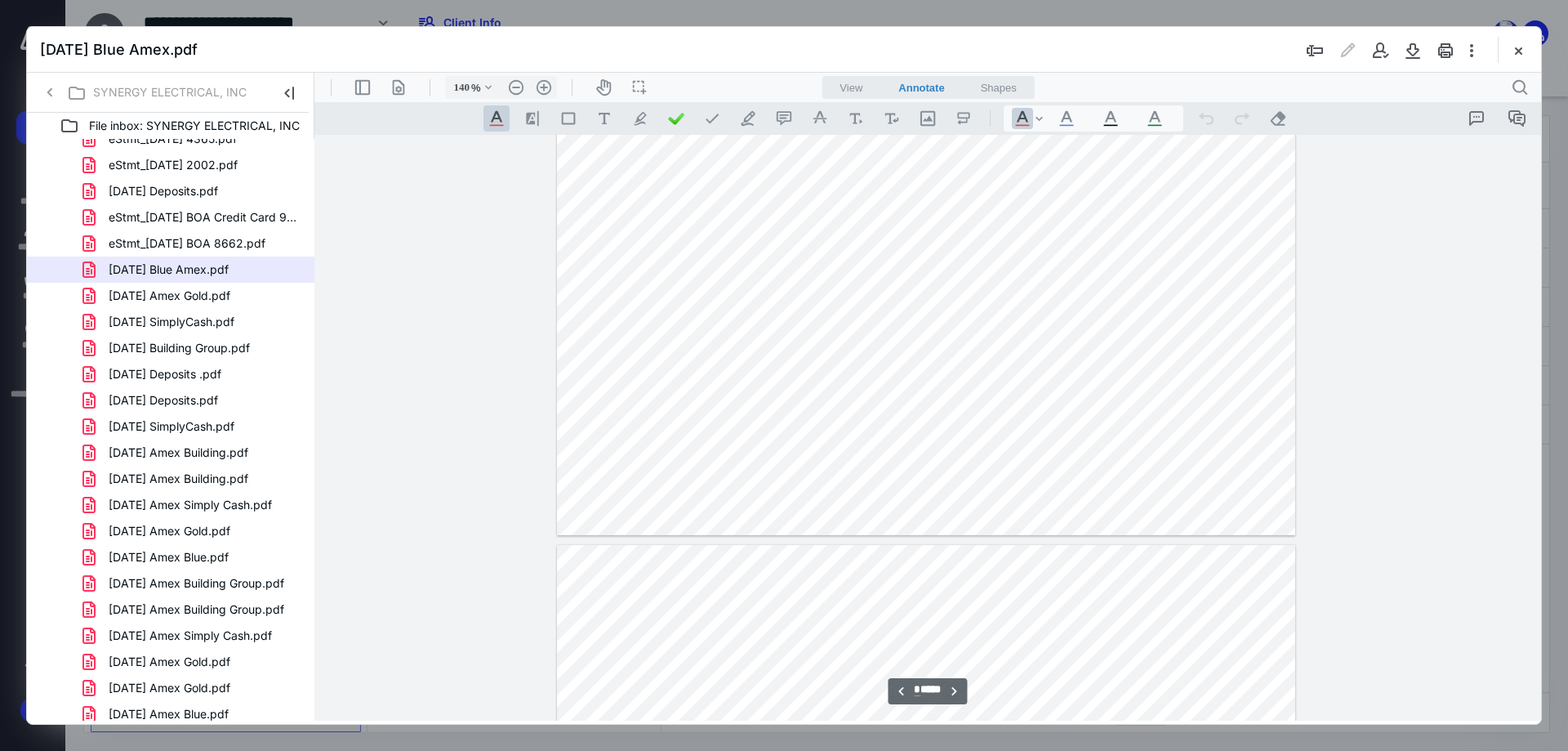 type on "*" 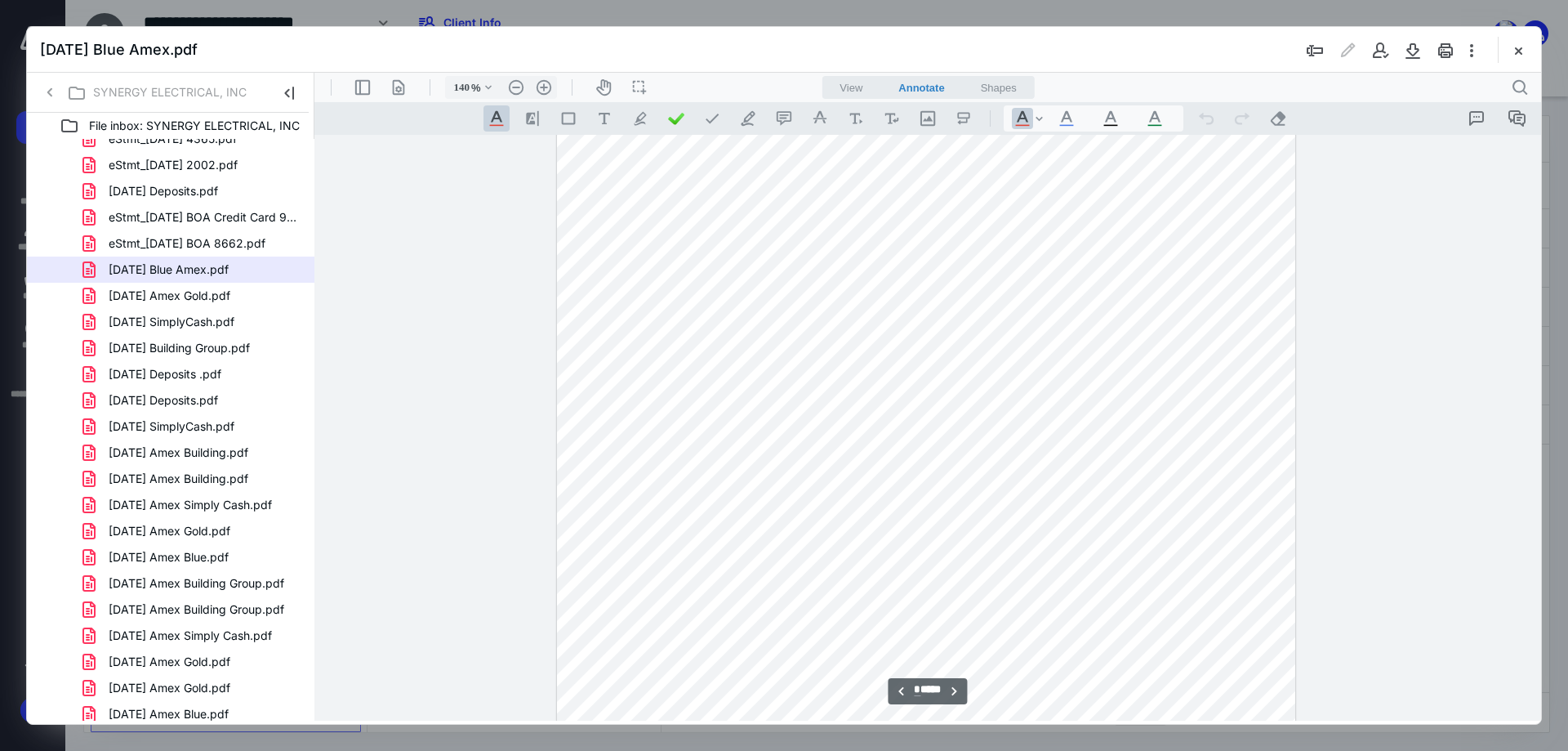 scroll, scrollTop: 2128, scrollLeft: 0, axis: vertical 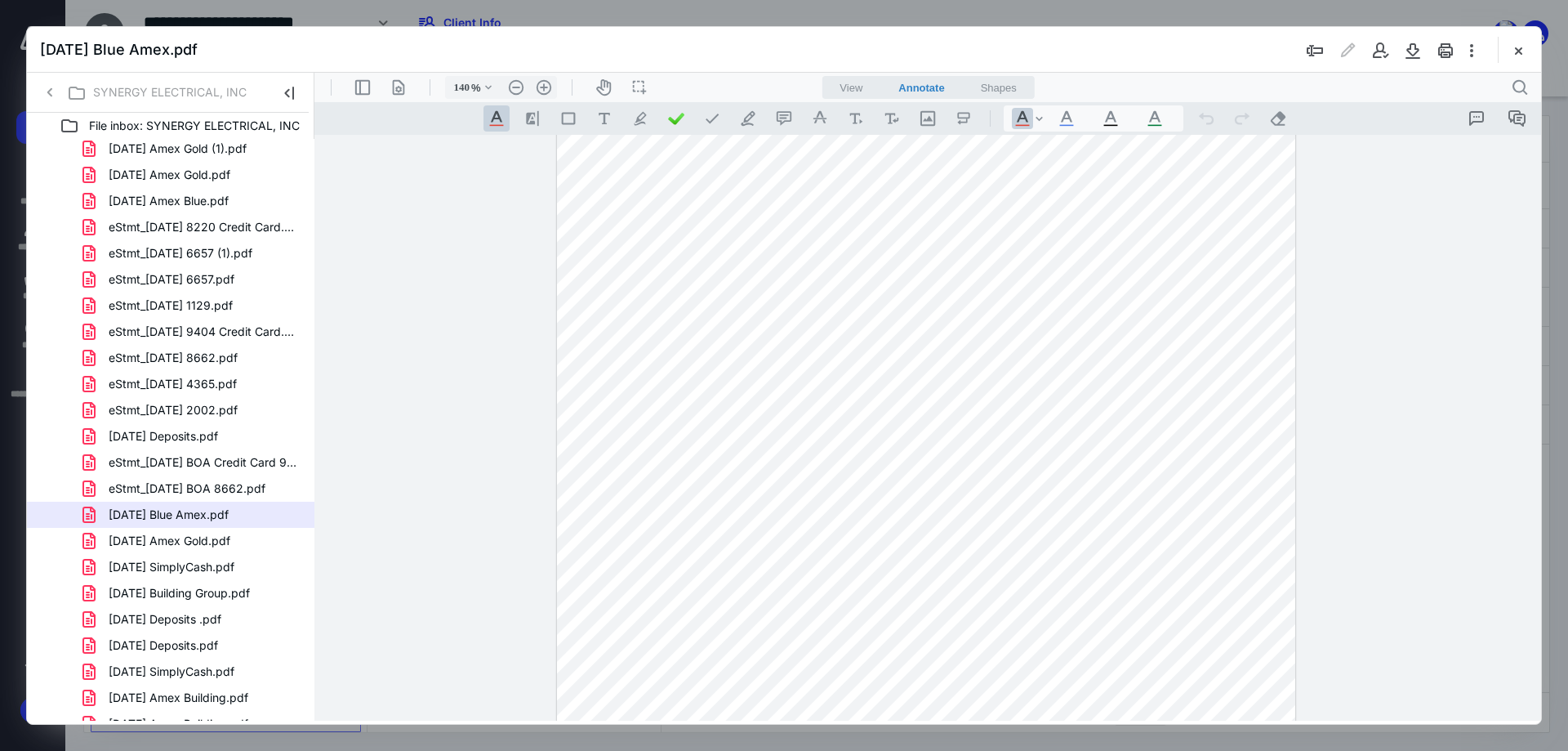 click on "[DATE] Amex Blue.pdf" at bounding box center (168, 201) 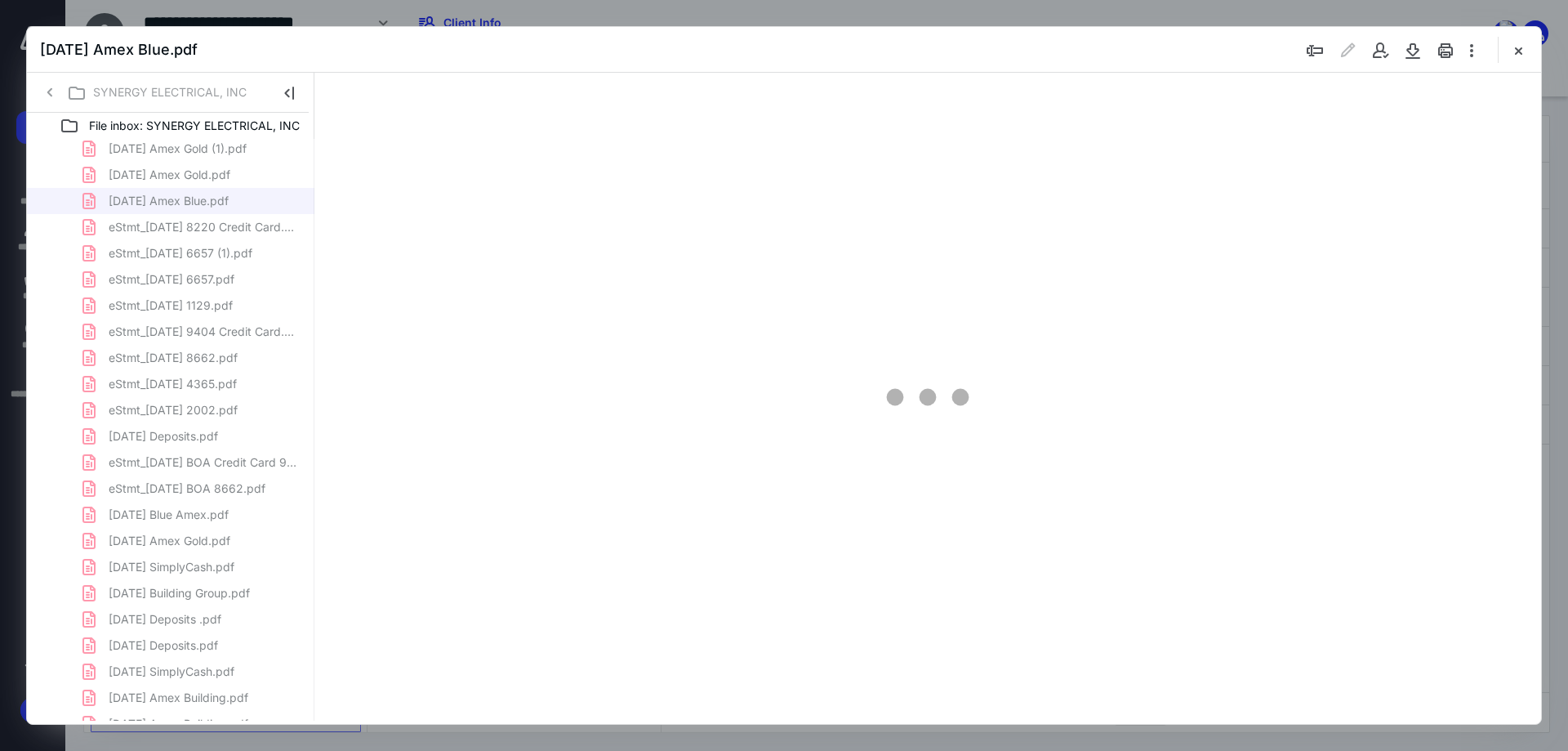 scroll, scrollTop: 65, scrollLeft: 0, axis: vertical 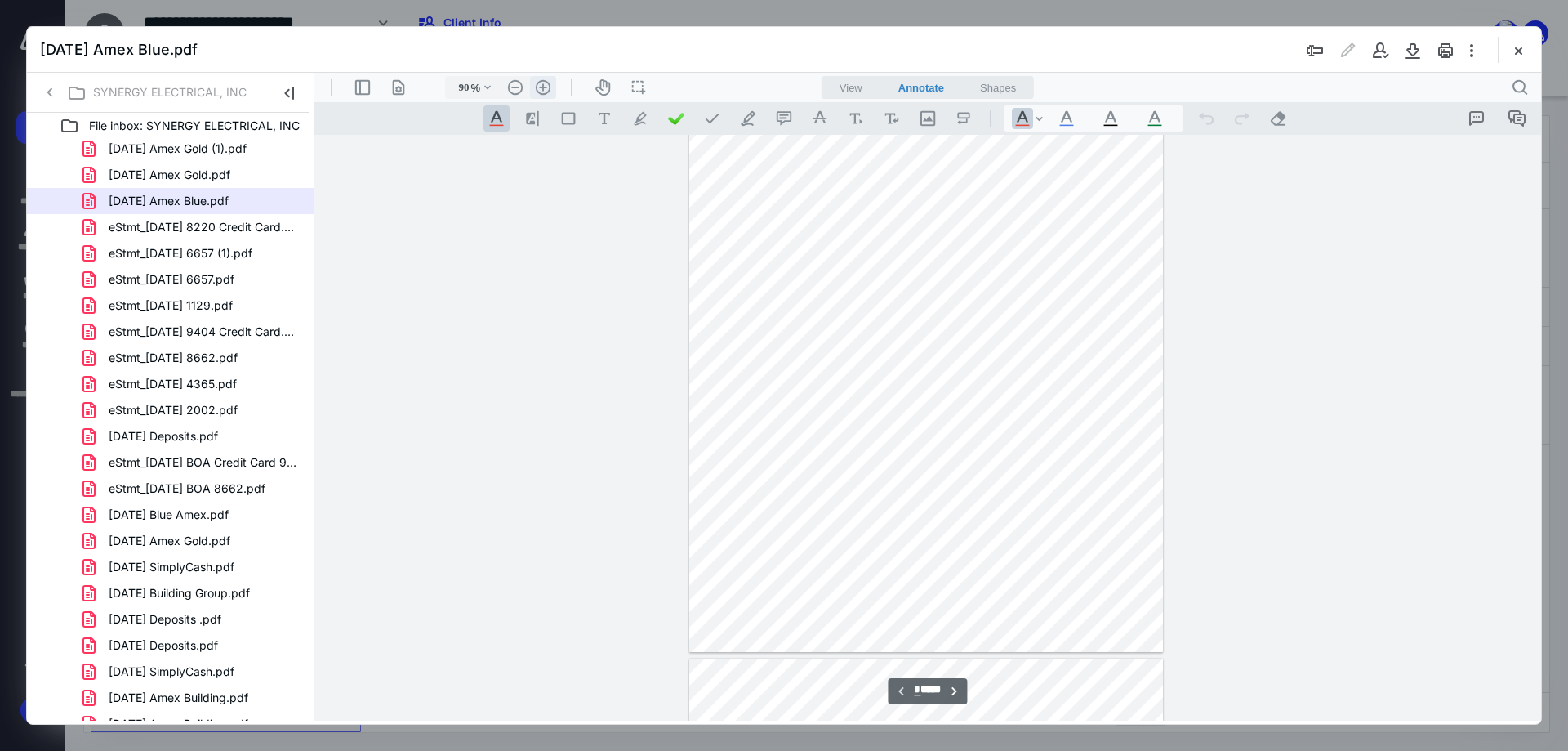 click on ".cls-1{fill:#abb0c4;} icon - header - zoom - in - line" at bounding box center (543, 87) 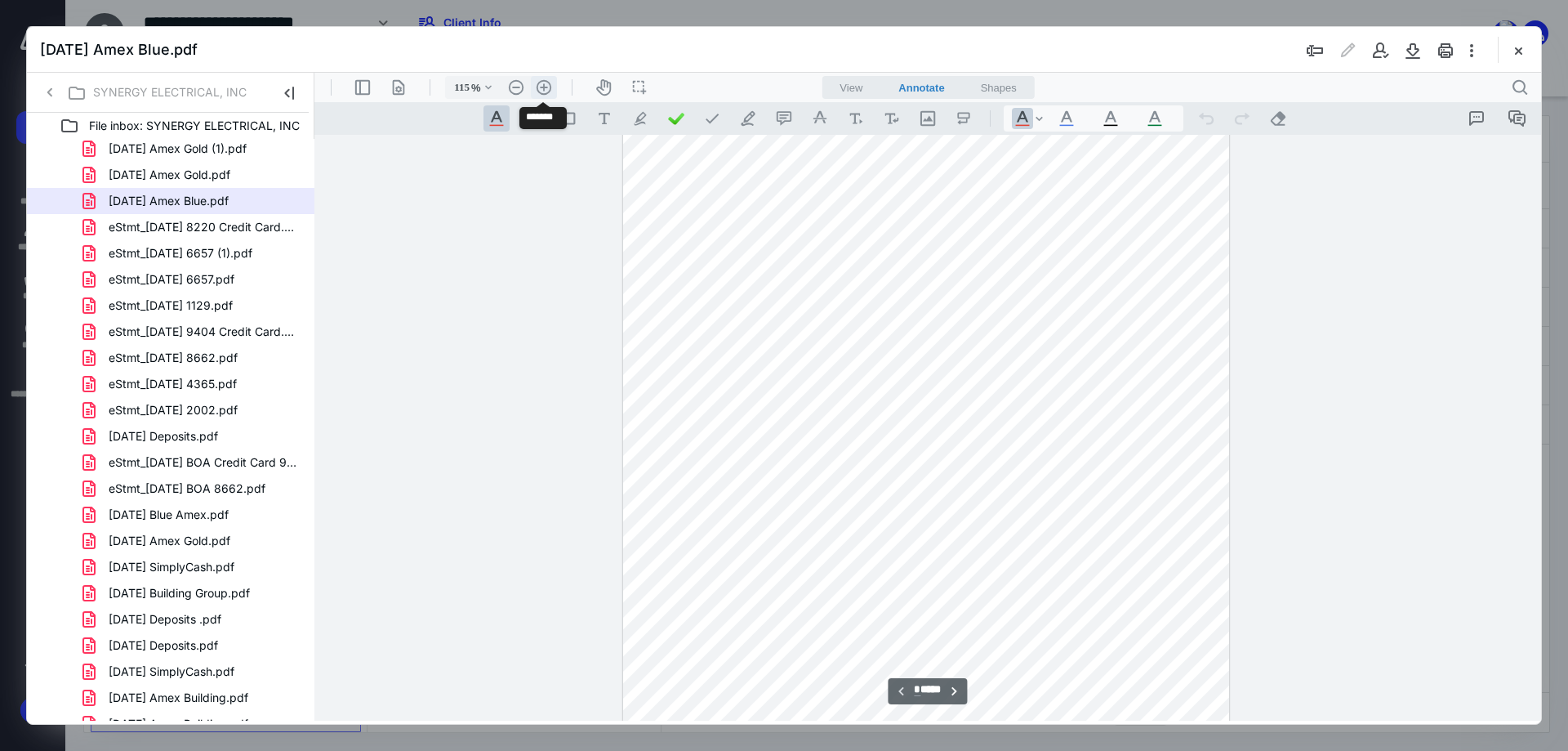 click on ".cls-1{fill:#abb0c4;} icon - header - zoom - in - line" at bounding box center (544, 87) 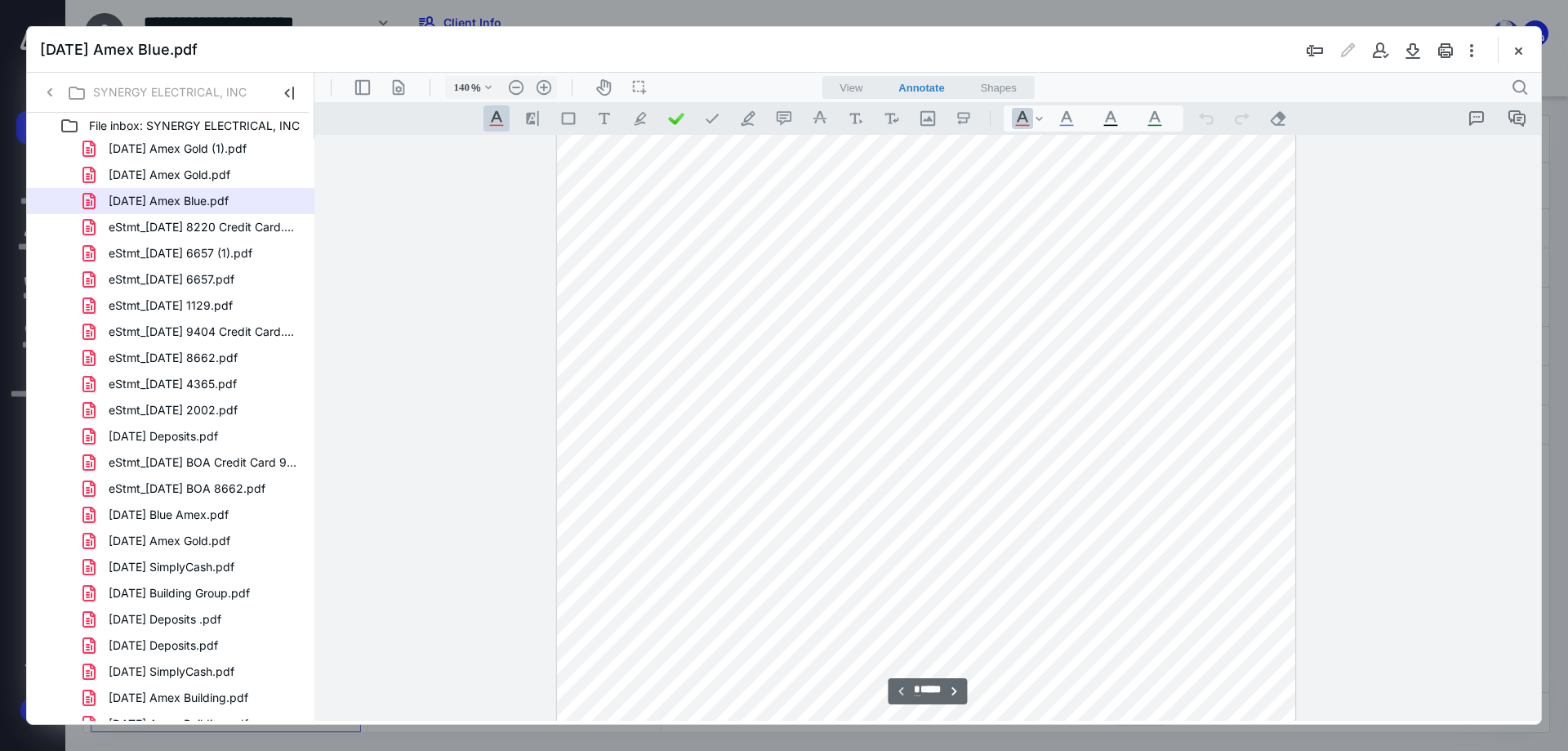 scroll, scrollTop: 3, scrollLeft: 0, axis: vertical 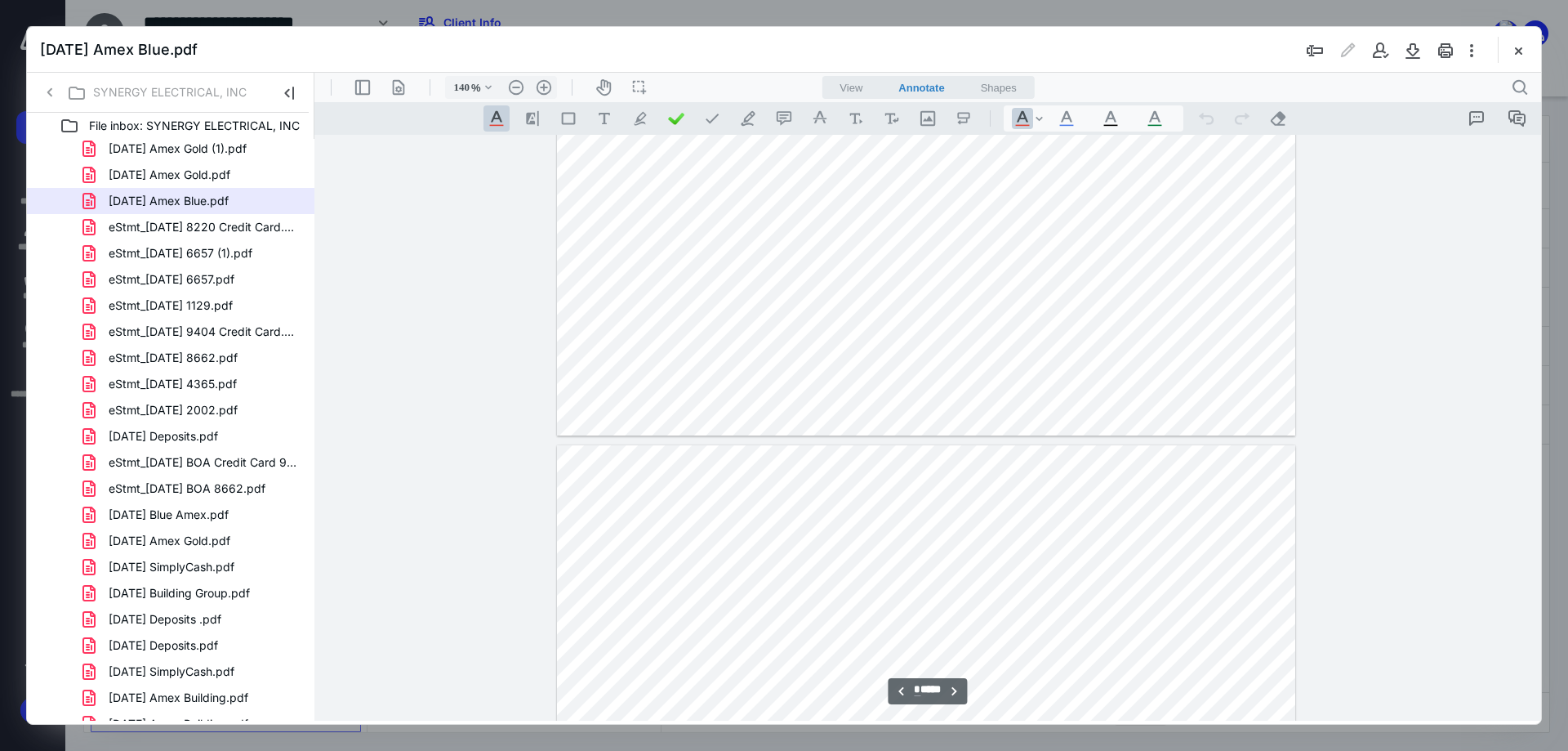 type on "*" 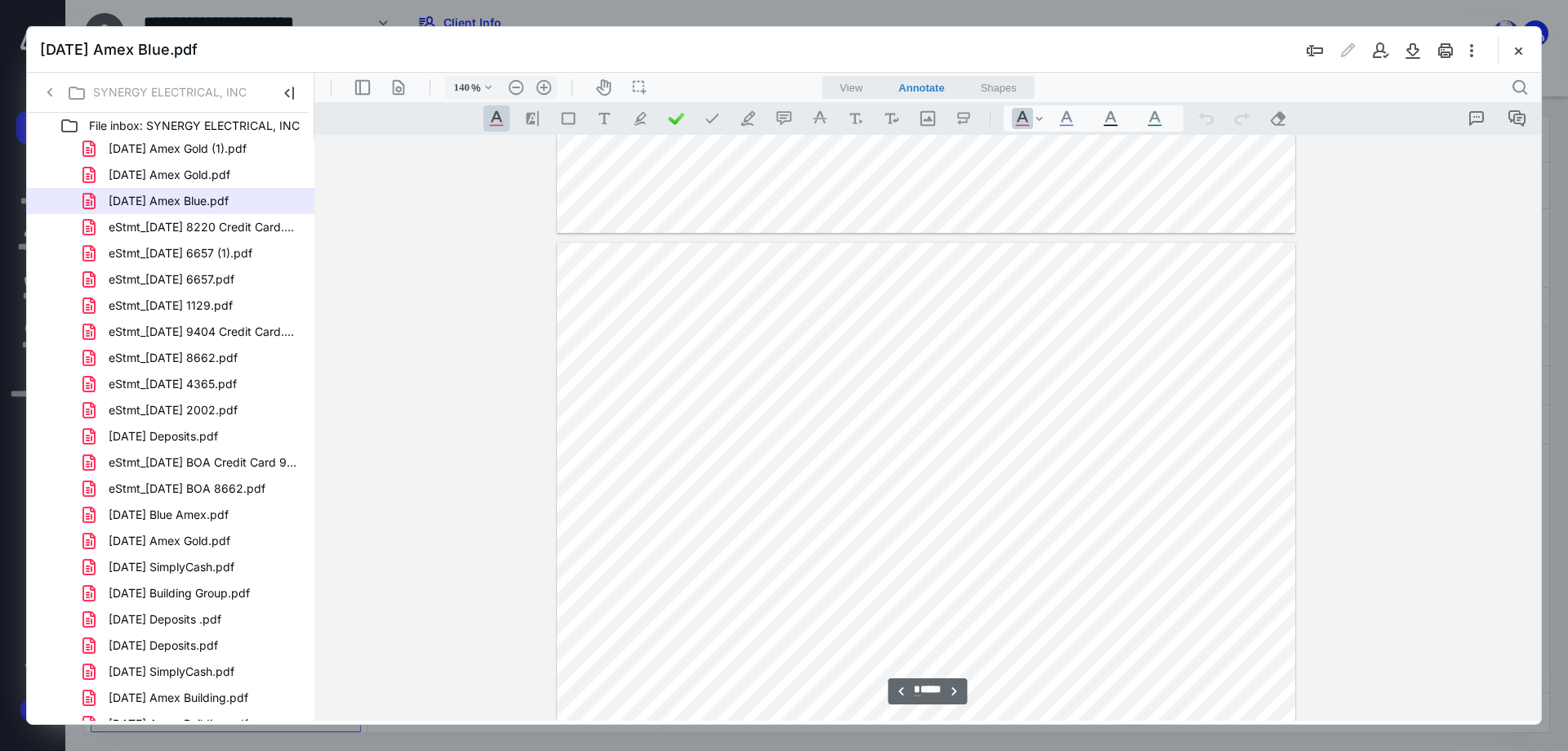 scroll, scrollTop: 1801, scrollLeft: 0, axis: vertical 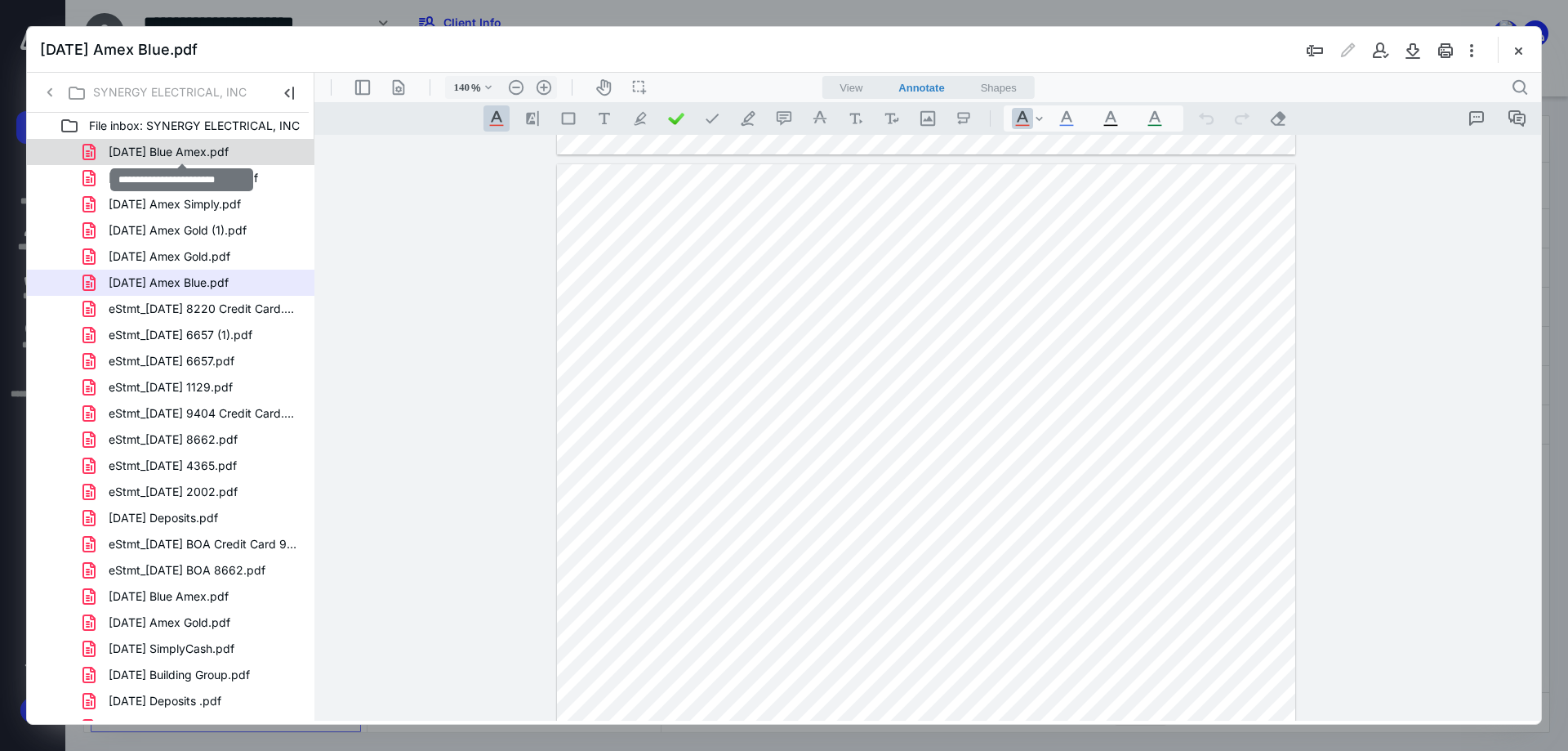 click on "[DATE] Blue Amex.pdf" at bounding box center (168, 152) 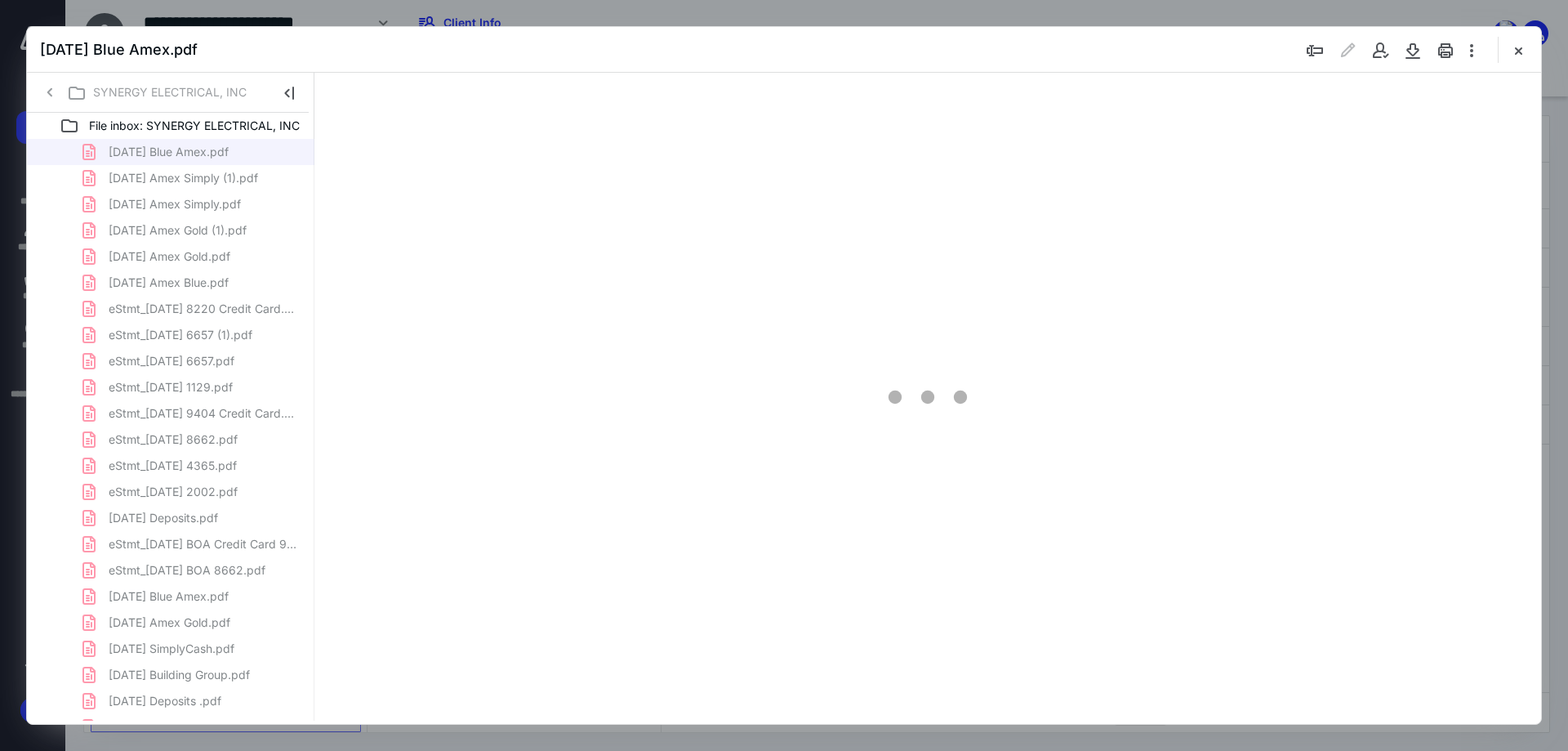 type on "90" 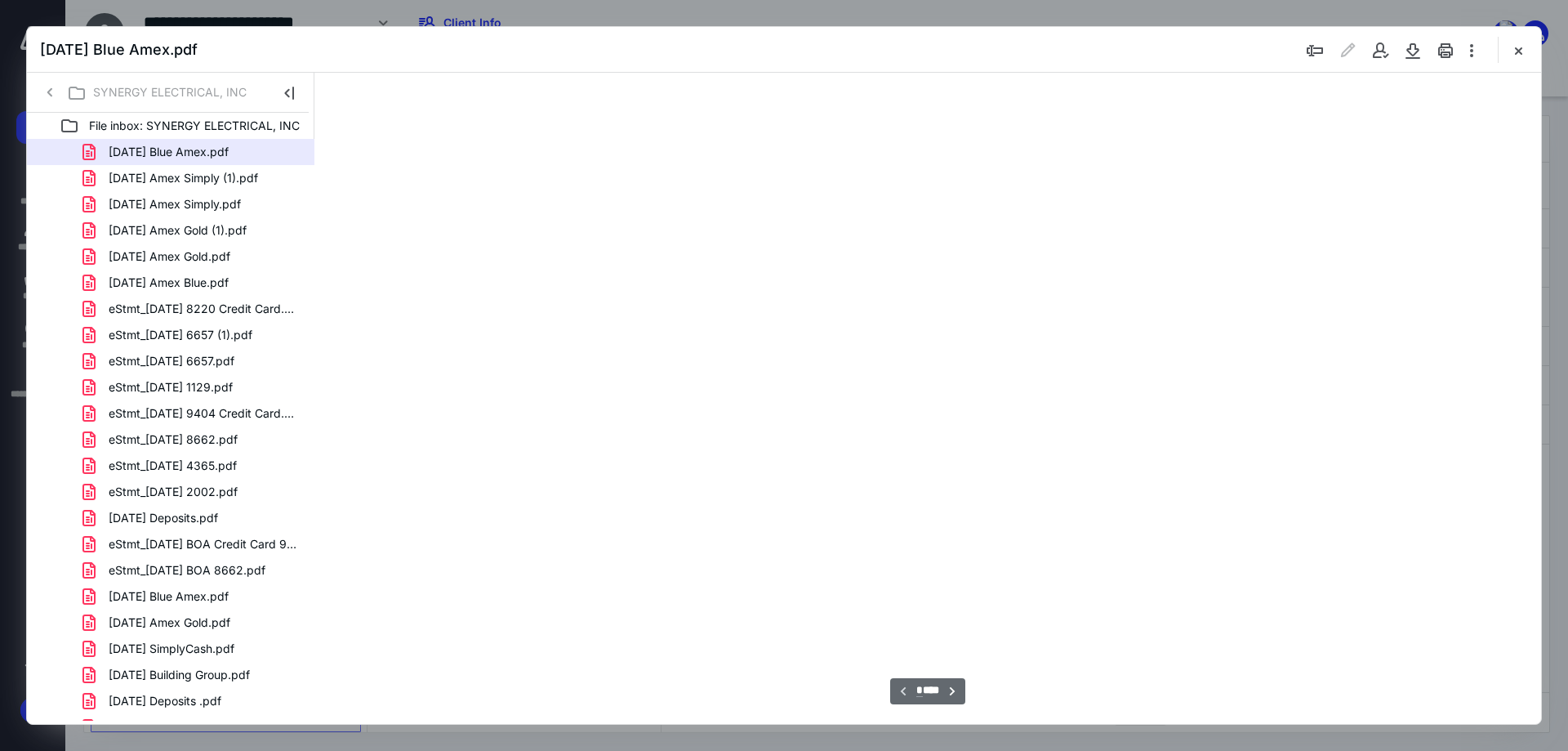 scroll, scrollTop: 65, scrollLeft: 0, axis: vertical 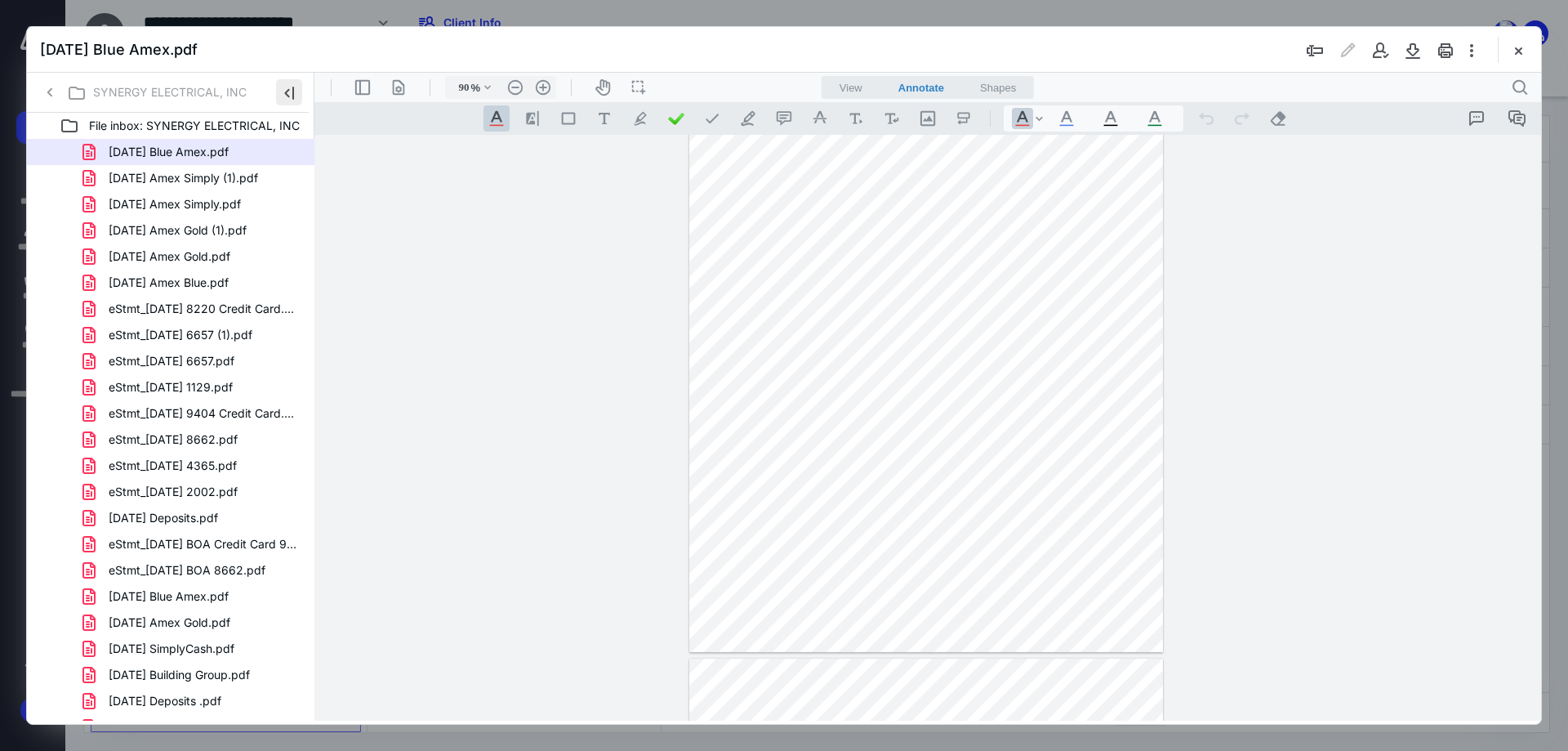 drag, startPoint x: 282, startPoint y: 87, endPoint x: 291, endPoint y: 88, distance: 9.05539 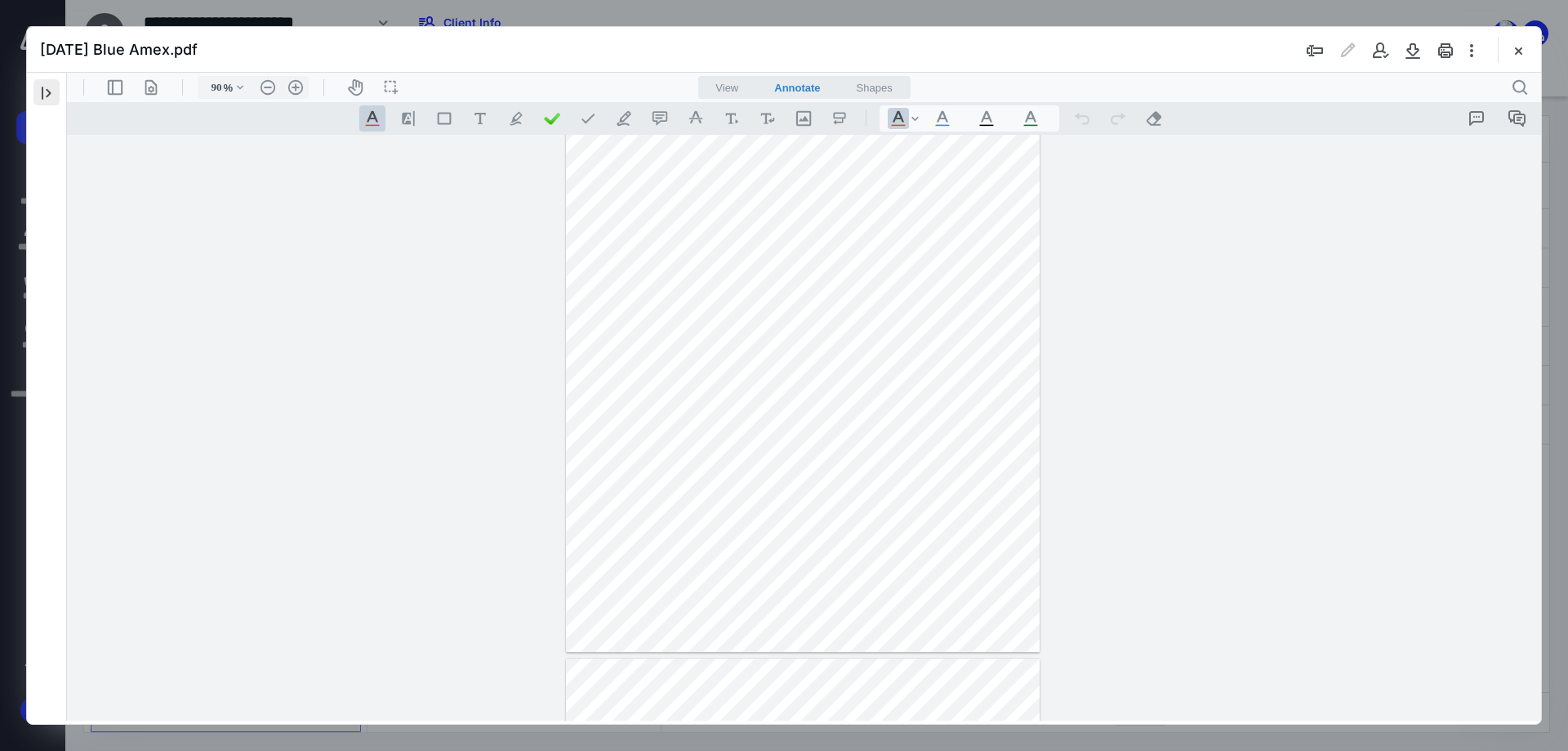 drag, startPoint x: 43, startPoint y: 92, endPoint x: 65, endPoint y: 48, distance: 49.193496 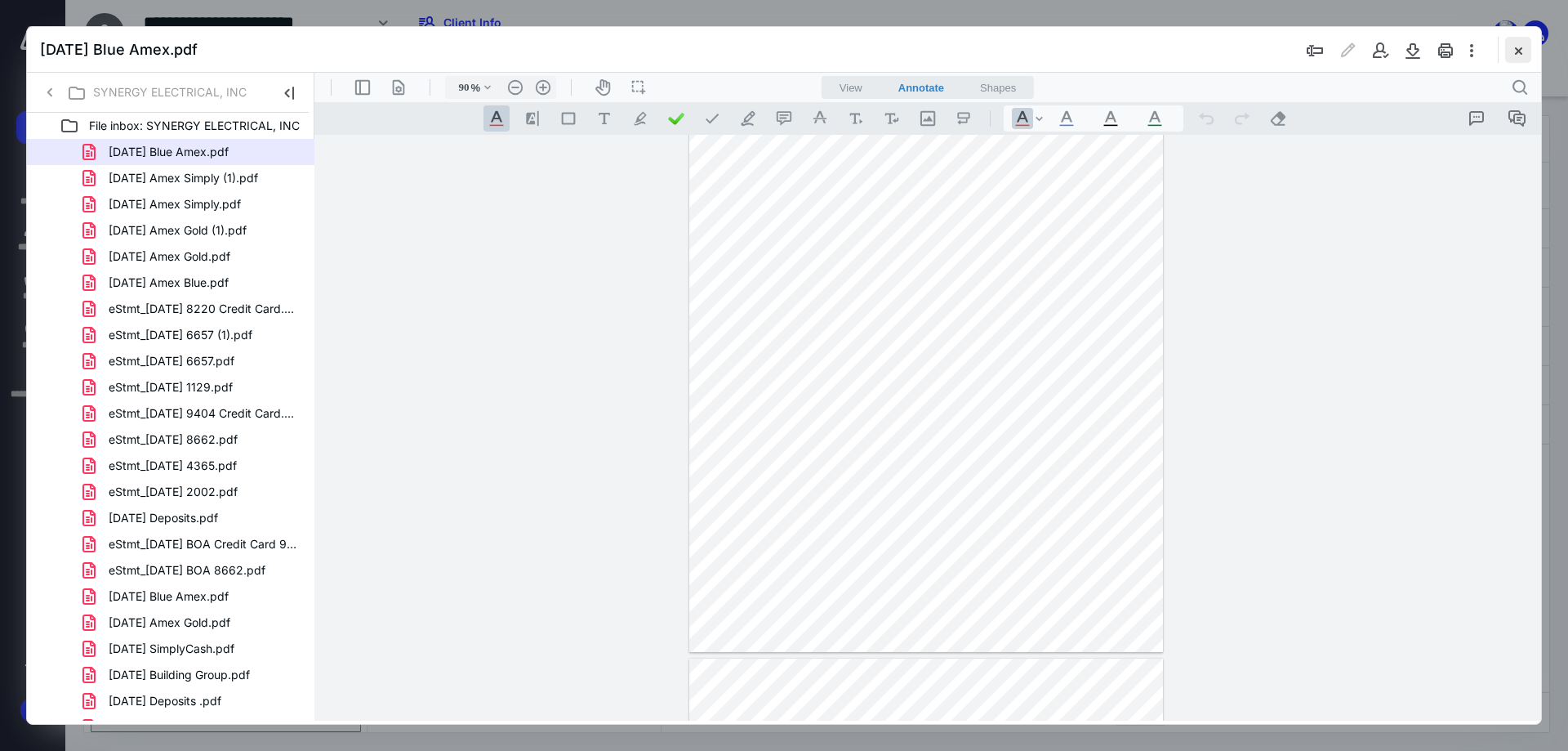 click at bounding box center [1518, 50] 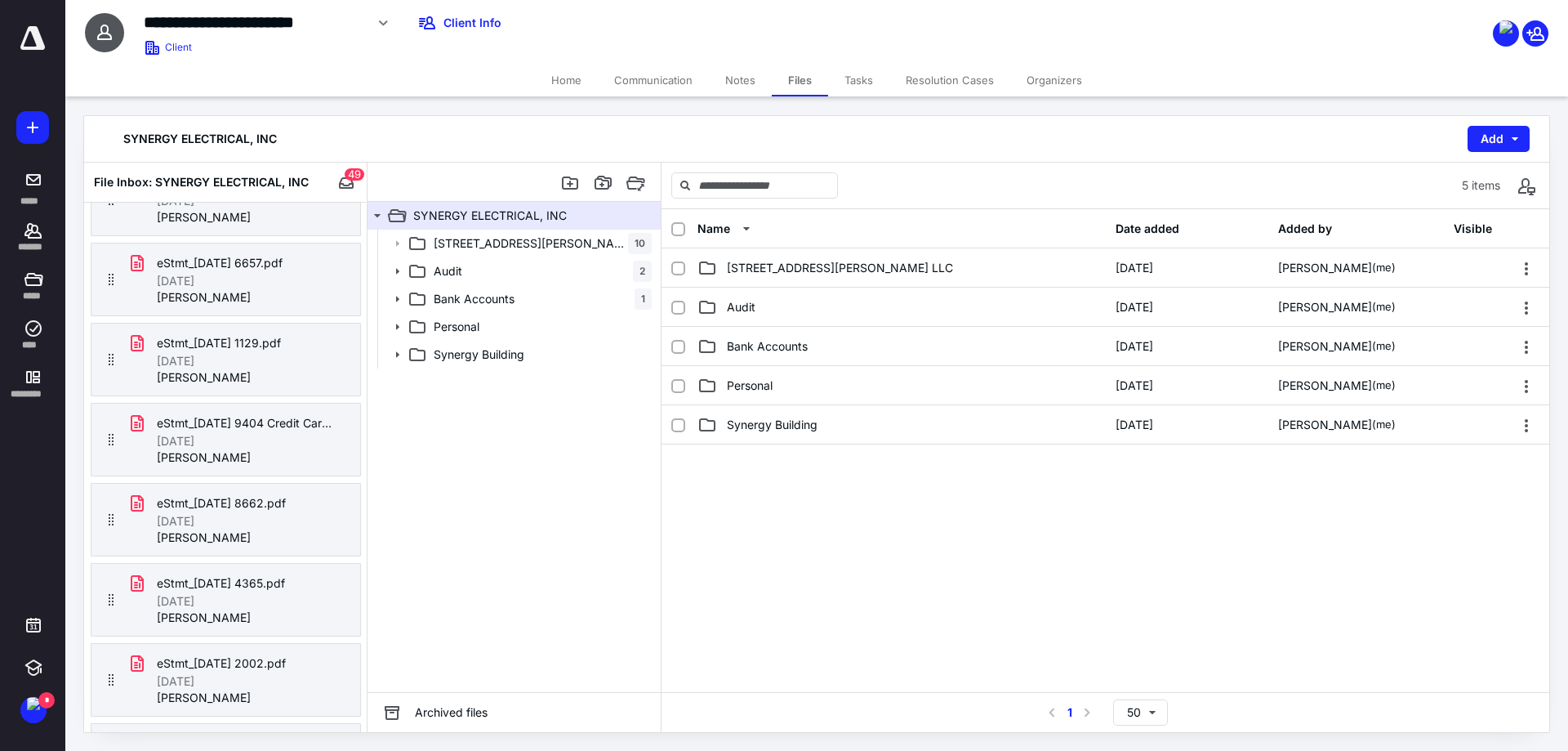 scroll, scrollTop: 0, scrollLeft: 0, axis: both 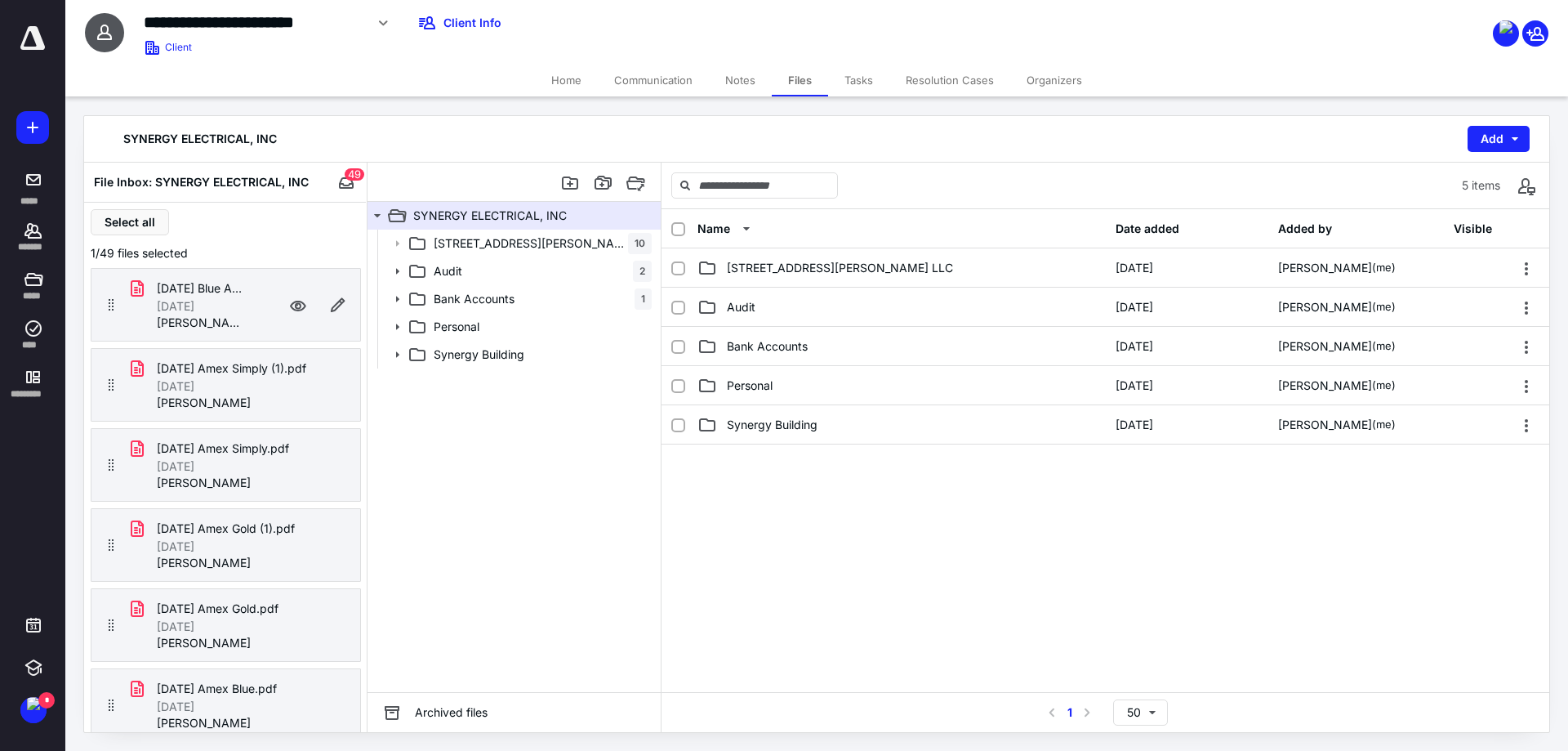click on "[DATE]" at bounding box center (203, 306) 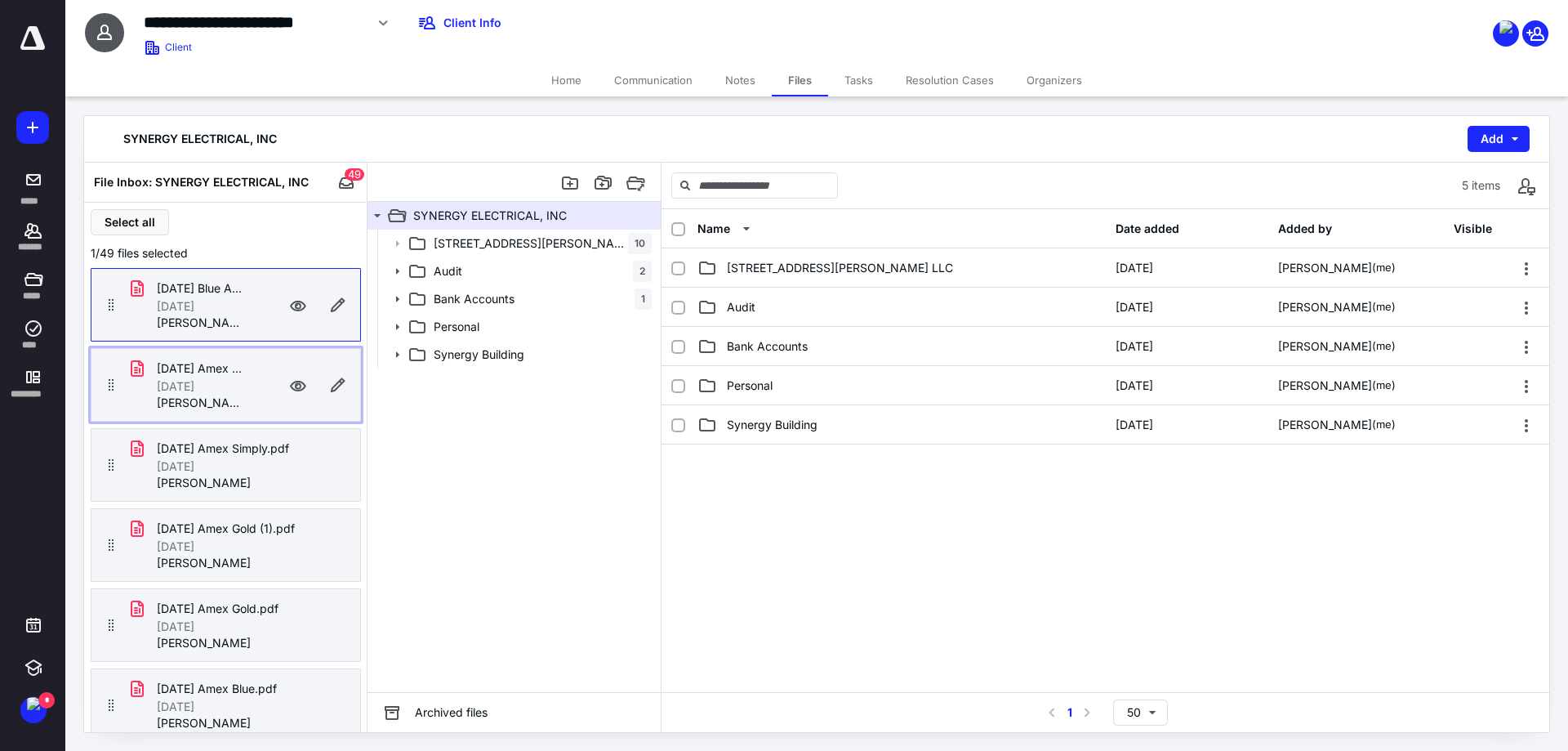 click on "[DATE] Amex Simply (1).pdf [DATE] [PERSON_NAME]" at bounding box center (225, 385) 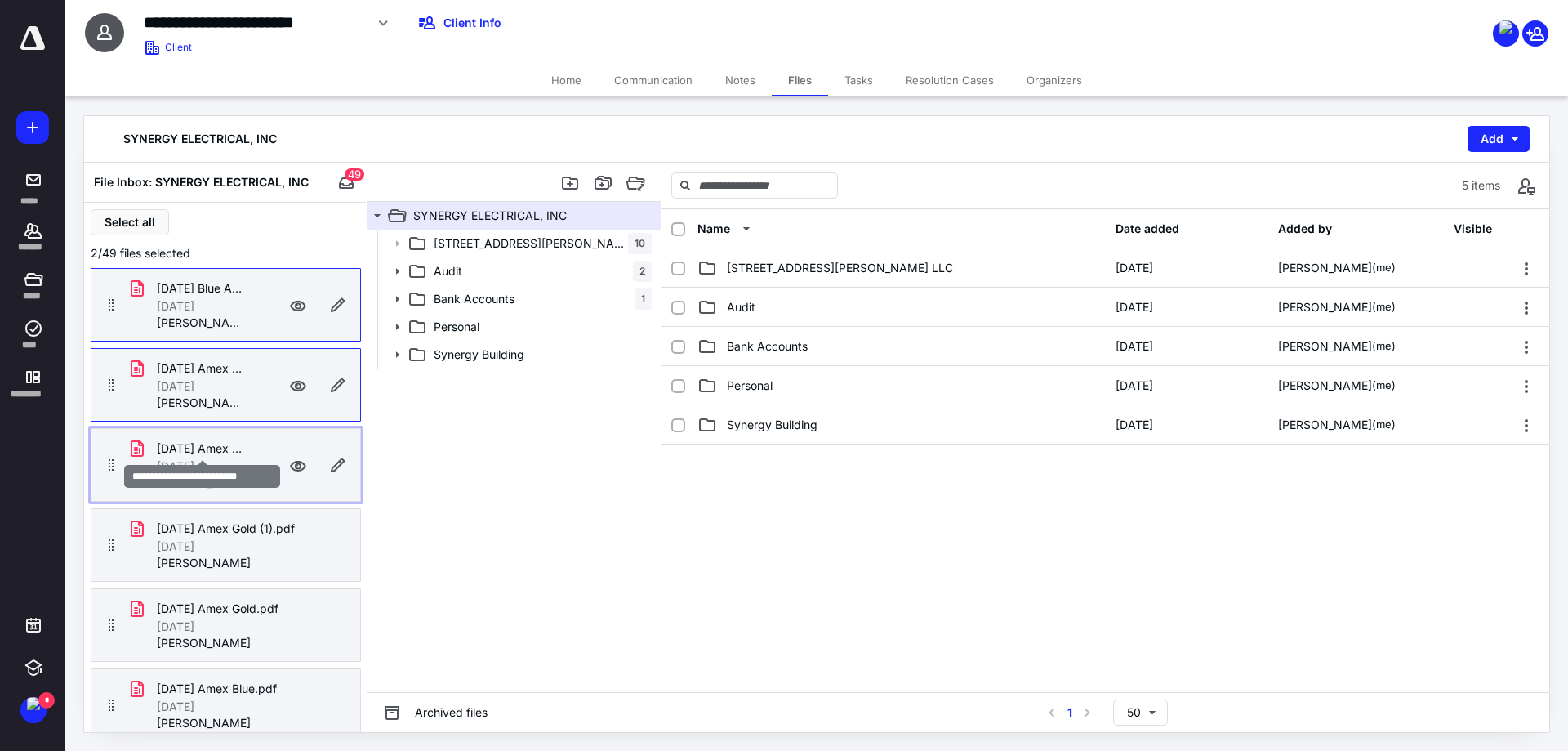 click on "[DATE] Amex Simply.pdf" at bounding box center [203, 449] 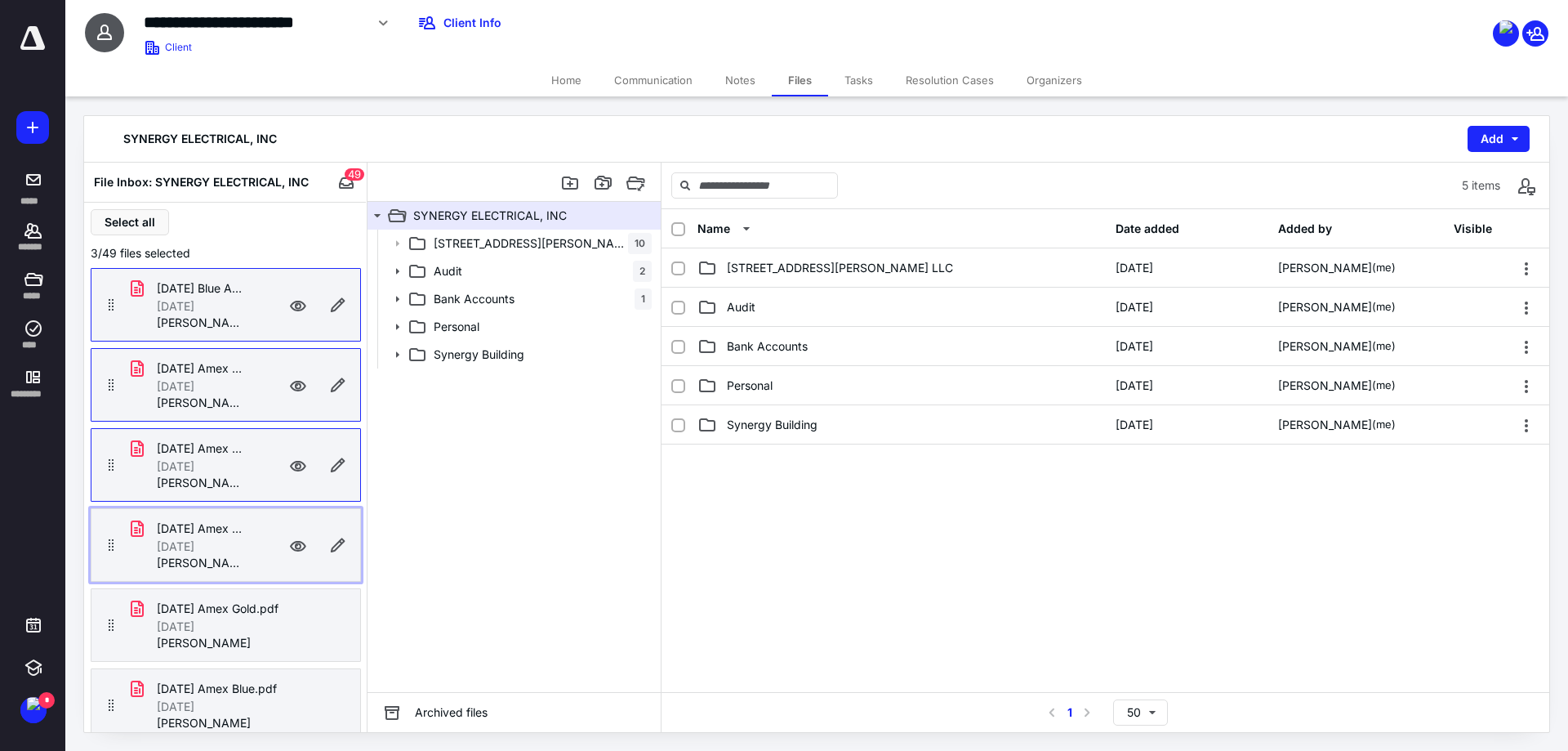 click on "[DATE] Amex Gold (1).pdf [DATE] [PERSON_NAME]" at bounding box center [225, 545] 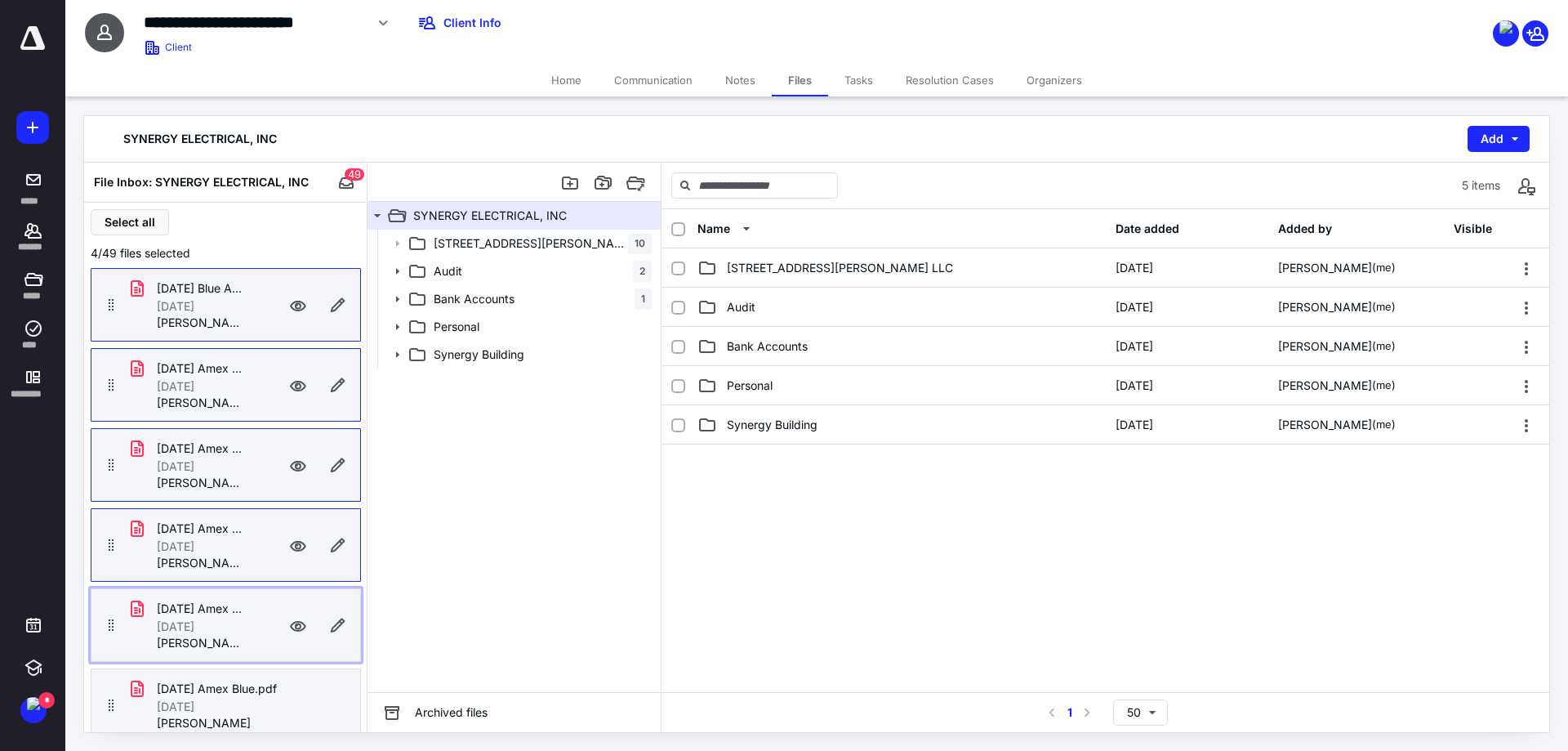 click on "[DATE] Amex Gold.pdf" at bounding box center (203, 609) 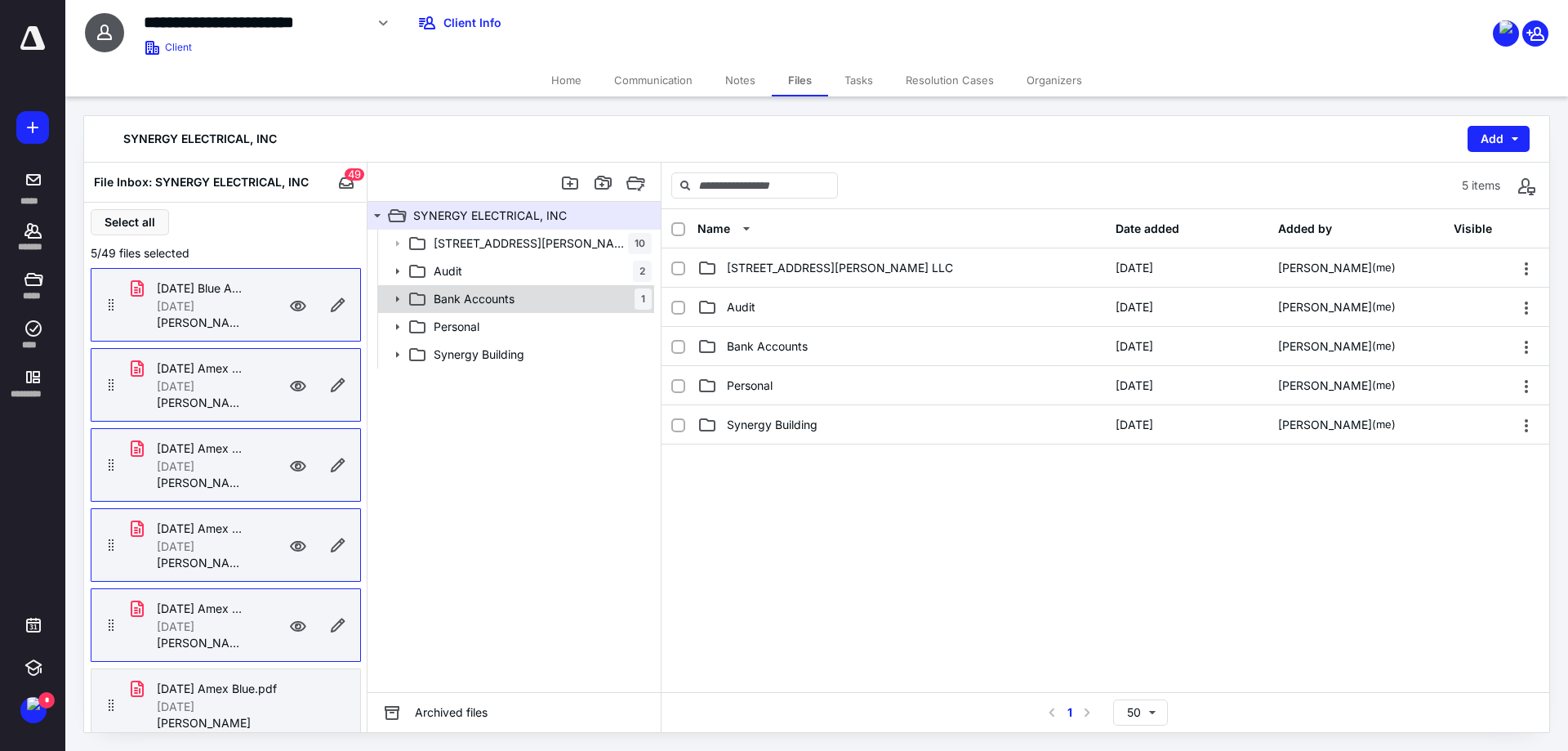 click 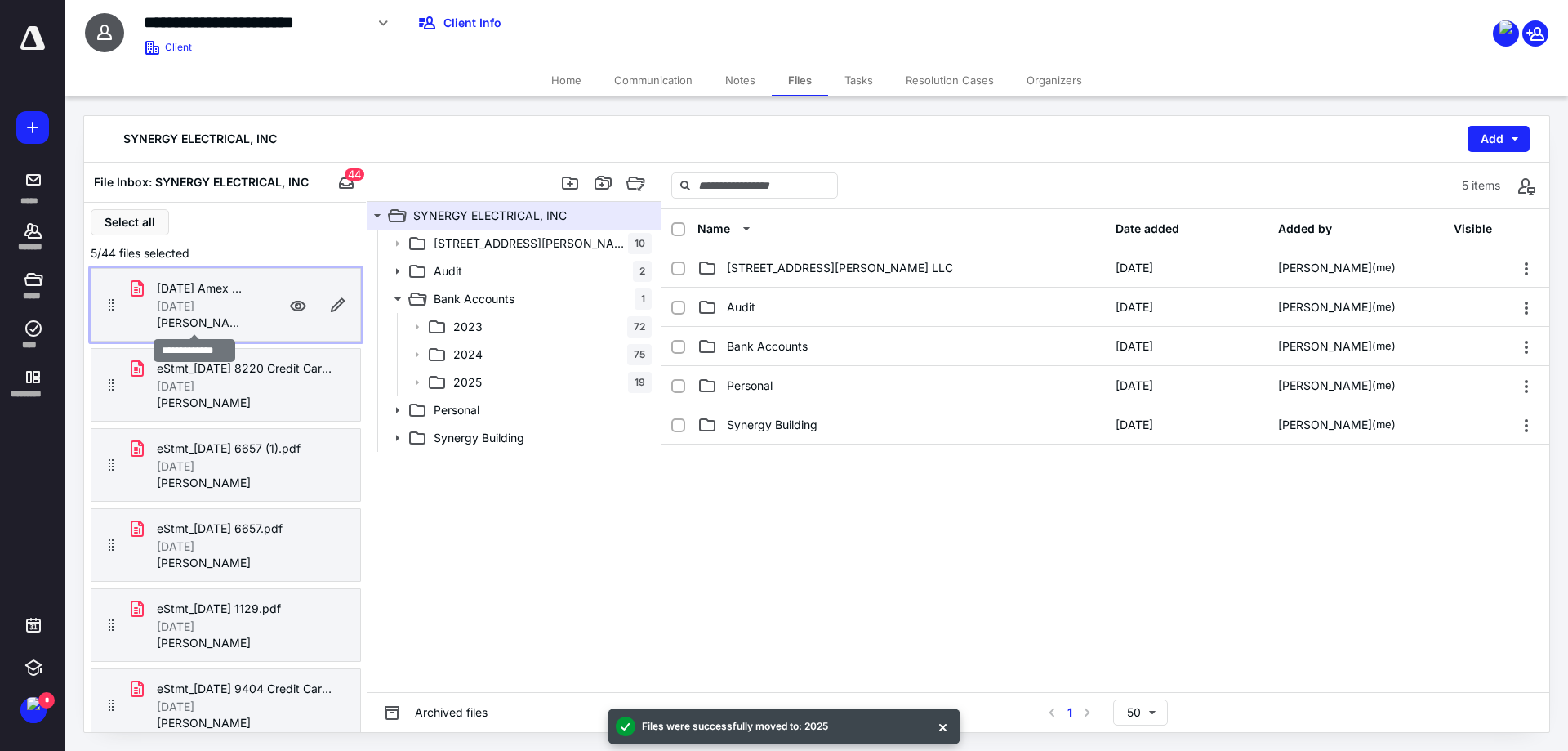 click on "[DATE]" at bounding box center [176, 306] 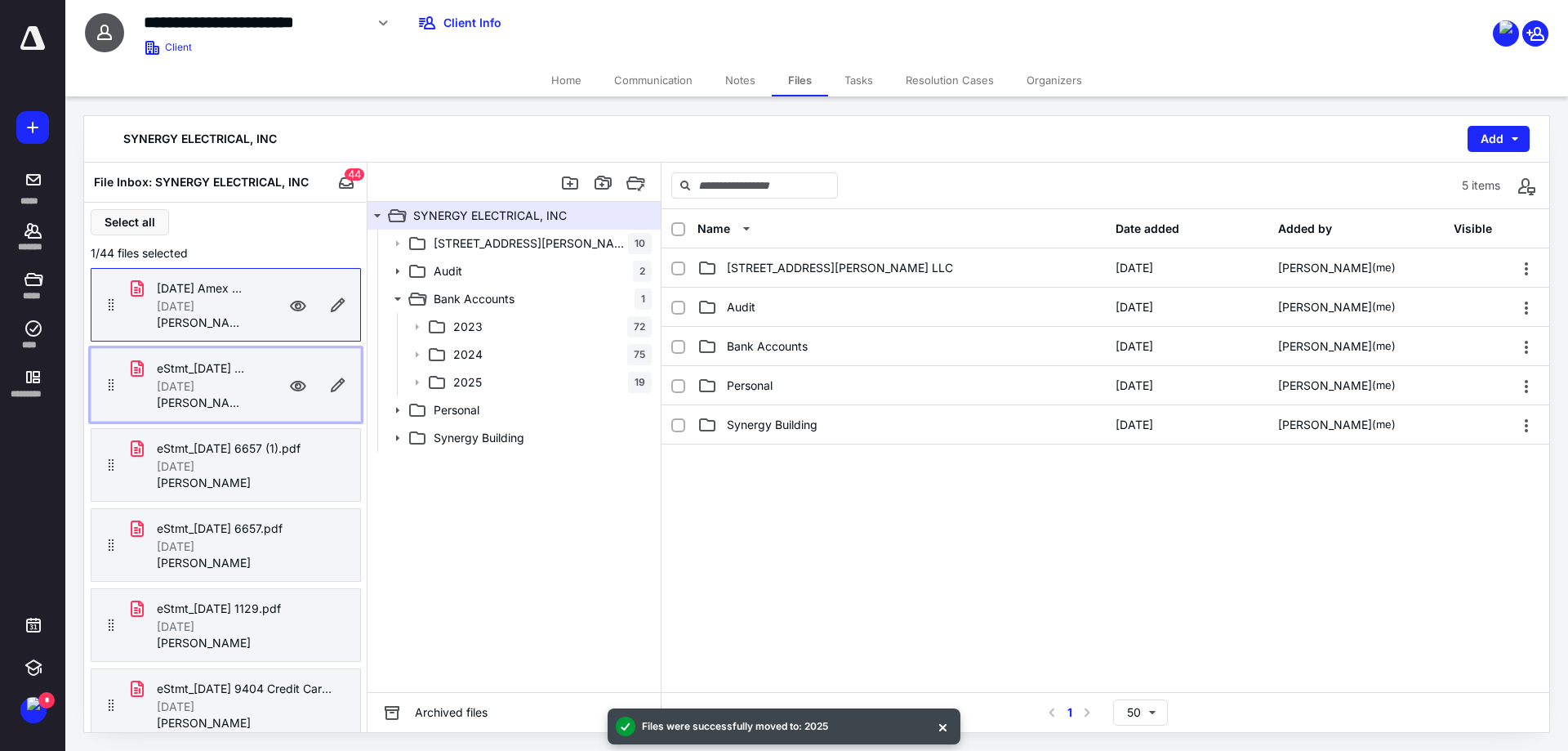 click on "[DATE]" at bounding box center (176, 387) 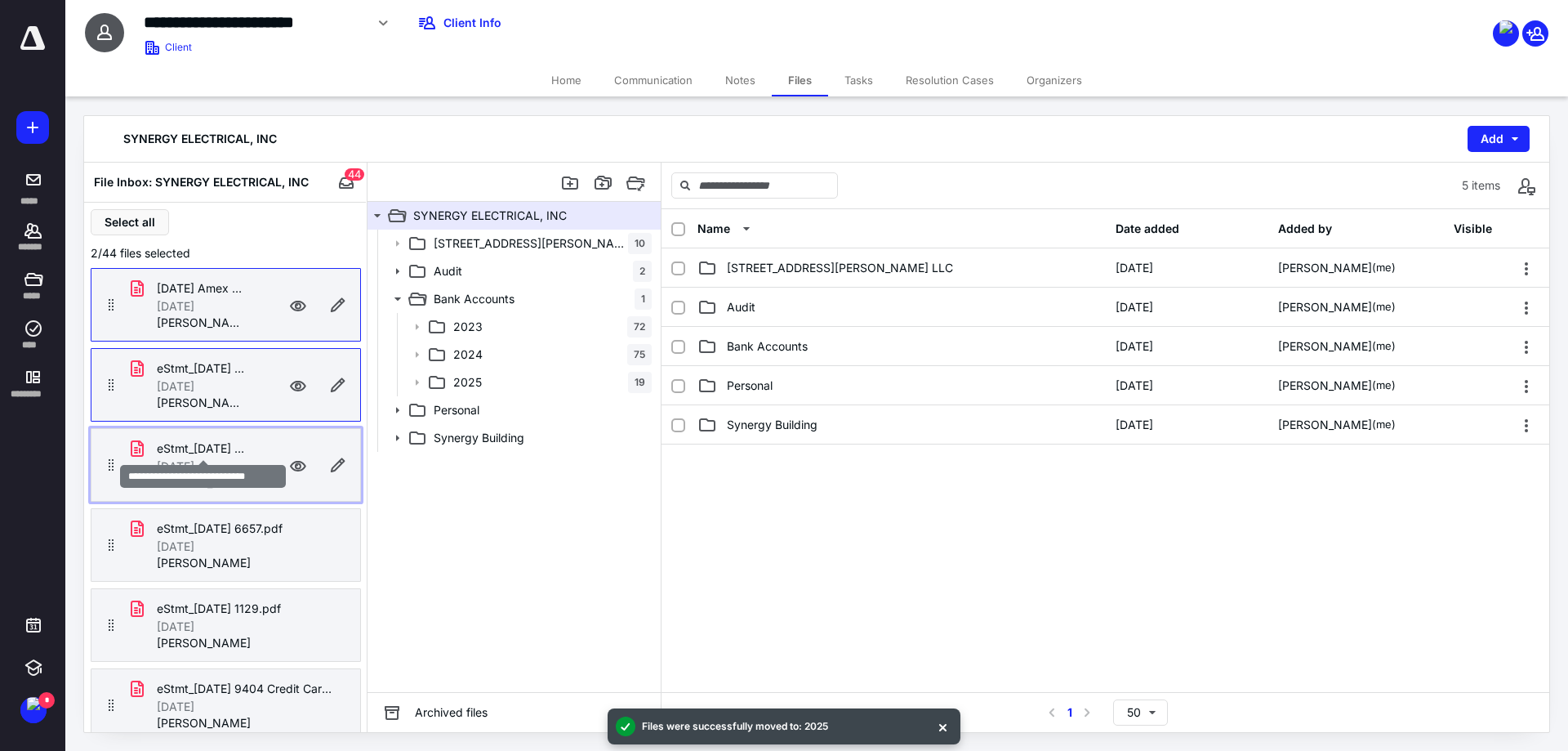 click on "eStmt_[DATE] 6657 (1).pdf" at bounding box center [203, 449] 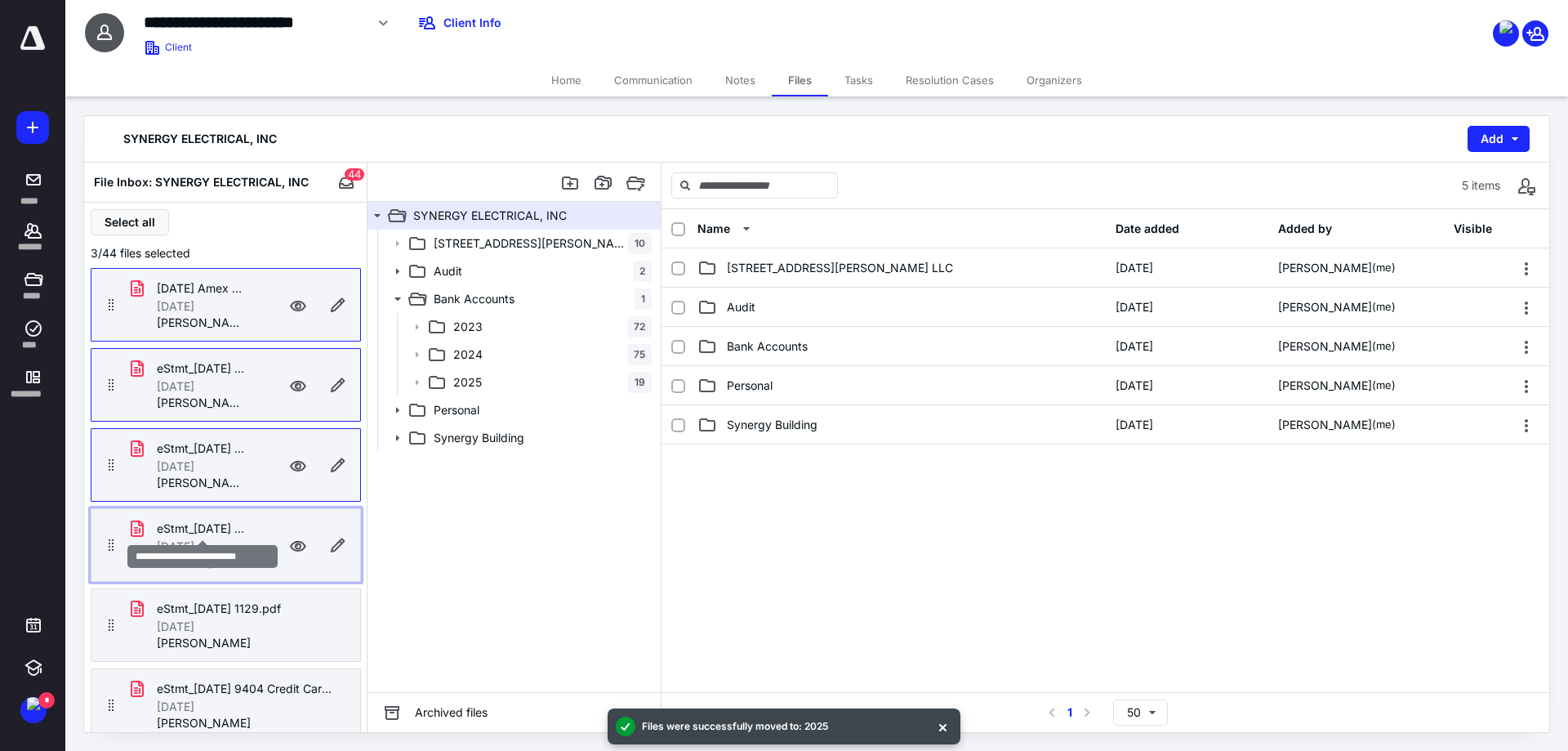click on "eStmt_[DATE] 6657.pdf" at bounding box center (203, 529) 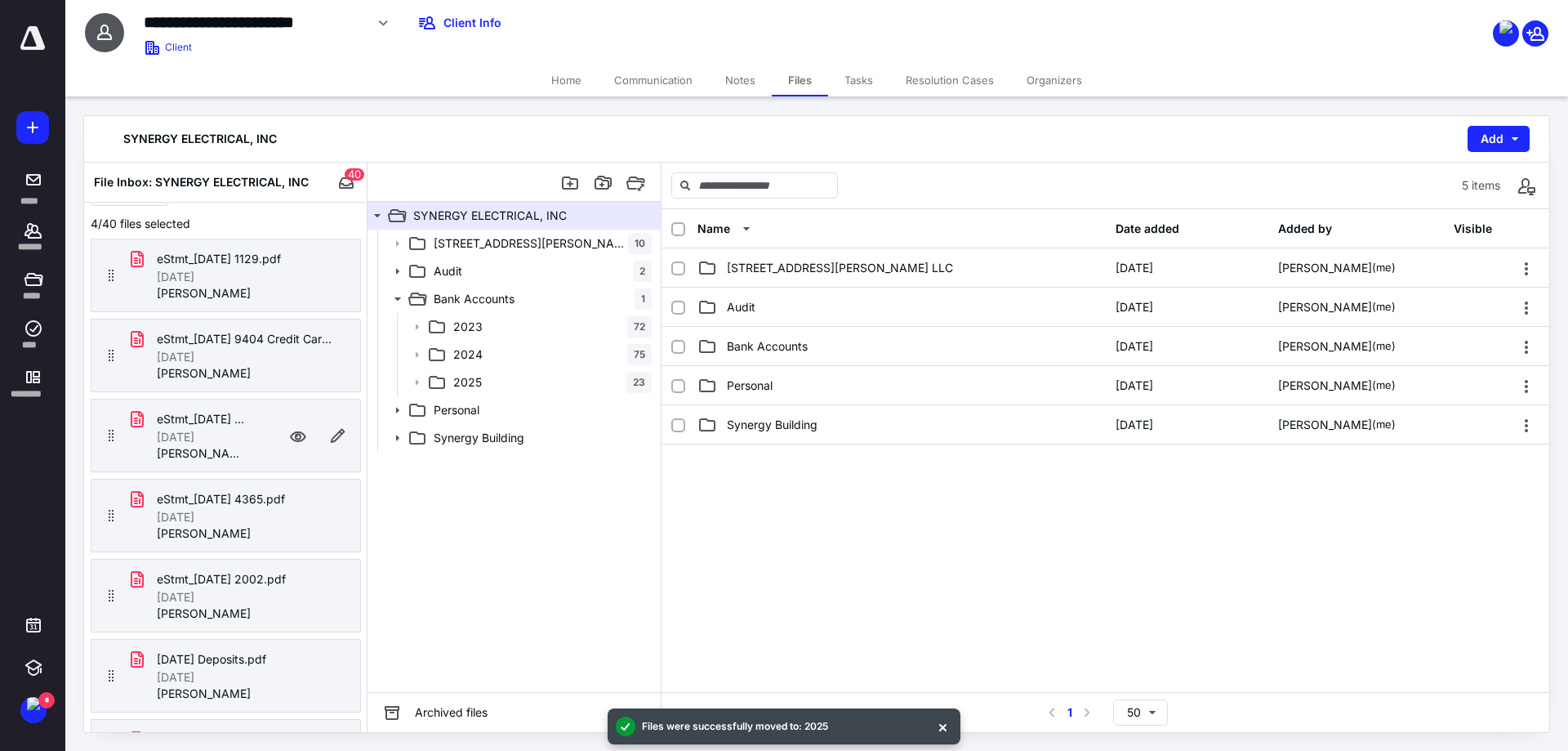scroll, scrollTop: 0, scrollLeft: 0, axis: both 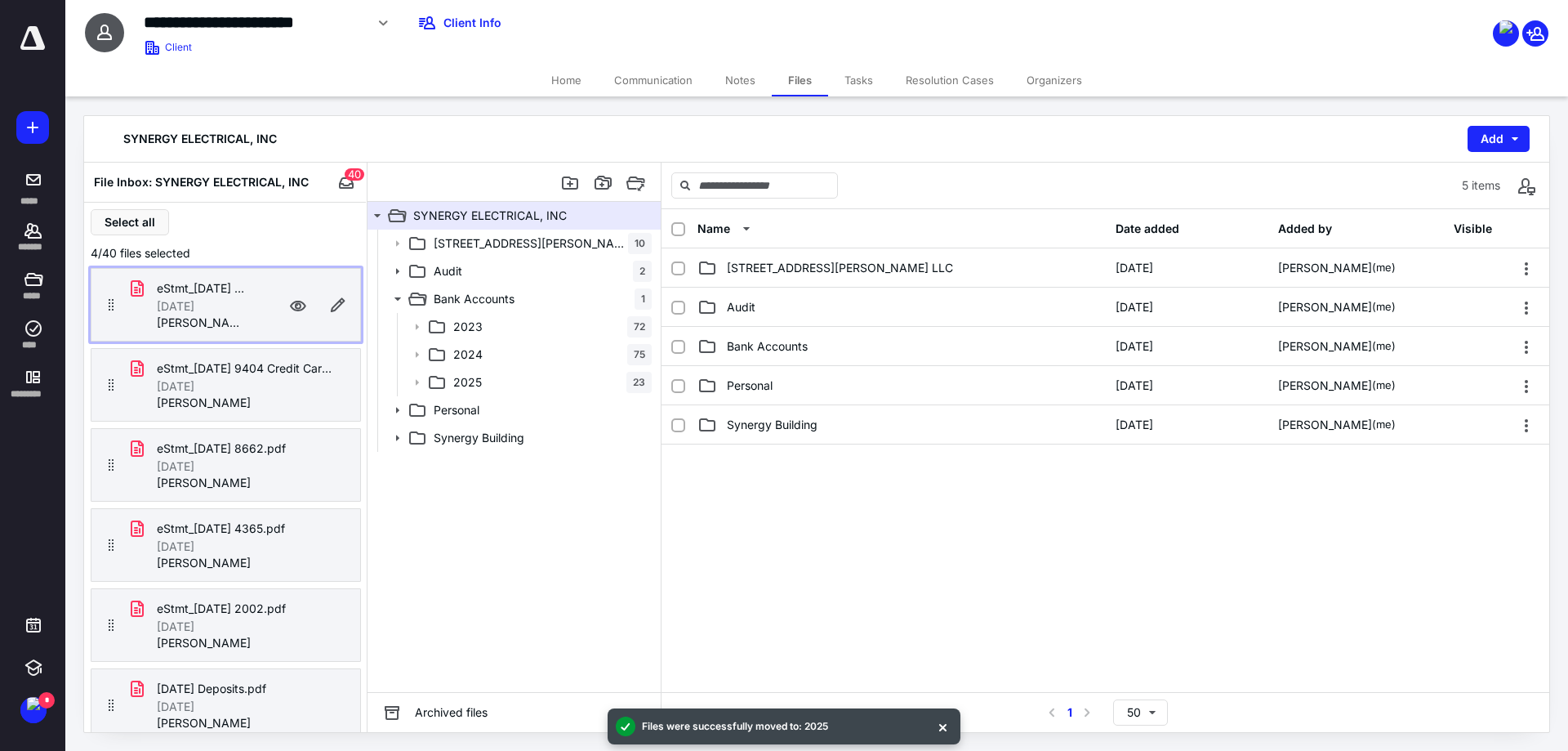 click on "eStmt_[DATE] 1129.pdf [DATE] [PERSON_NAME]" at bounding box center [225, 305] 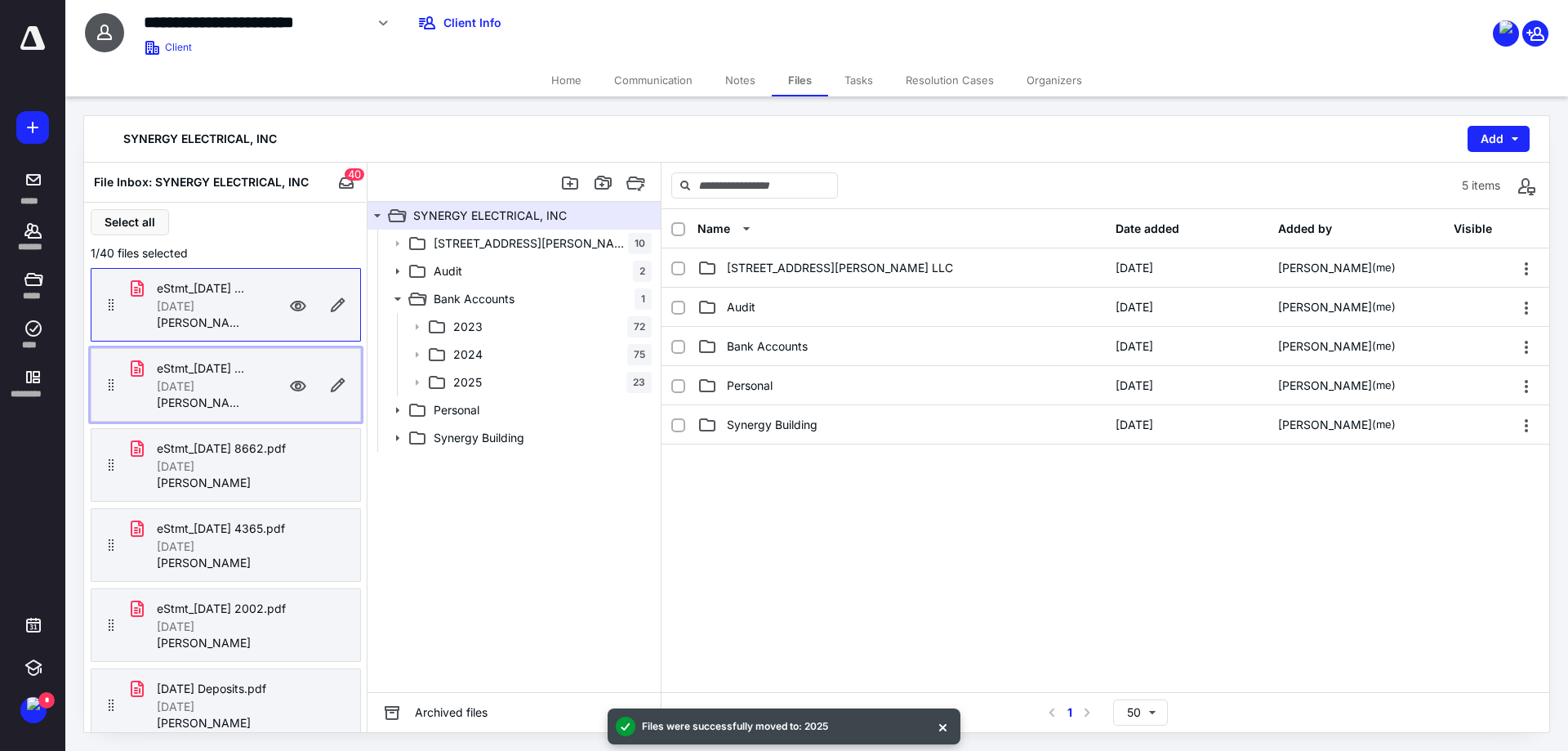 click on "[DATE]" at bounding box center (176, 387) 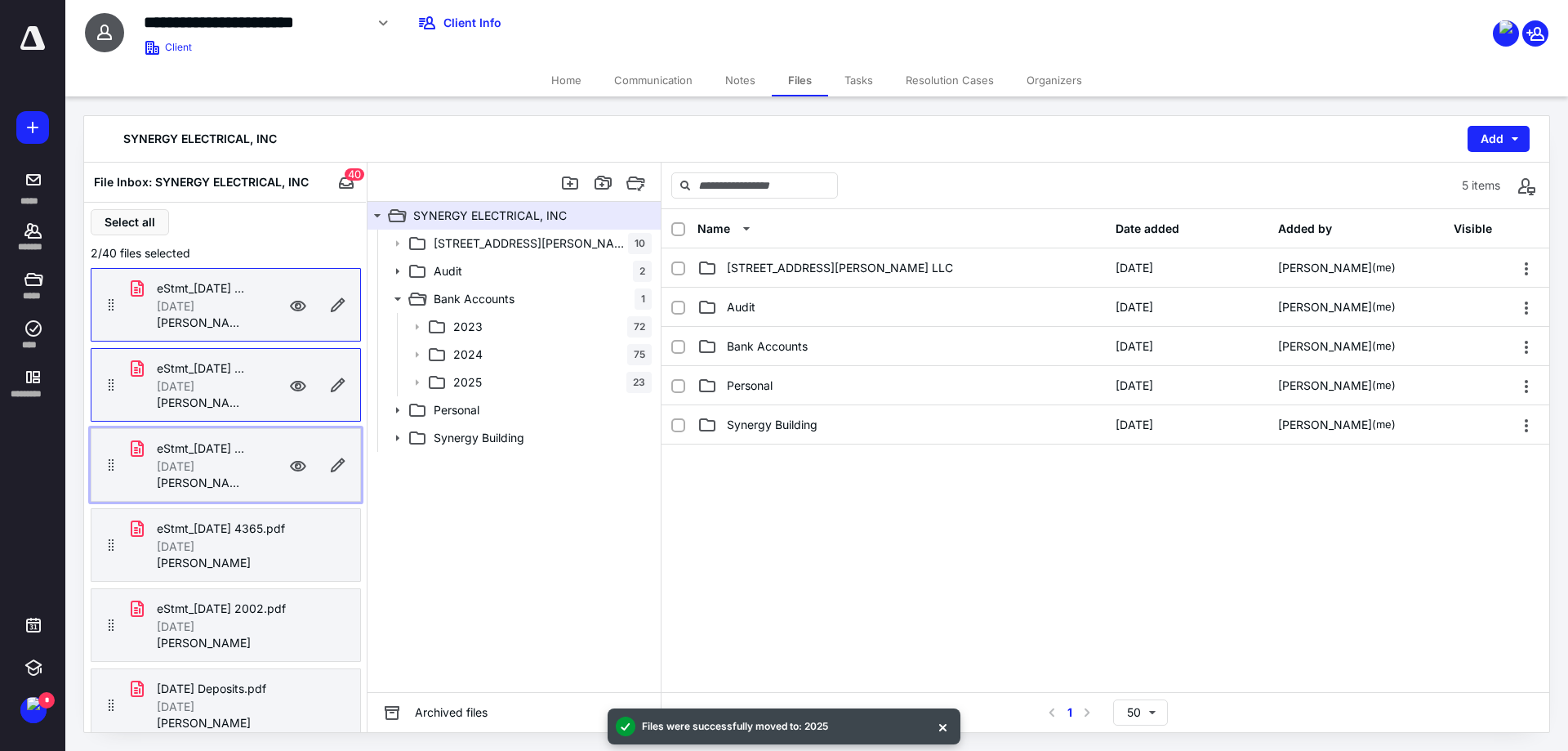 click on "eStmt_[DATE] 8662.pdf" at bounding box center (203, 449) 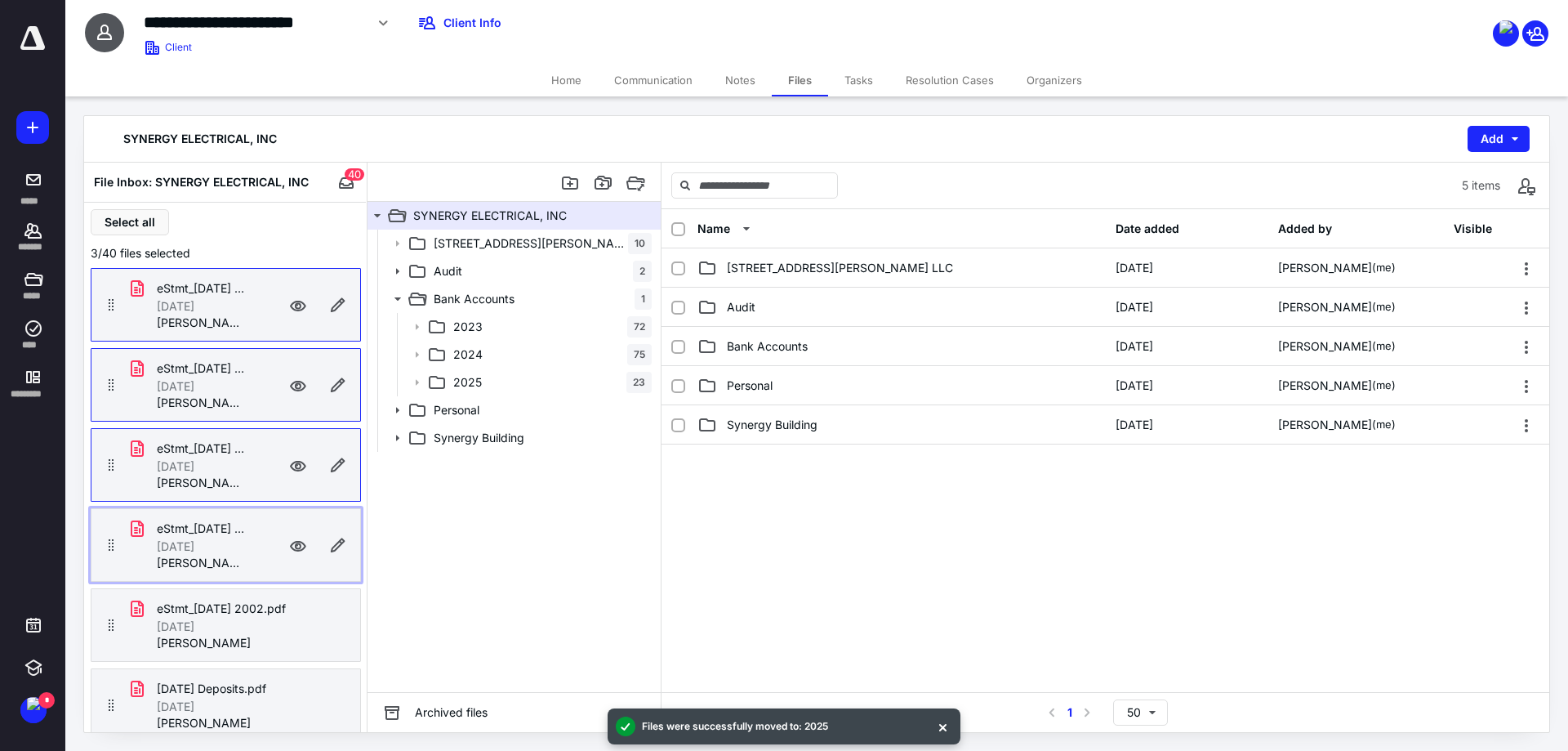 click on "eStmt_[DATE] 4365.pdf" at bounding box center [203, 529] 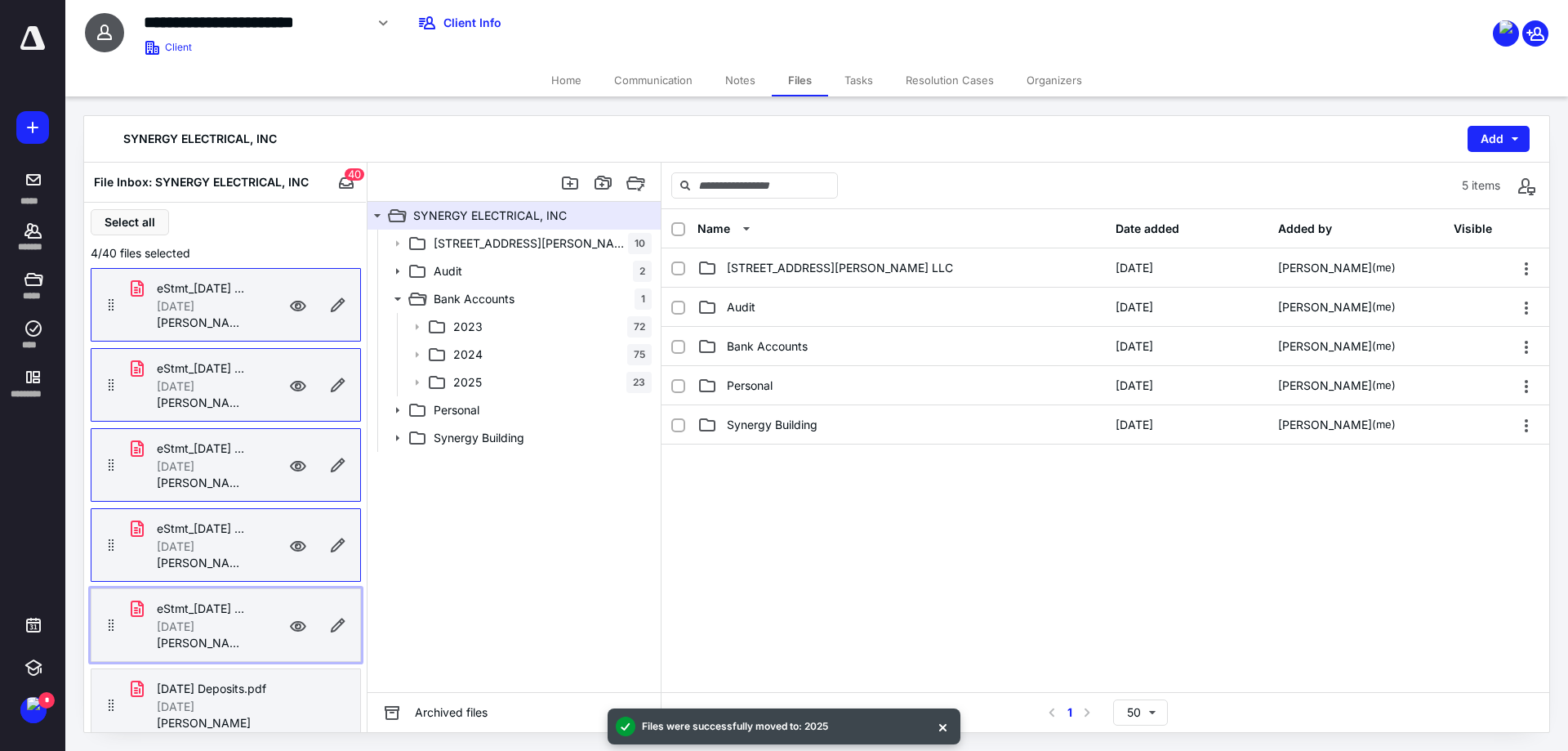 click on "eStmt_[DATE] 2002.pdf" at bounding box center (203, 609) 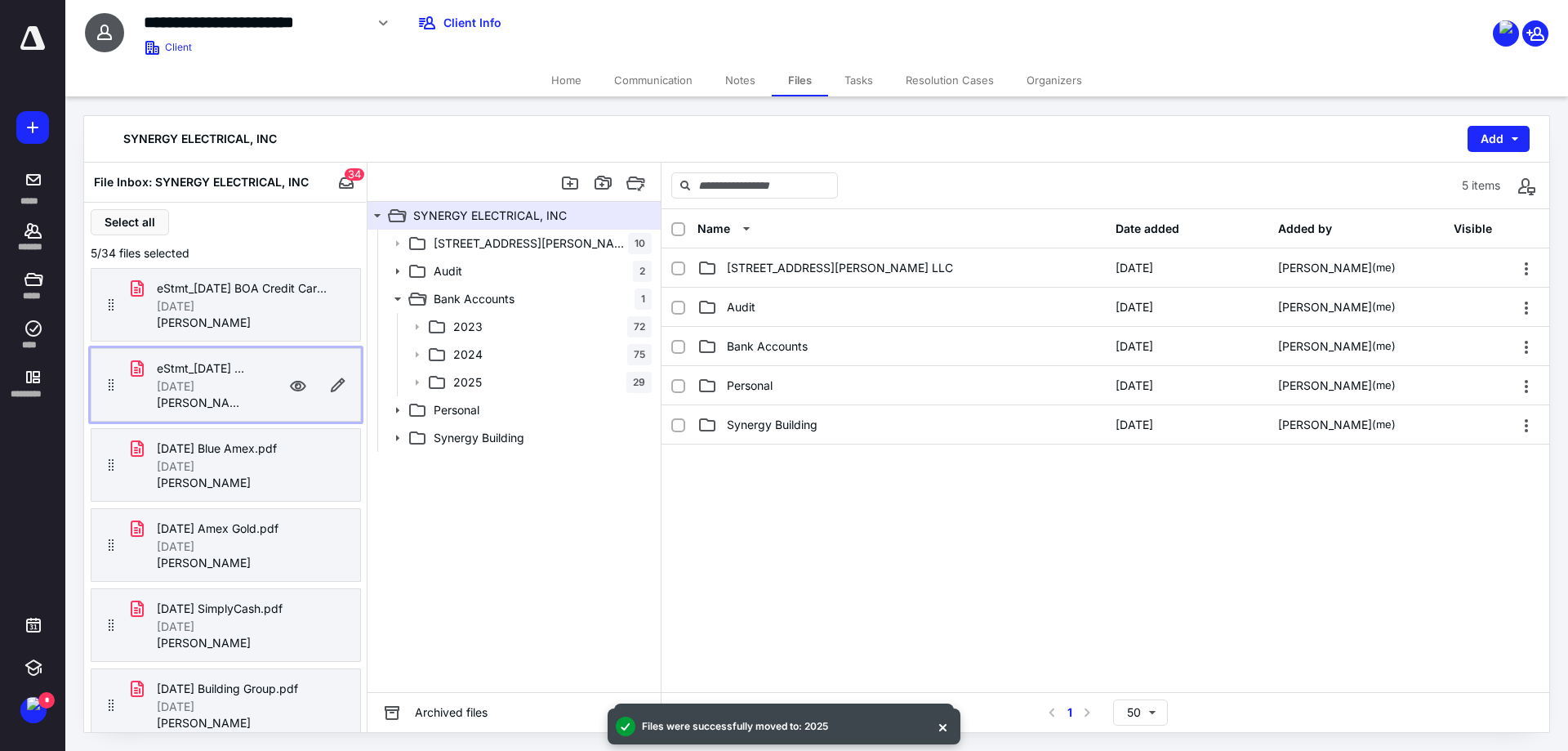 click on "[DATE]" at bounding box center (203, 387) 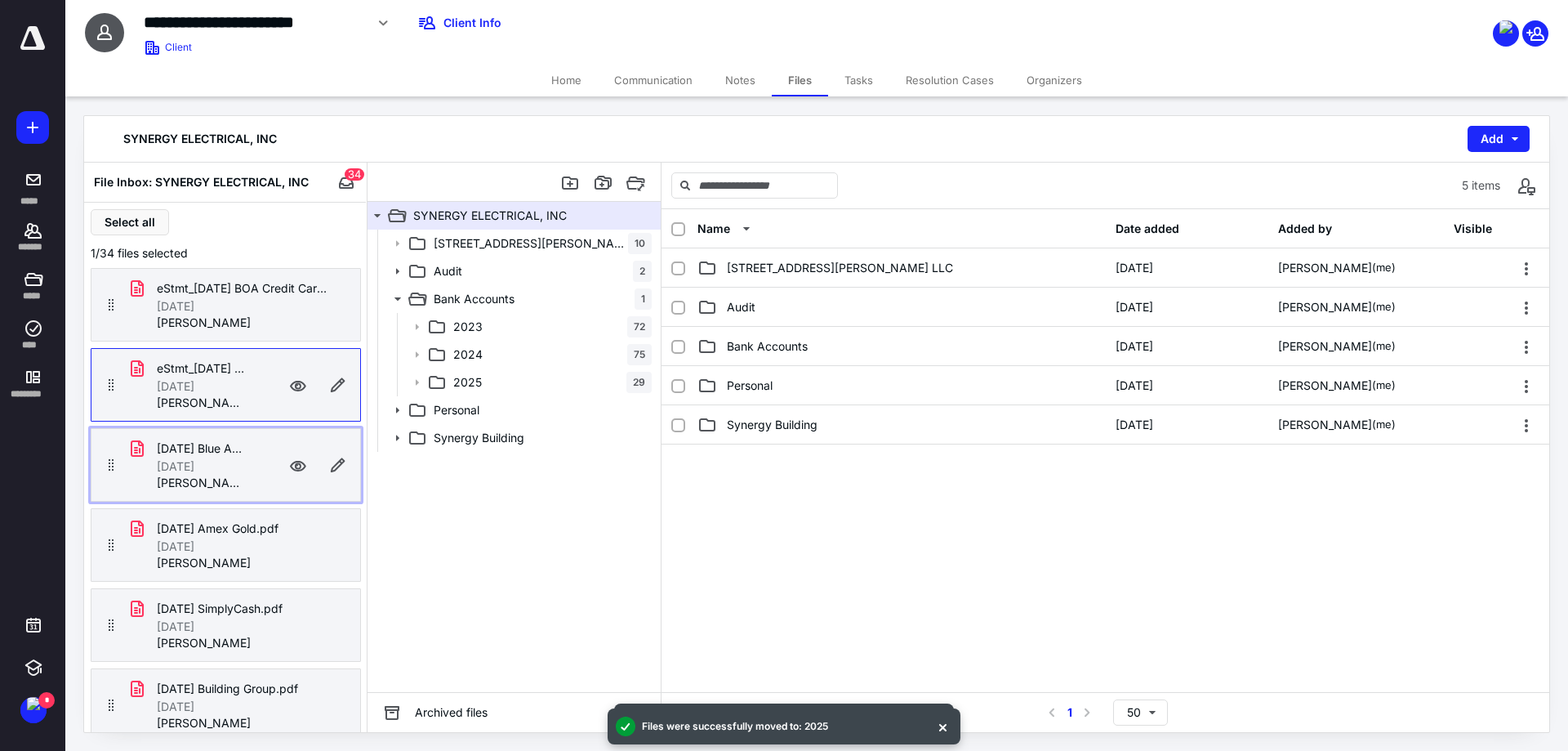click on "[DATE]" at bounding box center [203, 467] 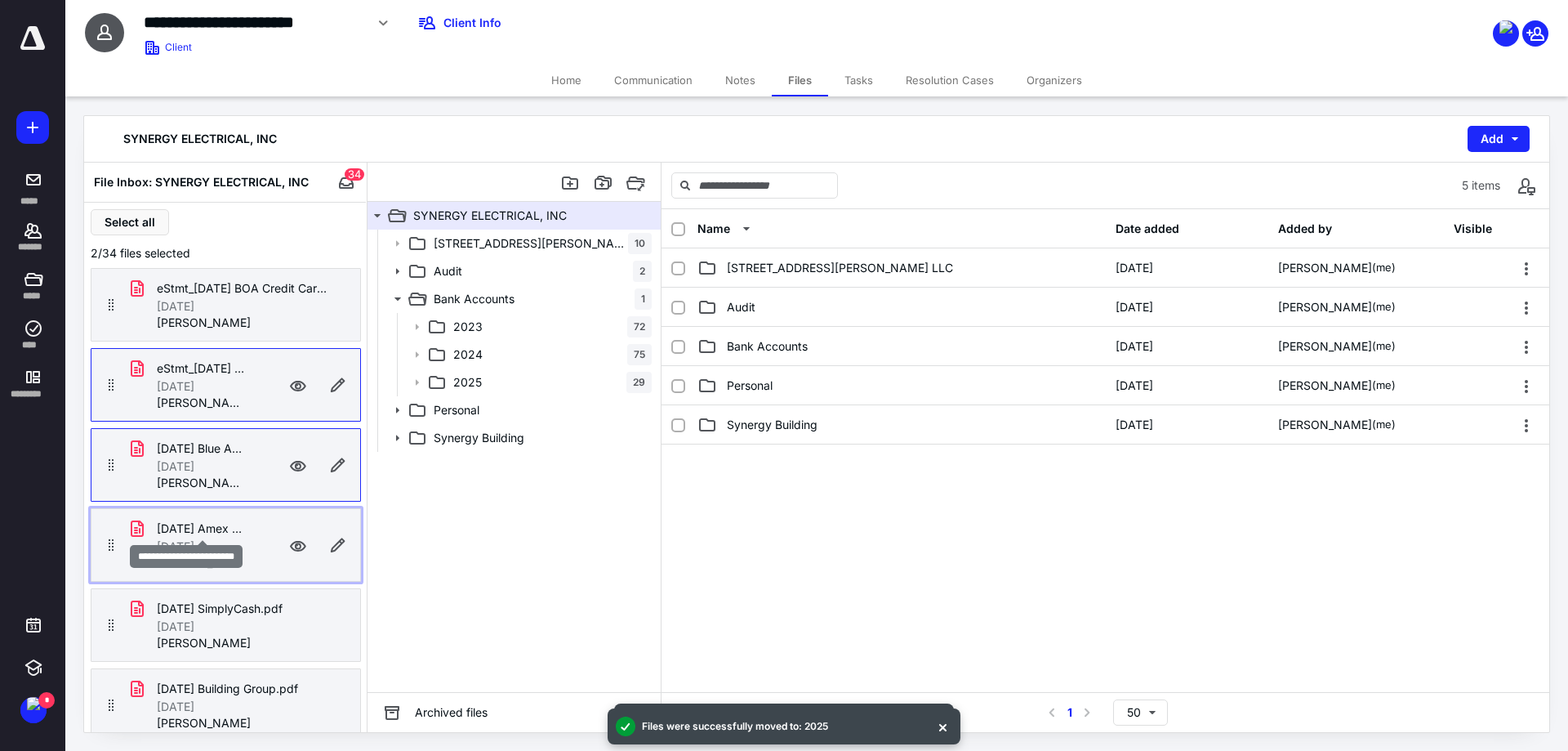 click on "[DATE] Amex Gold.pdf" at bounding box center (203, 529) 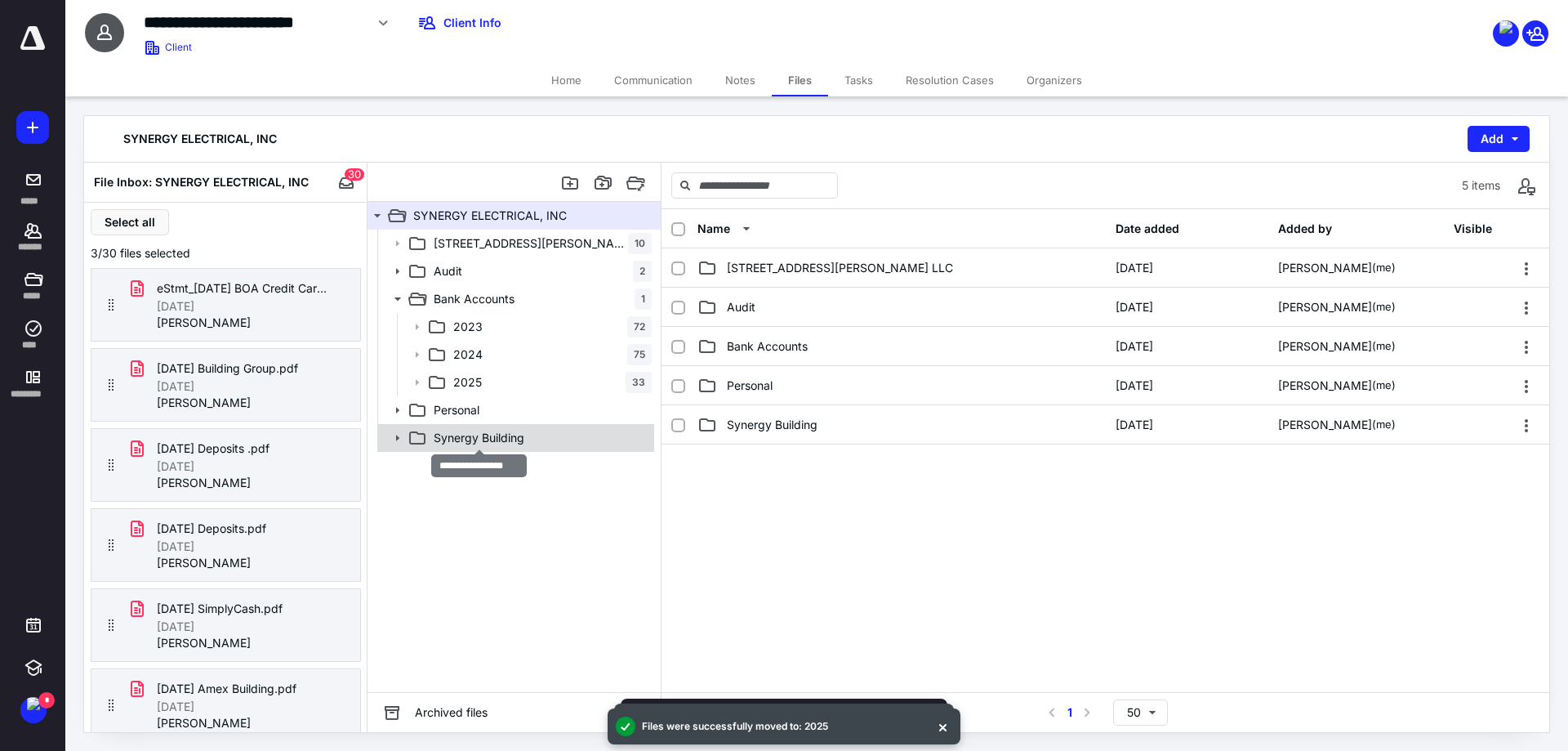 click on "Synergy Building" at bounding box center [479, 438] 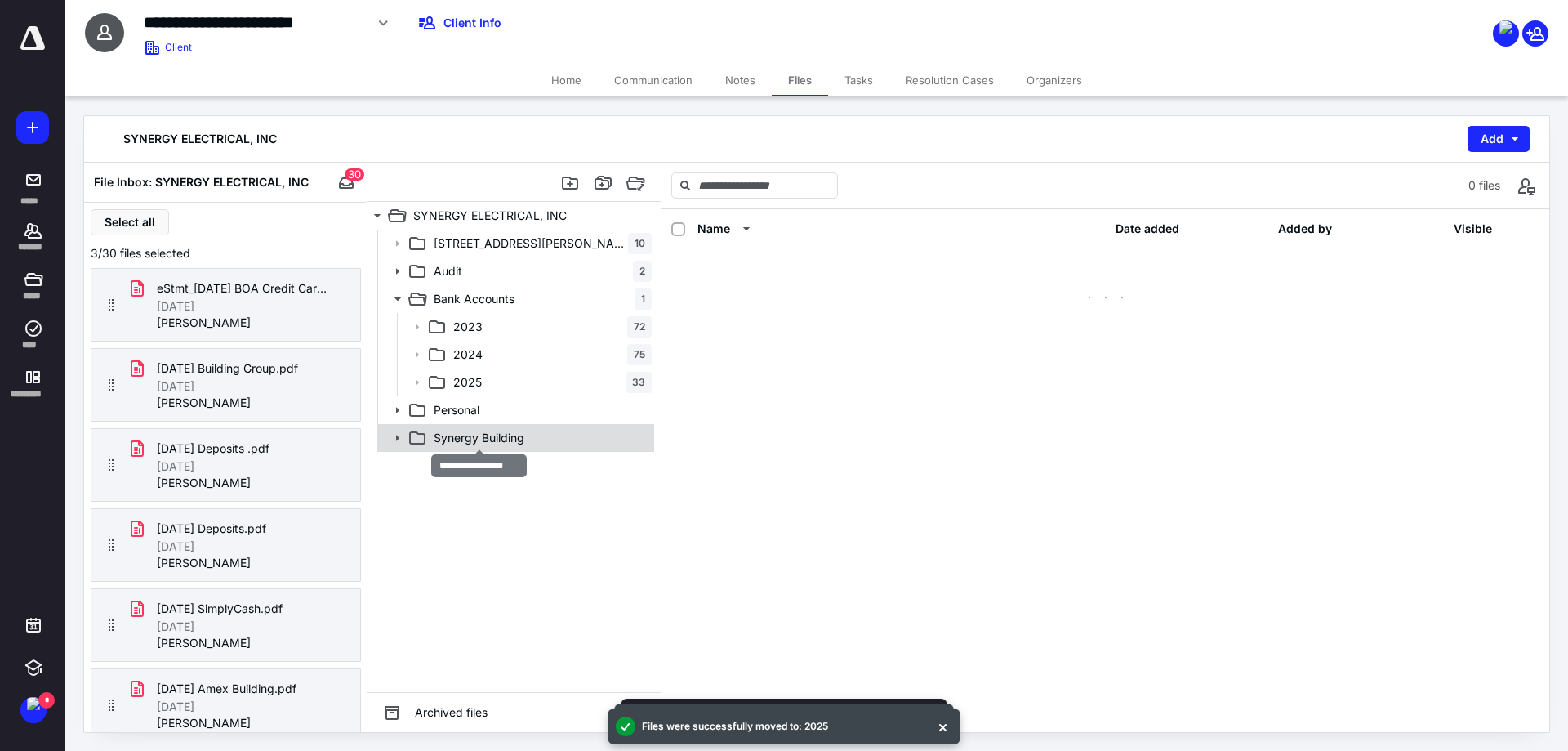 click on "Synergy Building" at bounding box center (479, 438) 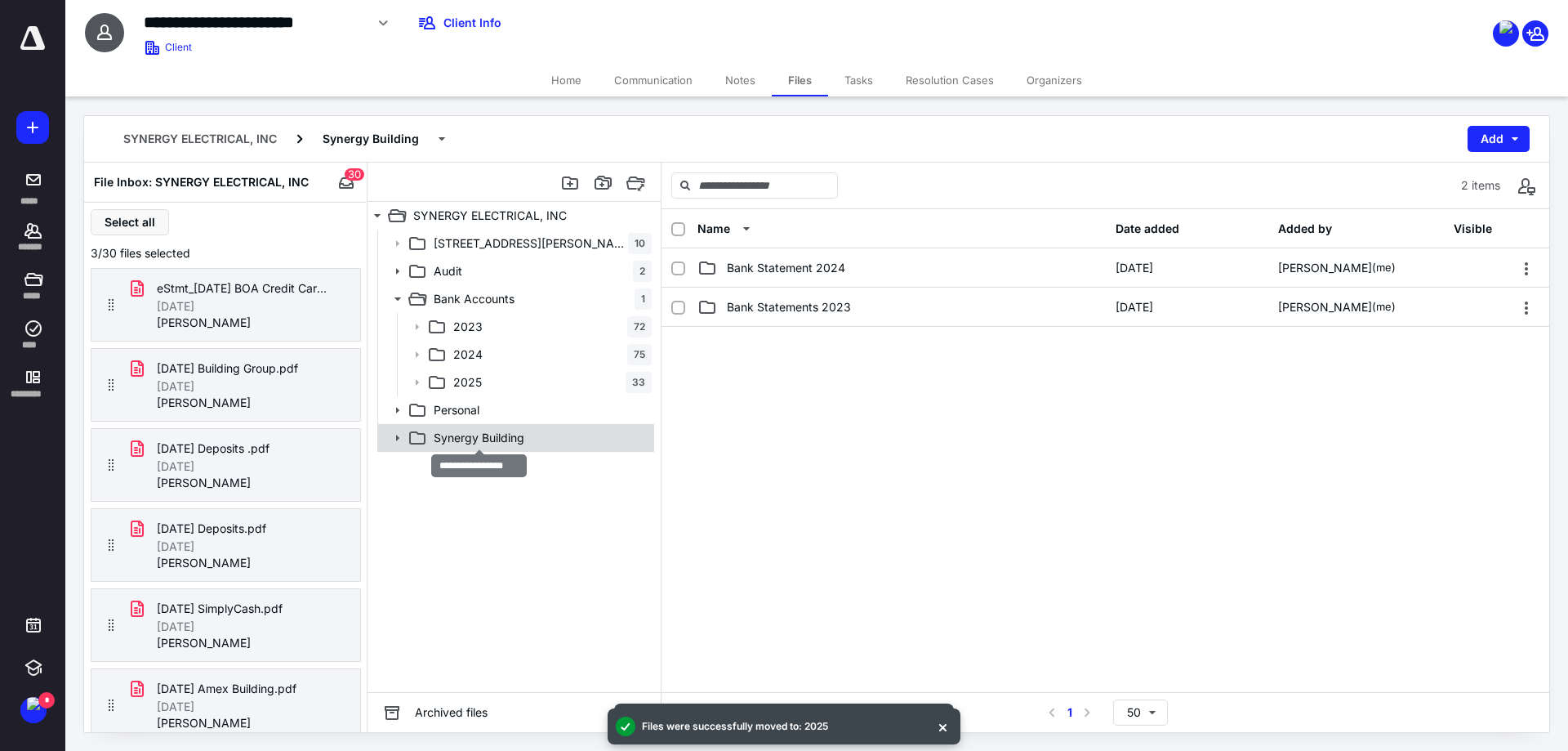 click on "Synergy Building" at bounding box center (479, 438) 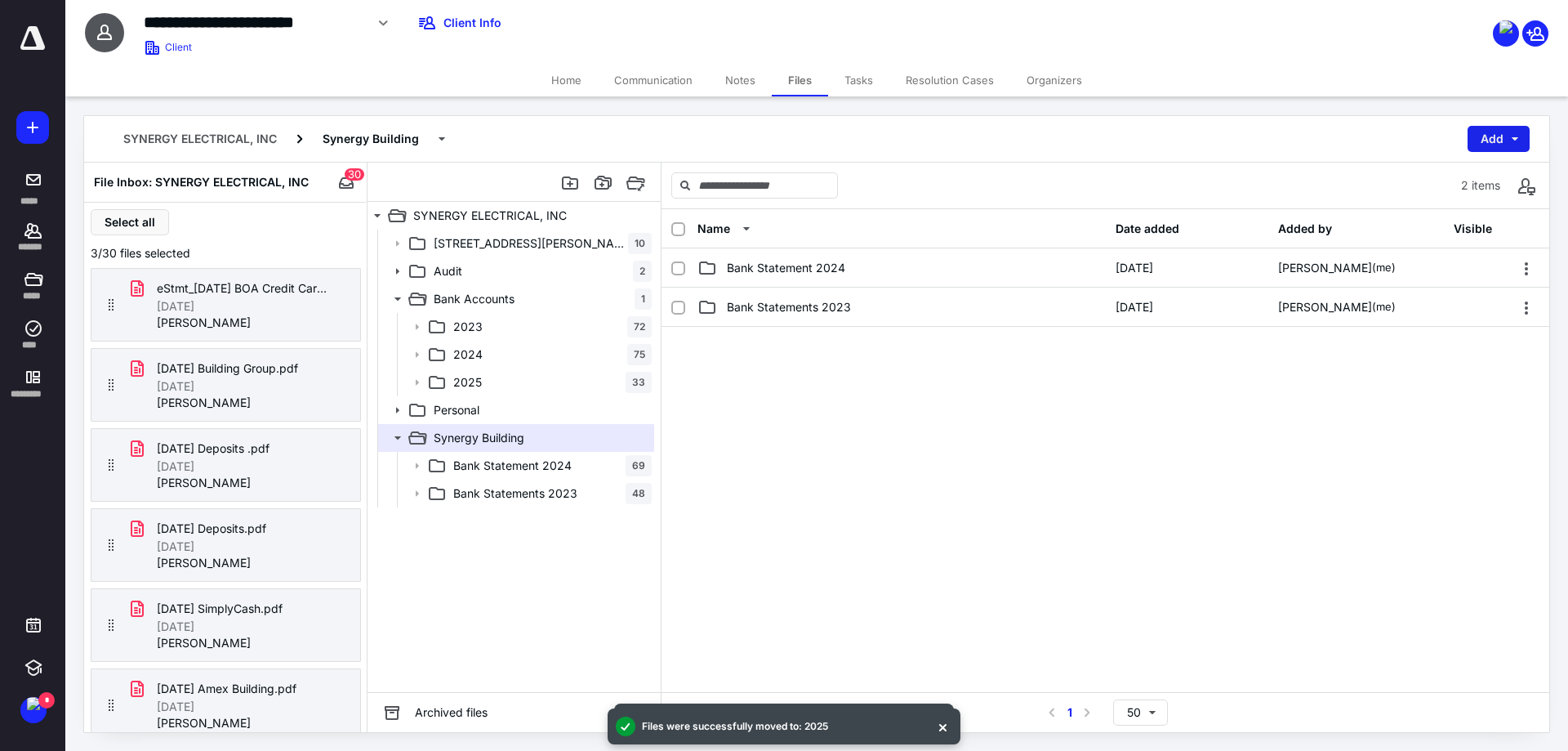 click on "Add" at bounding box center (1499, 139) 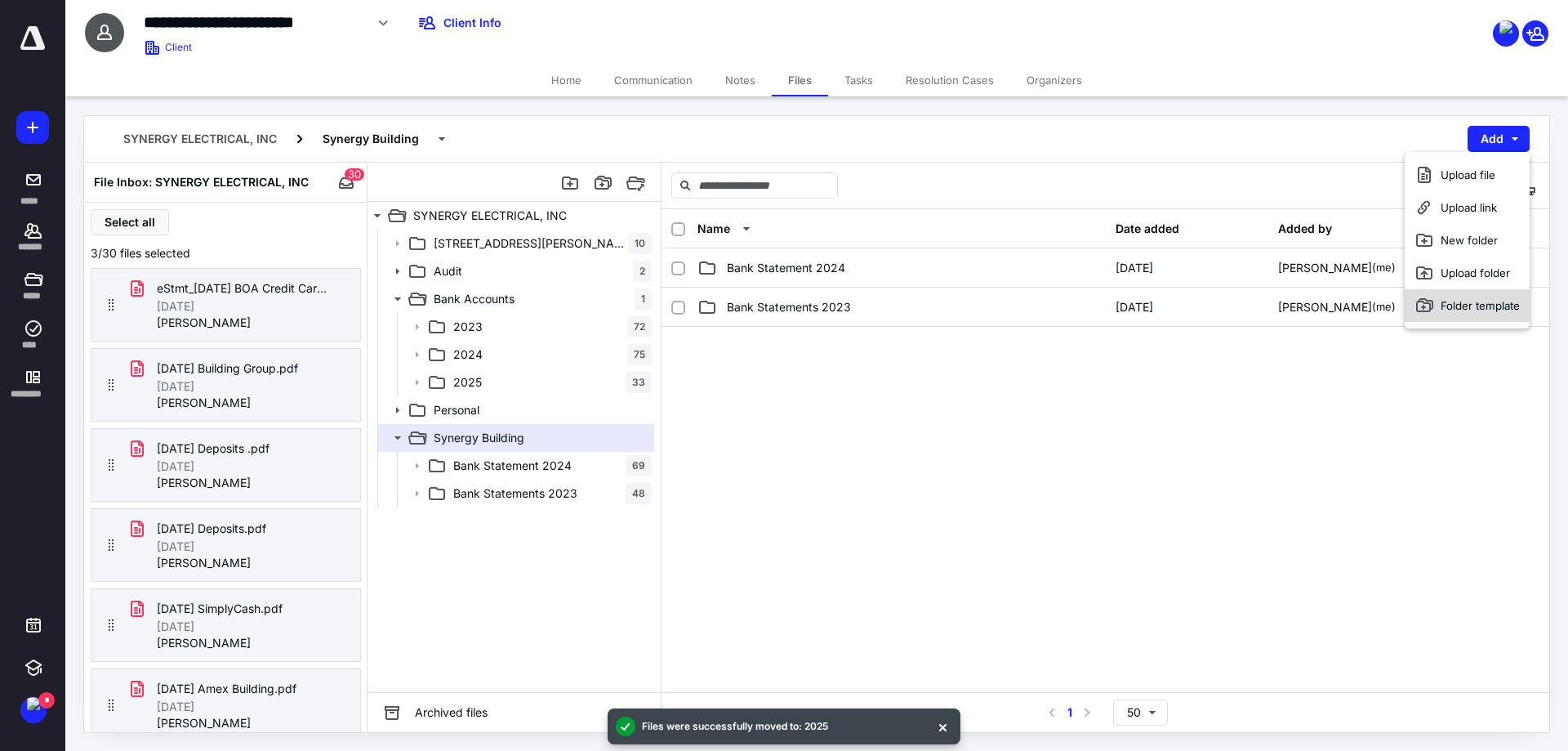 click on "Folder template" at bounding box center (1467, 306) 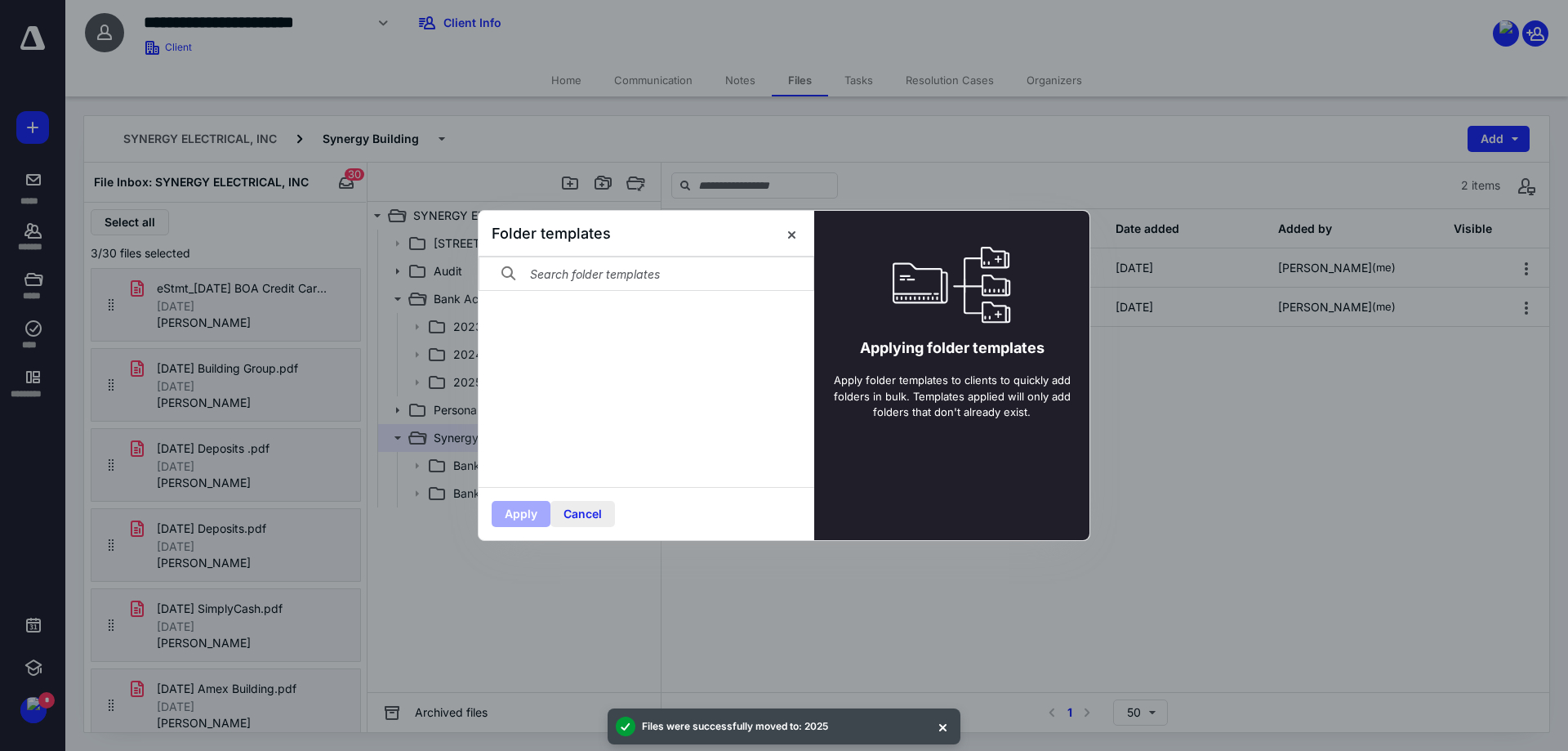 click on "Cancel" at bounding box center (582, 514) 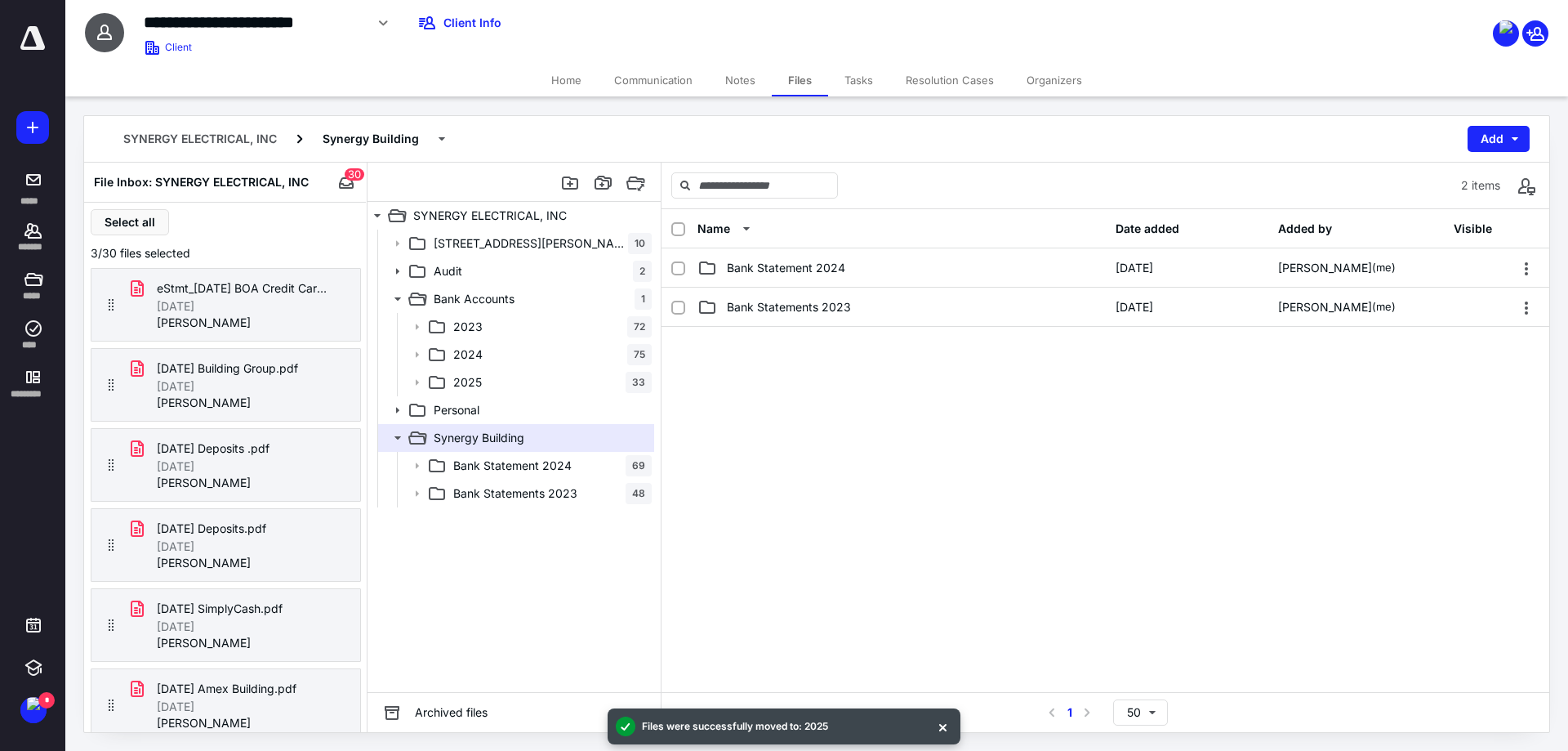 click on "SYNERGY ELECTRICAL, INC  Synergy Building   Add" at bounding box center (817, 139) 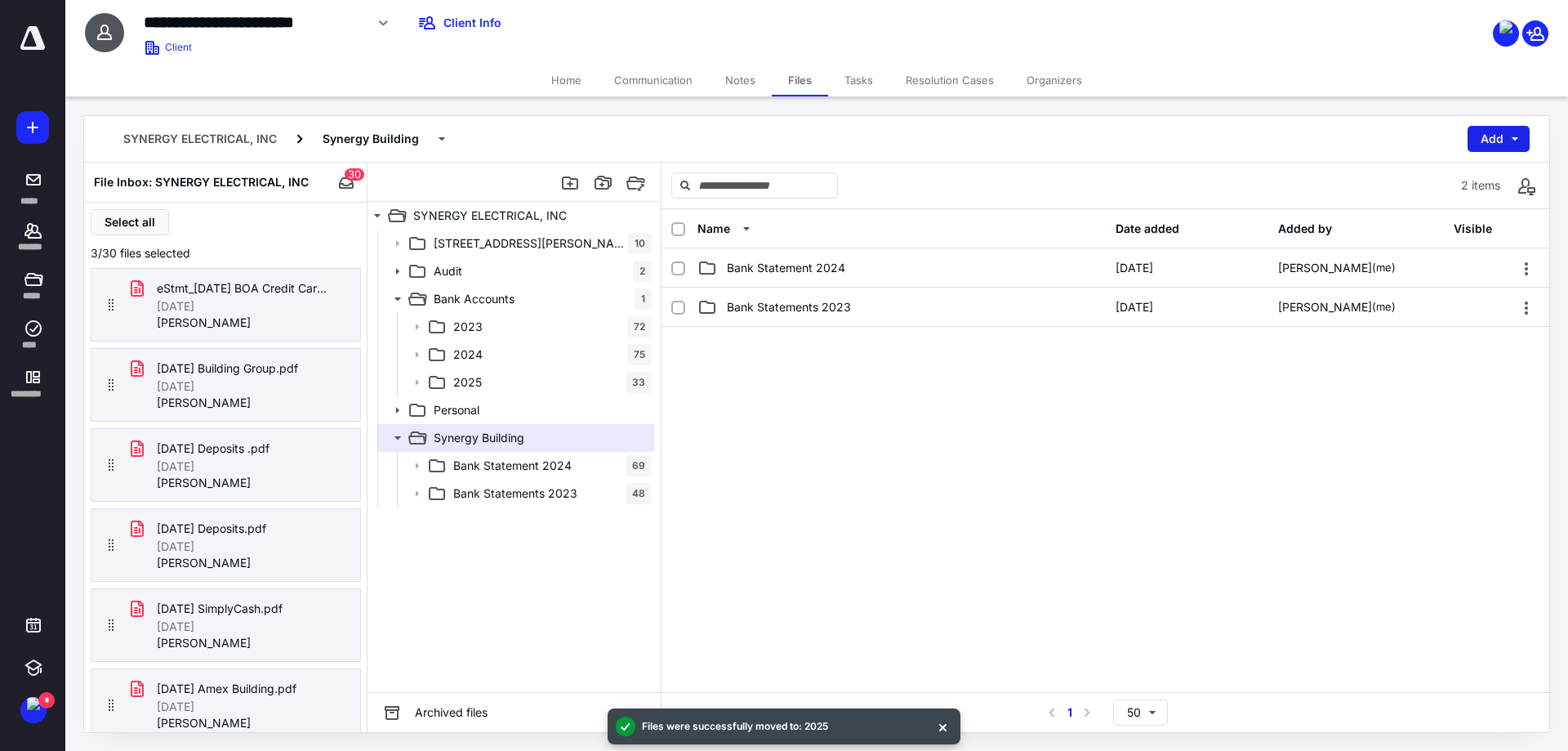 click on "Add" at bounding box center [1499, 139] 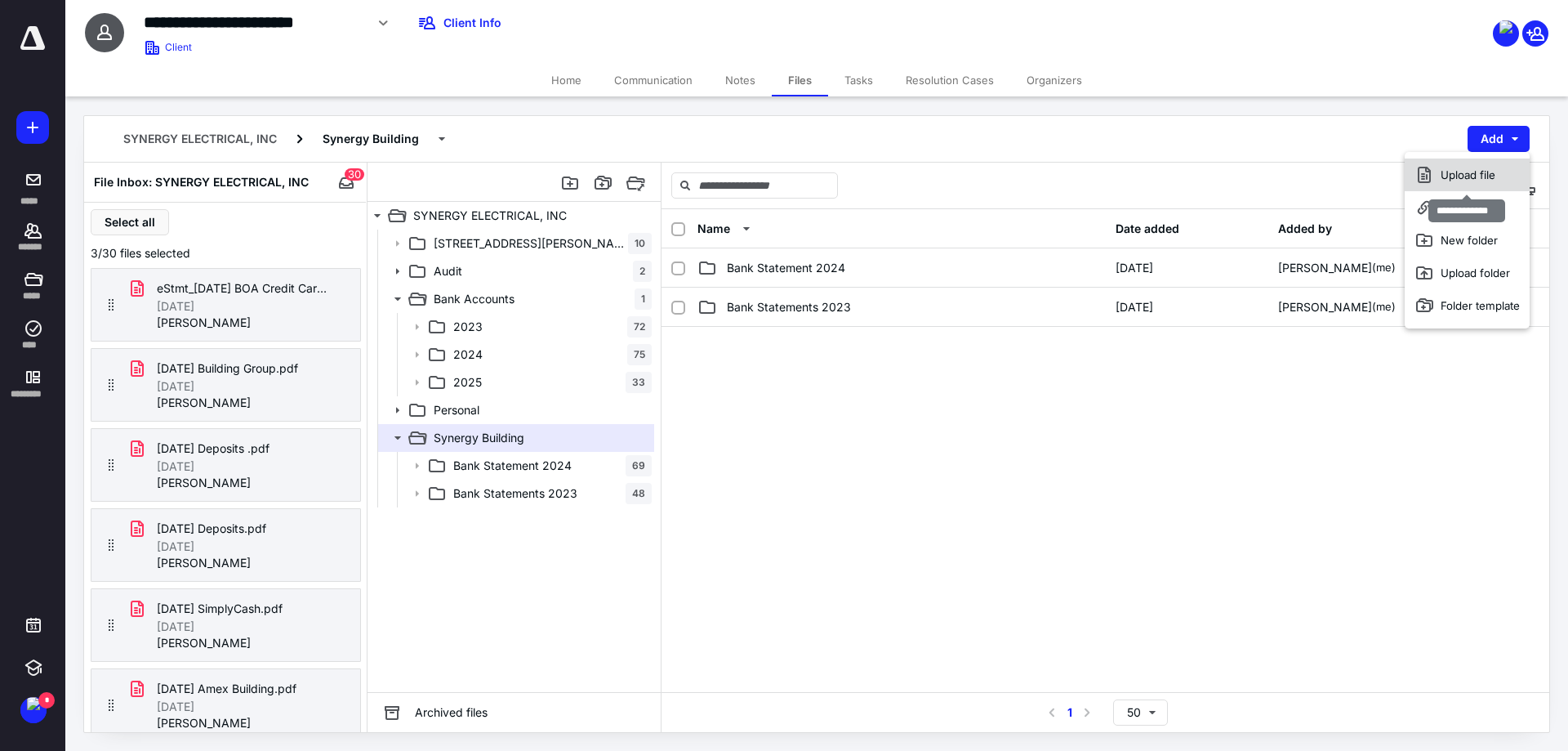 click on "Upload file" at bounding box center (1467, 175) 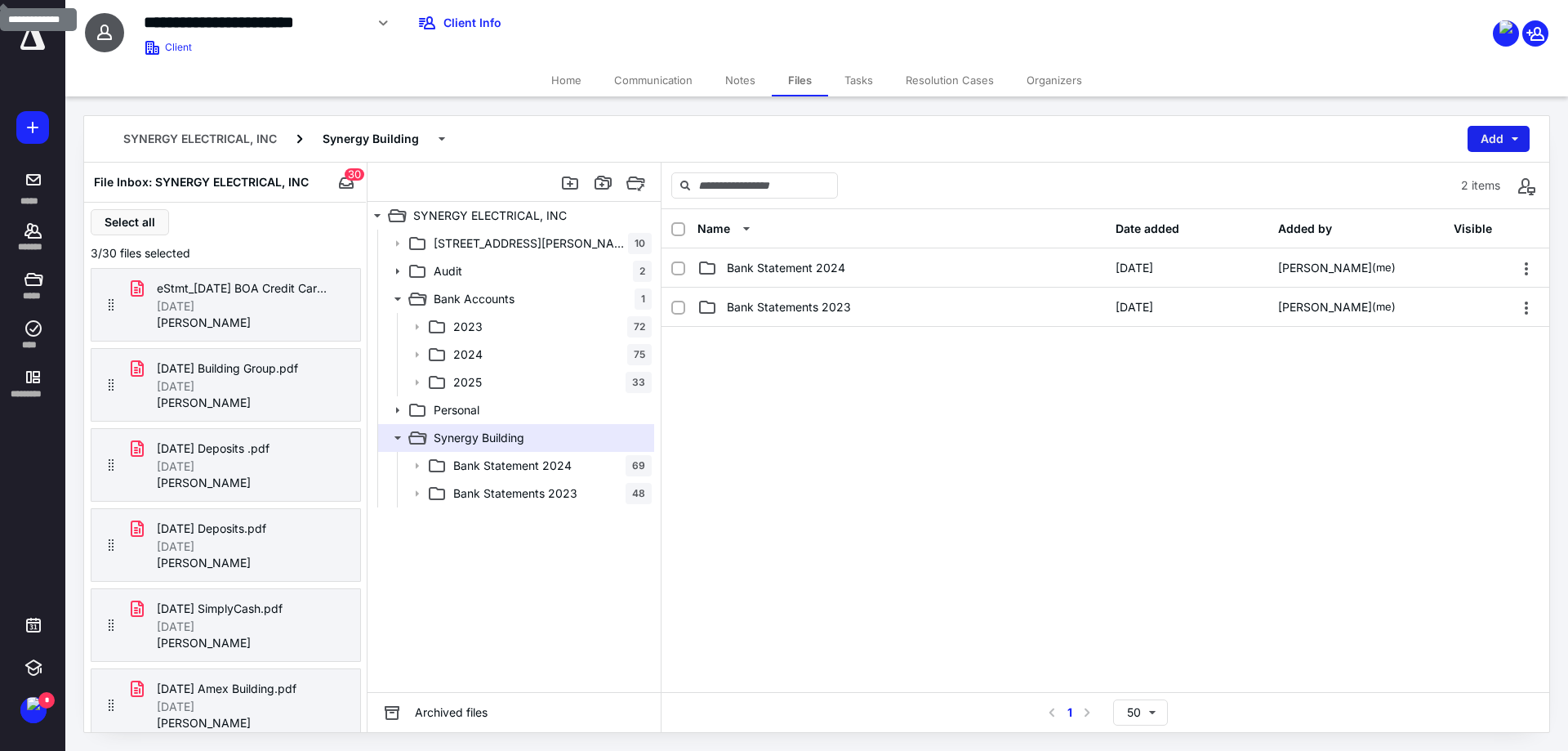 click on "Add" at bounding box center [1499, 139] 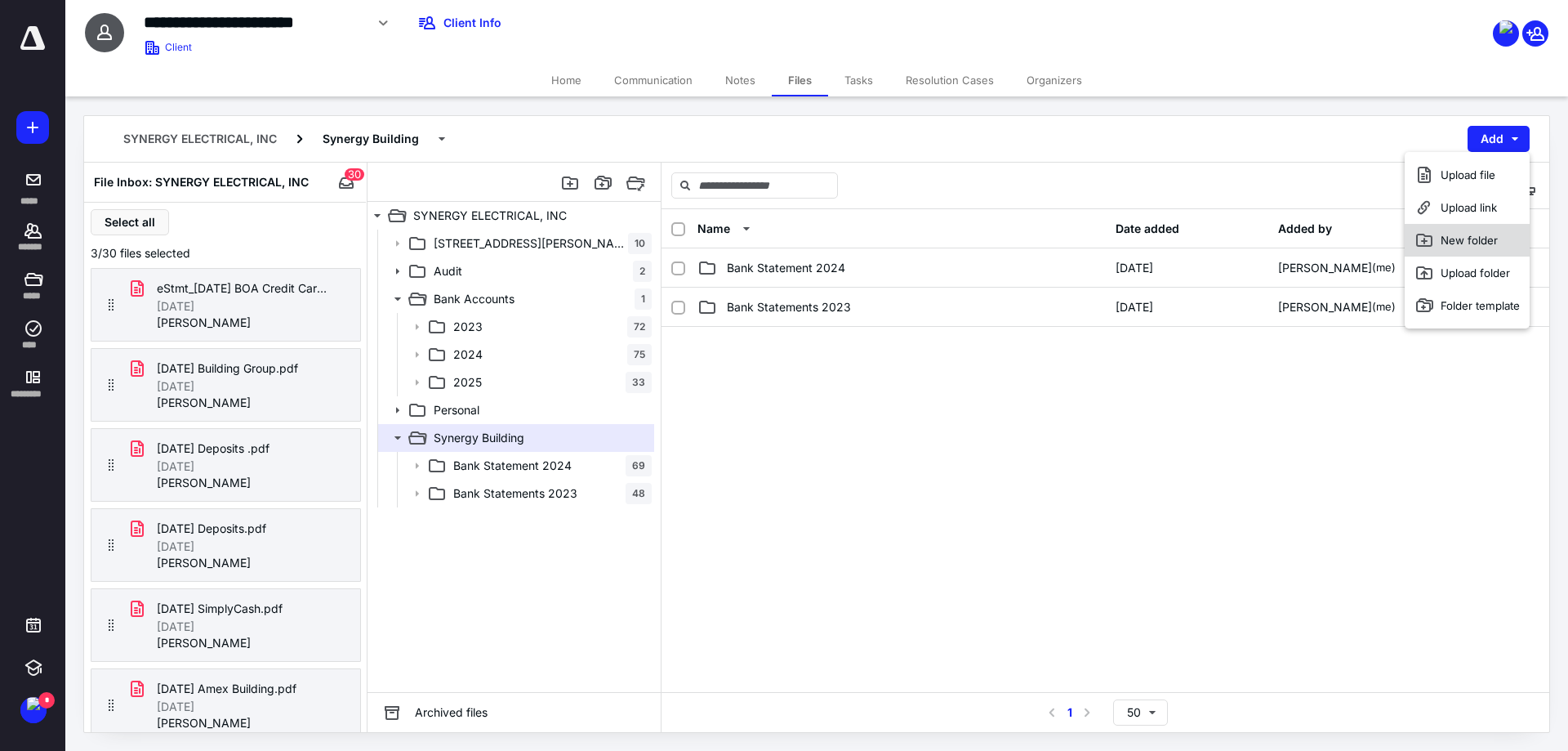 click on "New folder" at bounding box center [1467, 240] 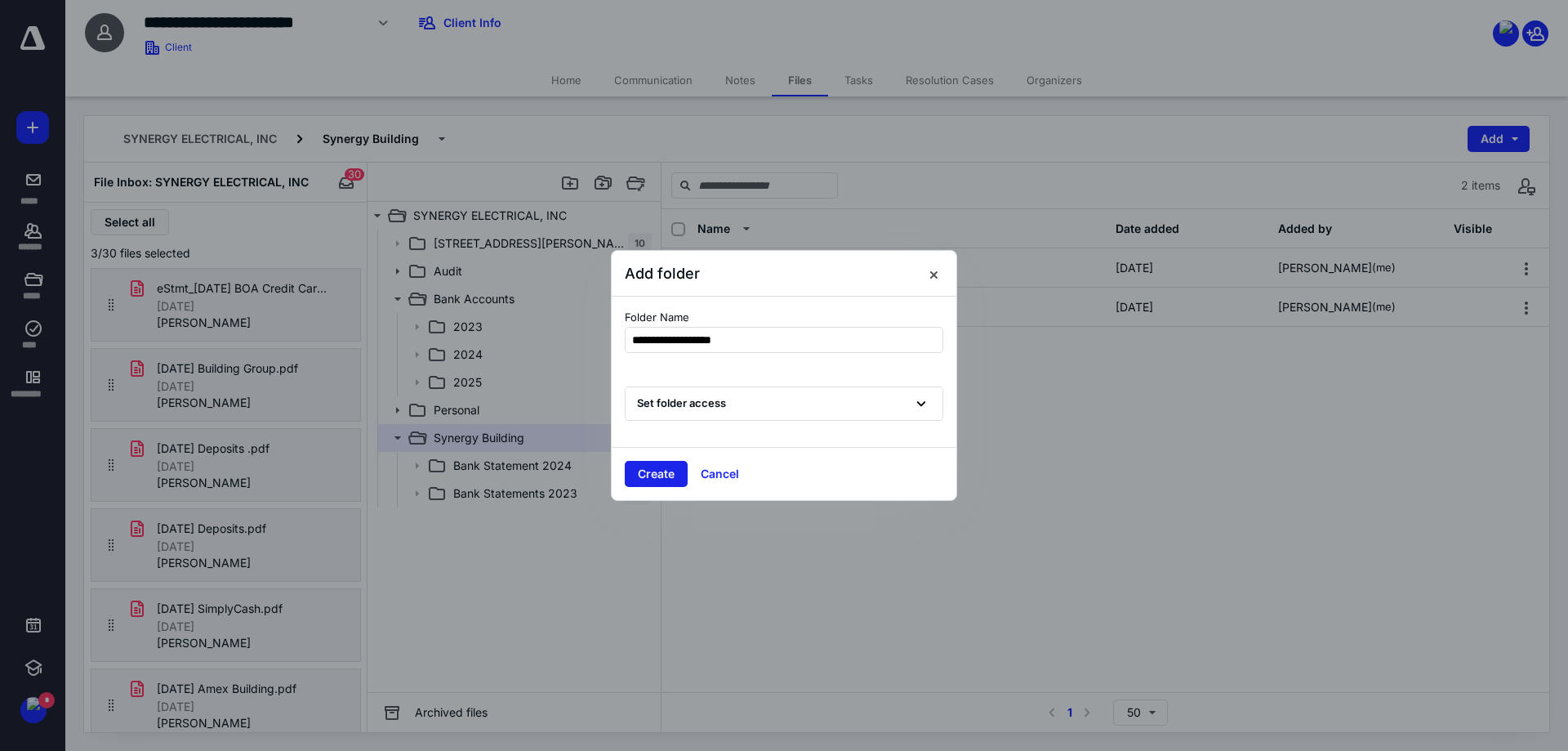 type on "**********" 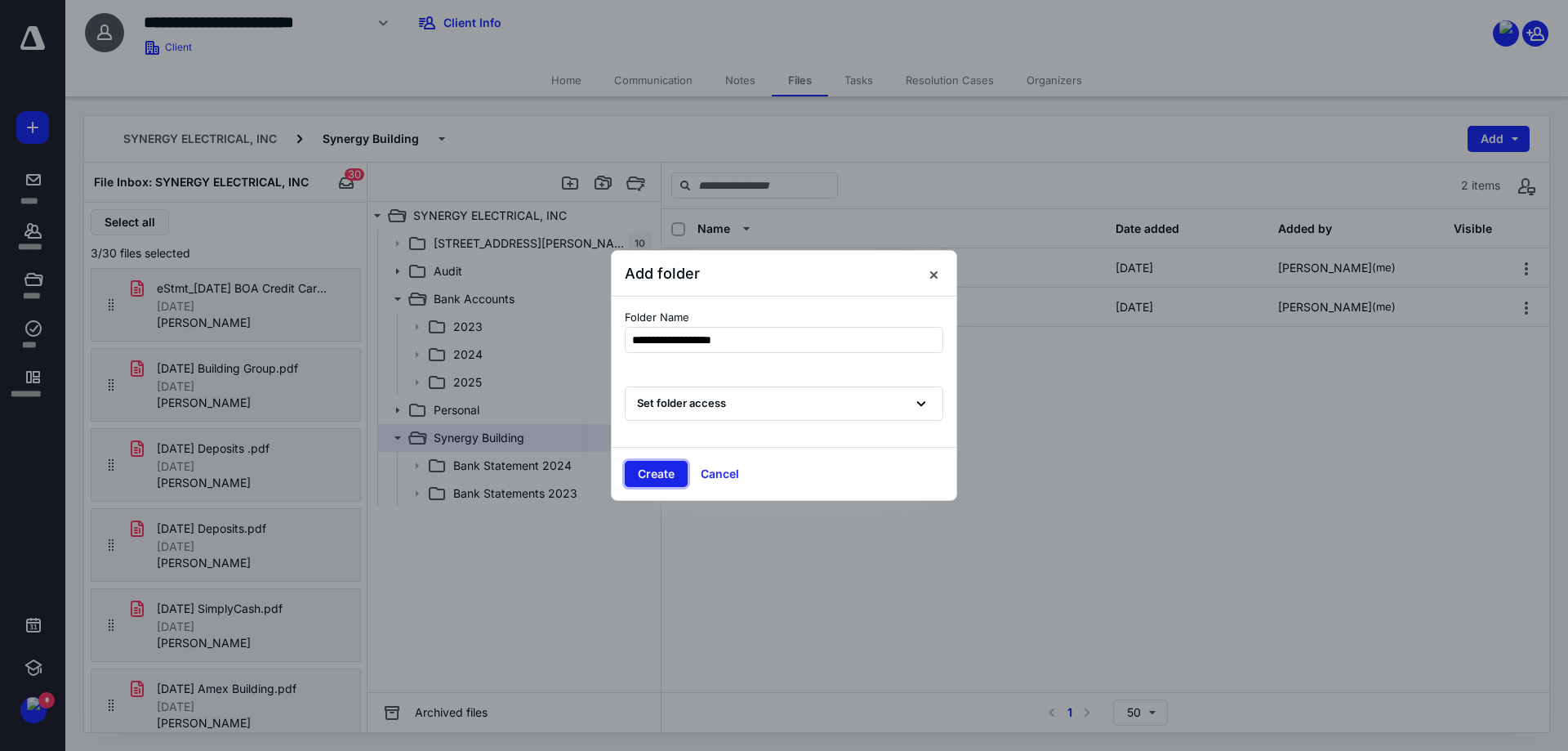 click on "Create" at bounding box center [656, 474] 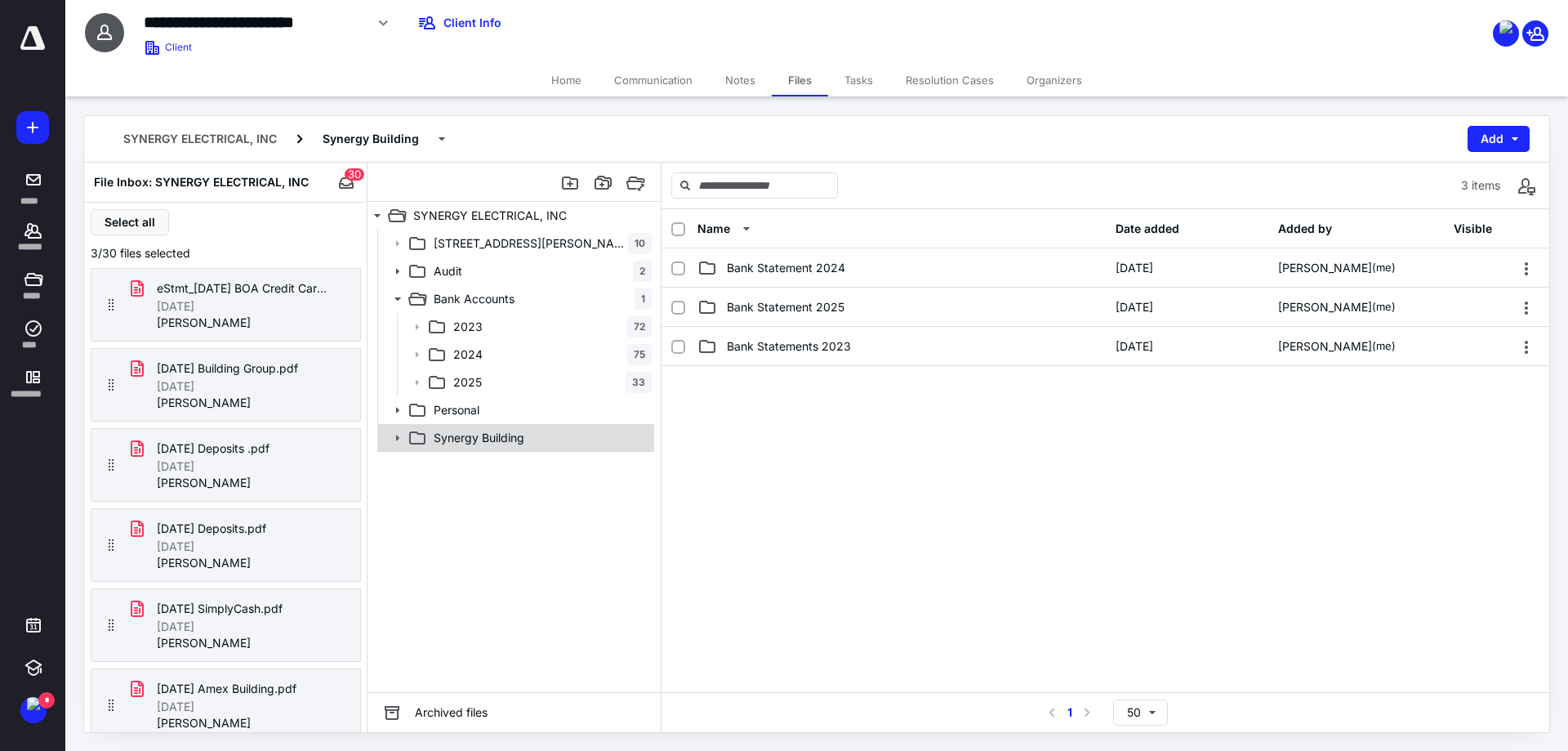 click on "Synergy Building" at bounding box center (479, 438) 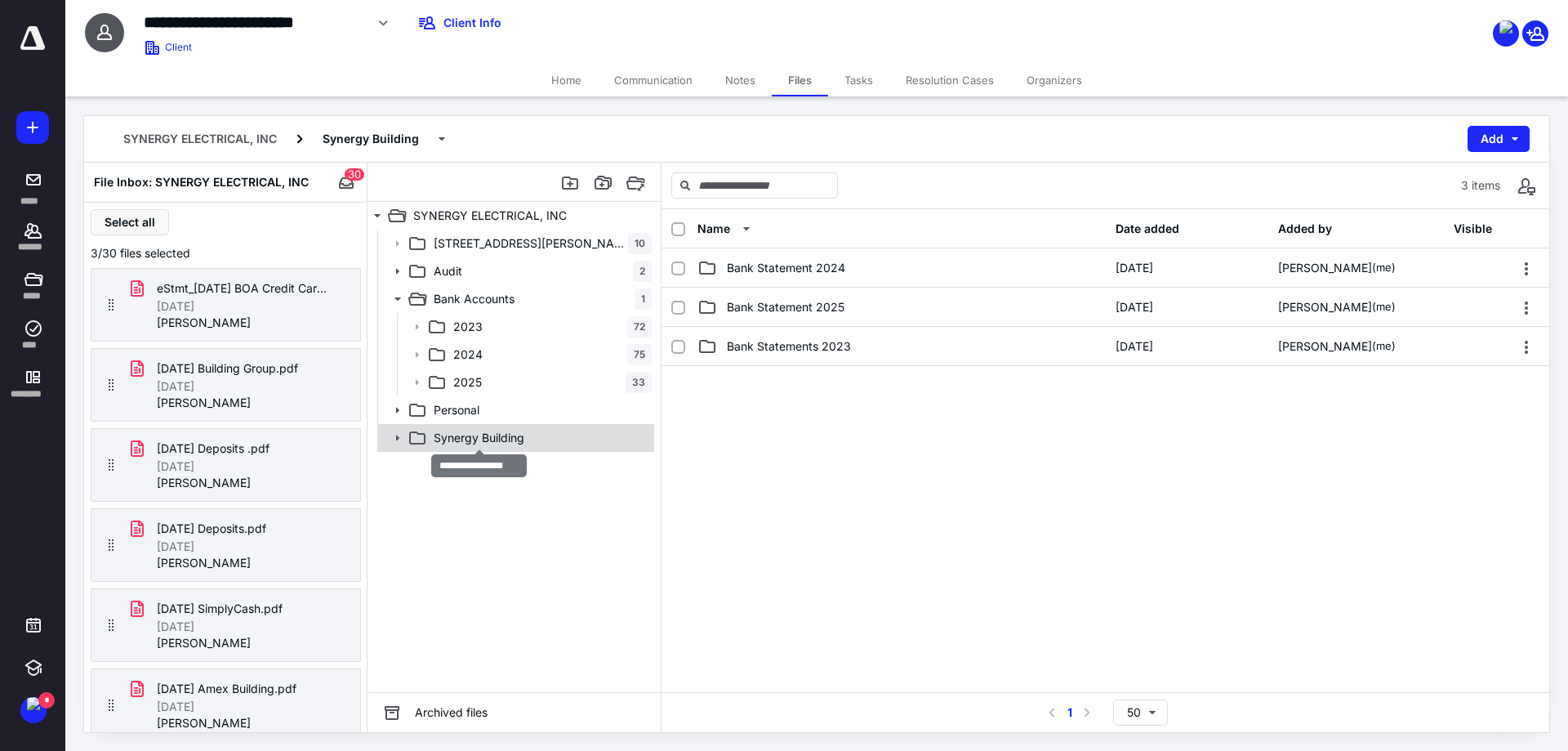 click on "Synergy Building" at bounding box center (479, 438) 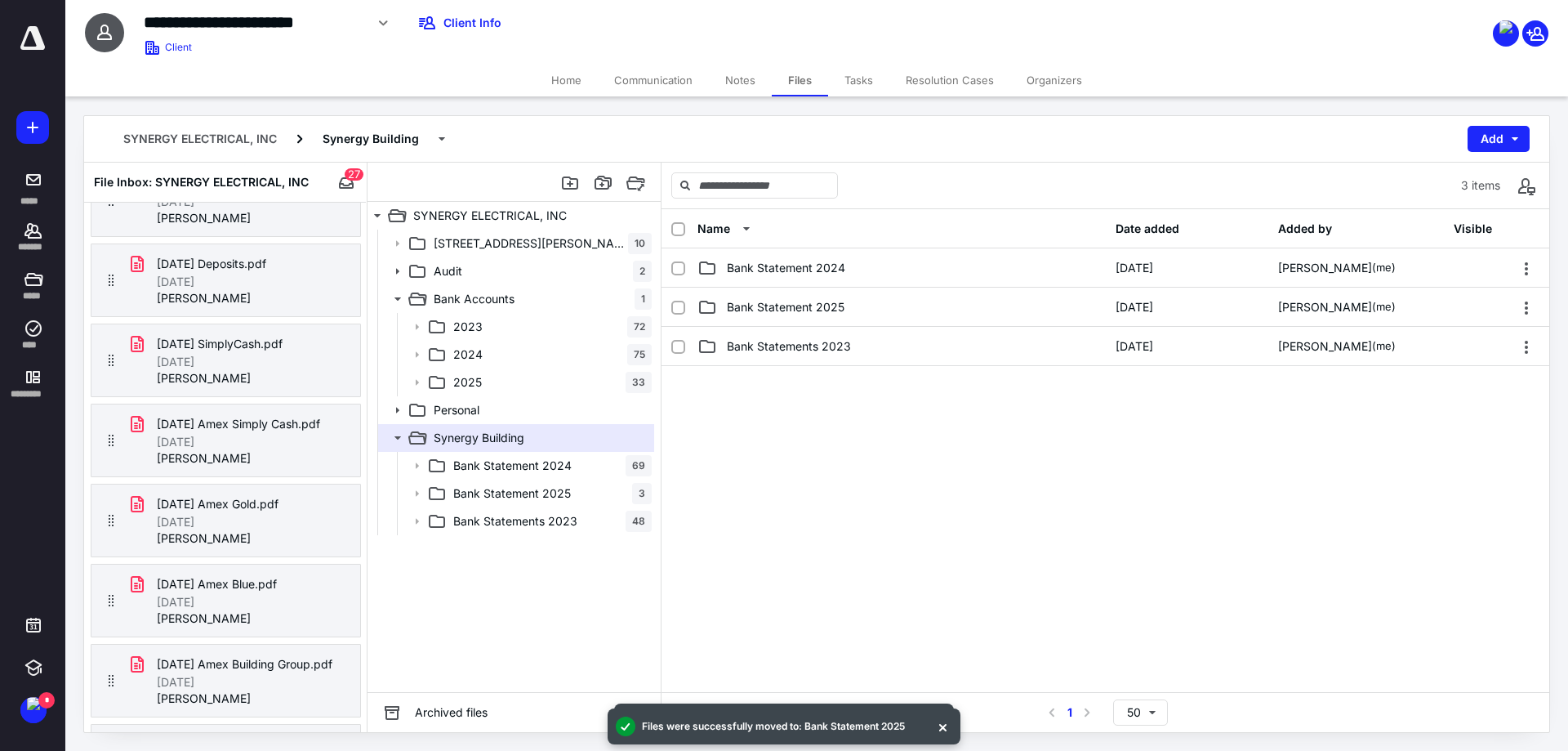scroll, scrollTop: 245, scrollLeft: 0, axis: vertical 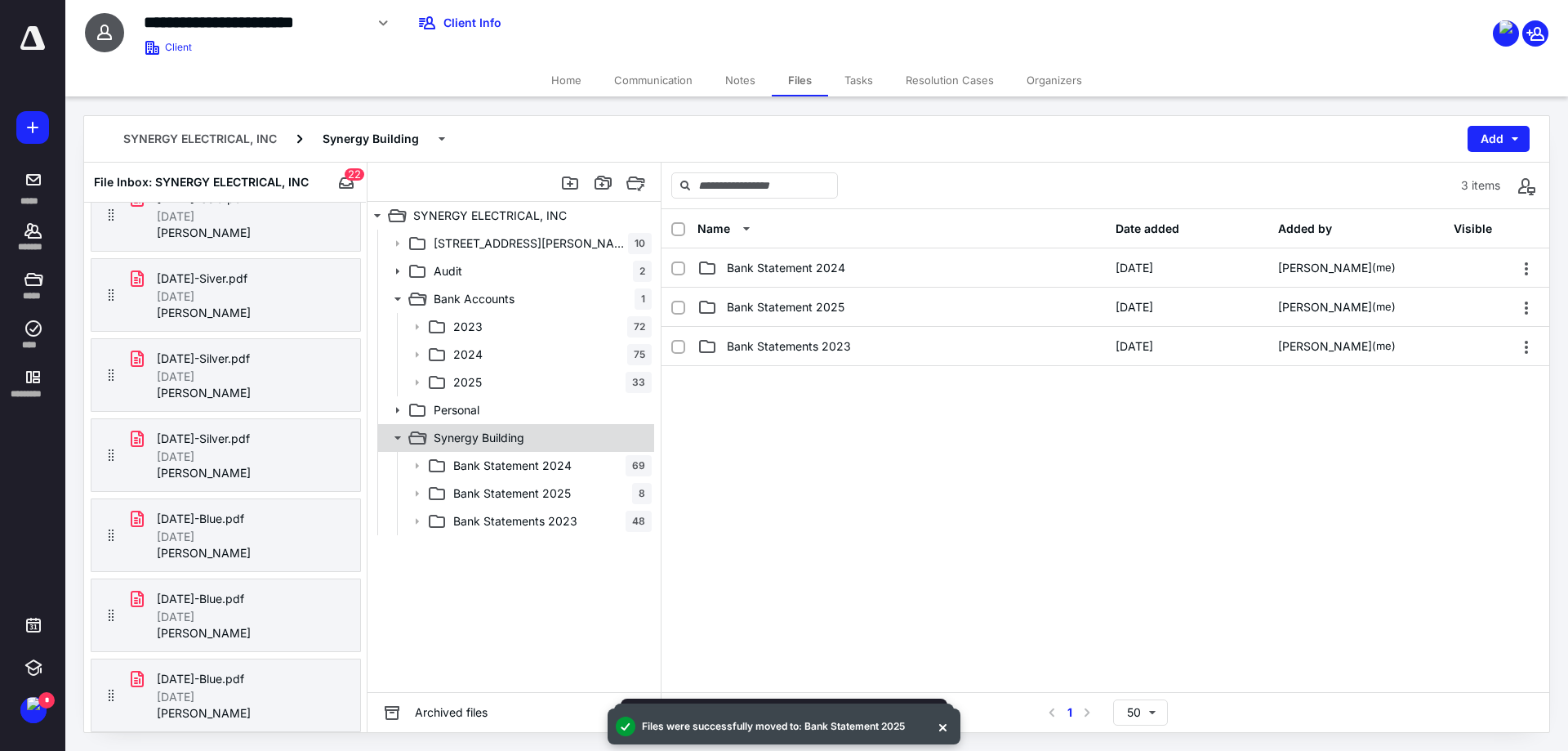 click 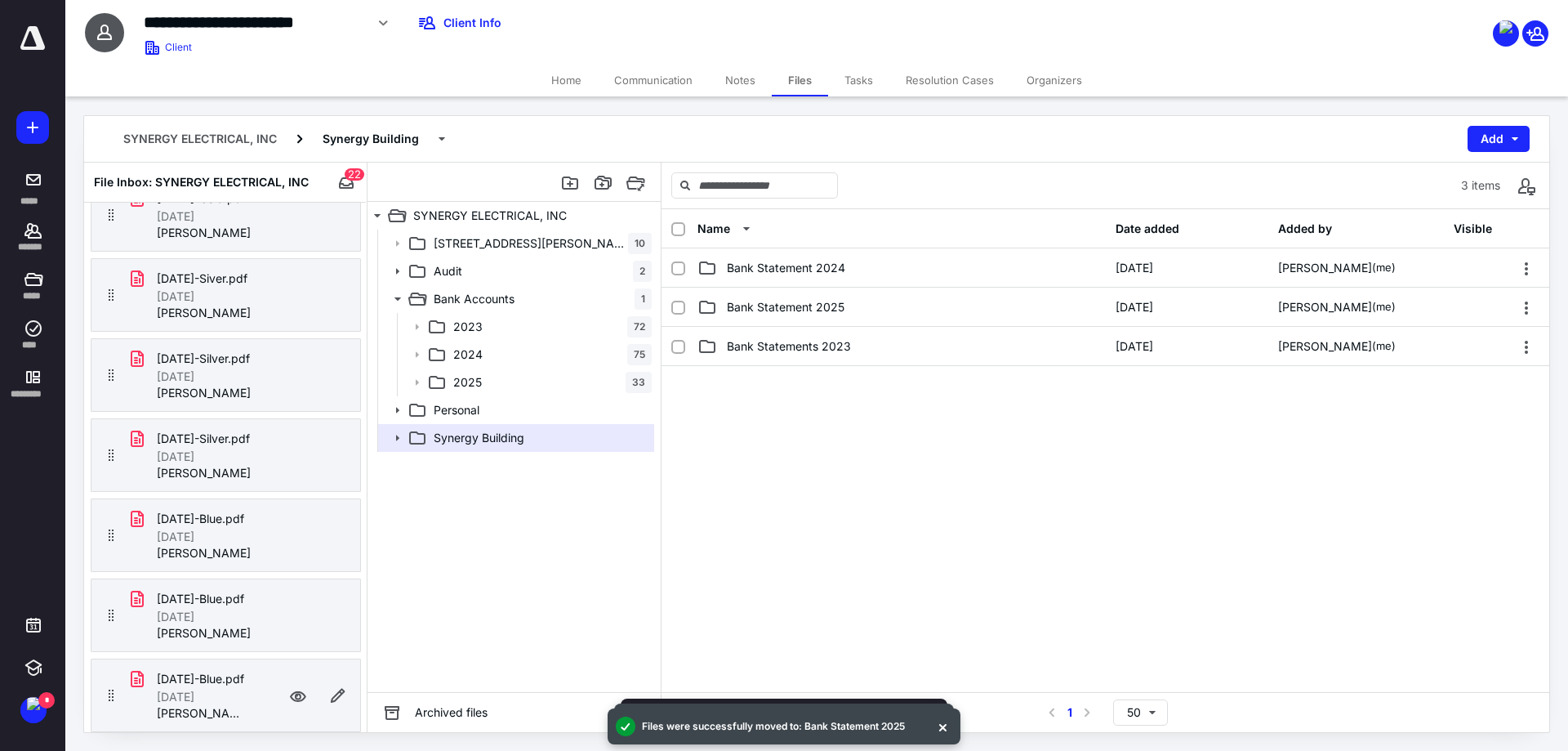 click on "[DATE]" at bounding box center (176, 697) 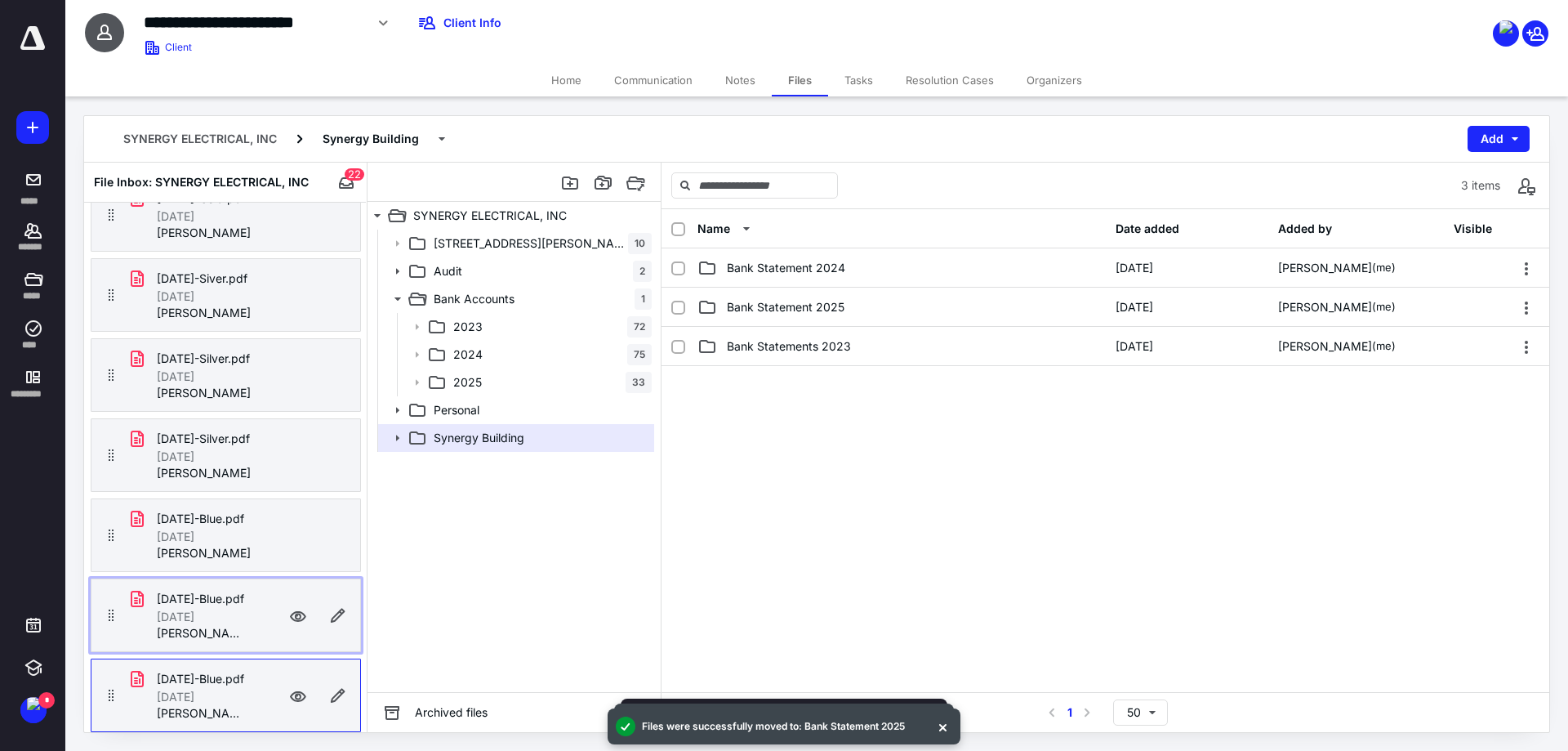 click on "[DATE]" at bounding box center [176, 617] 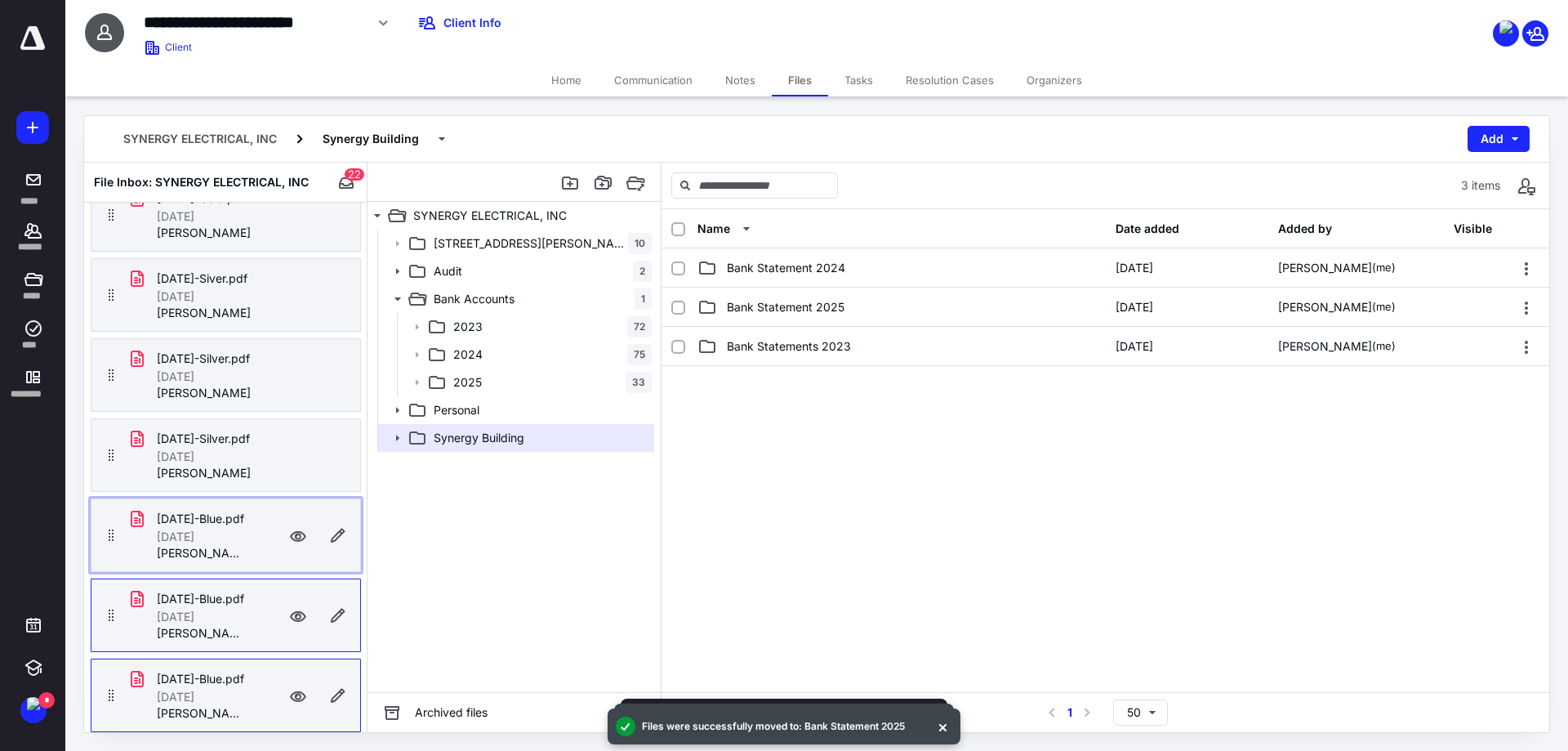 click on "[DATE]" at bounding box center (203, 537) 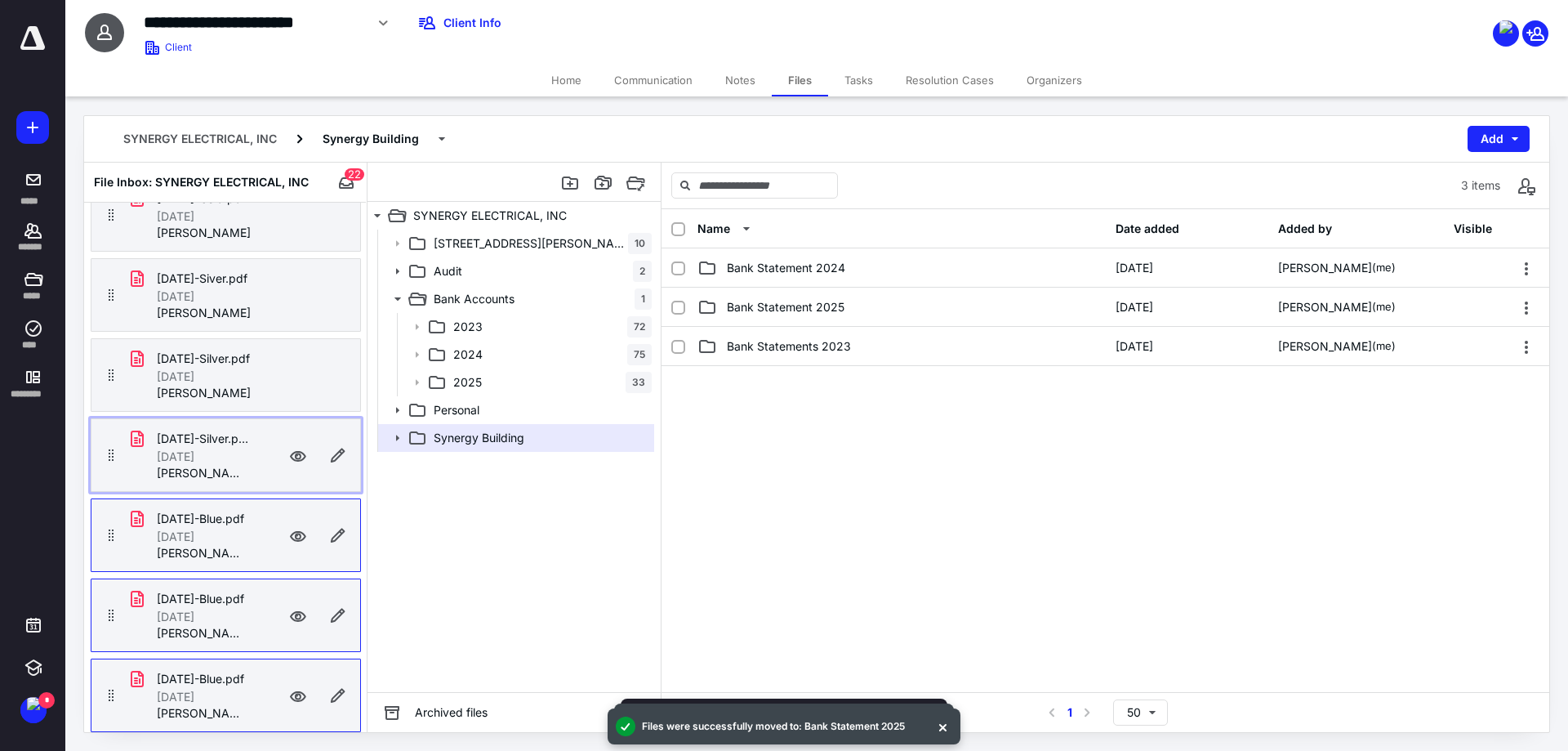 click on "[DATE]-Silver.pdf" at bounding box center [203, 439] 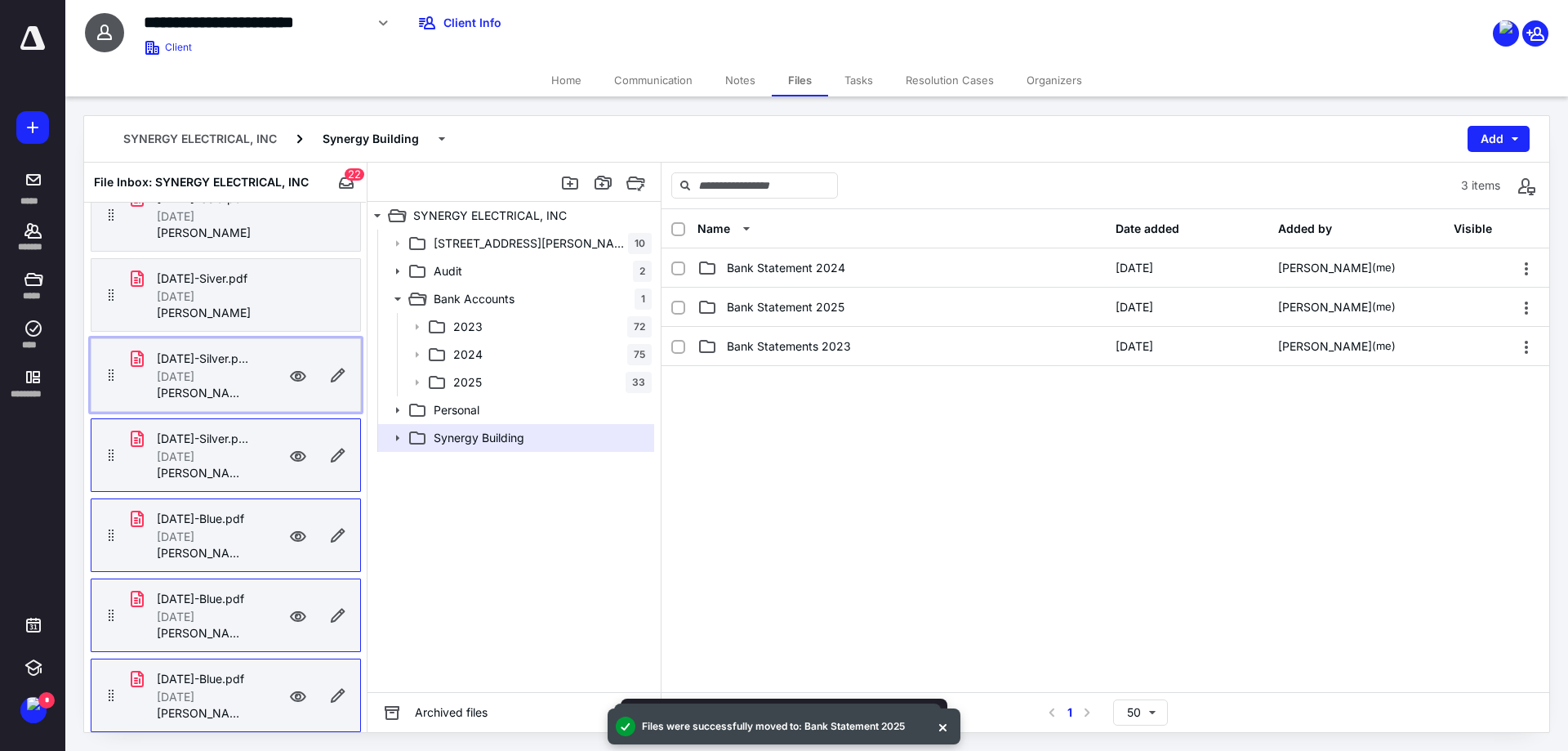 click on "[DATE]" at bounding box center [176, 377] 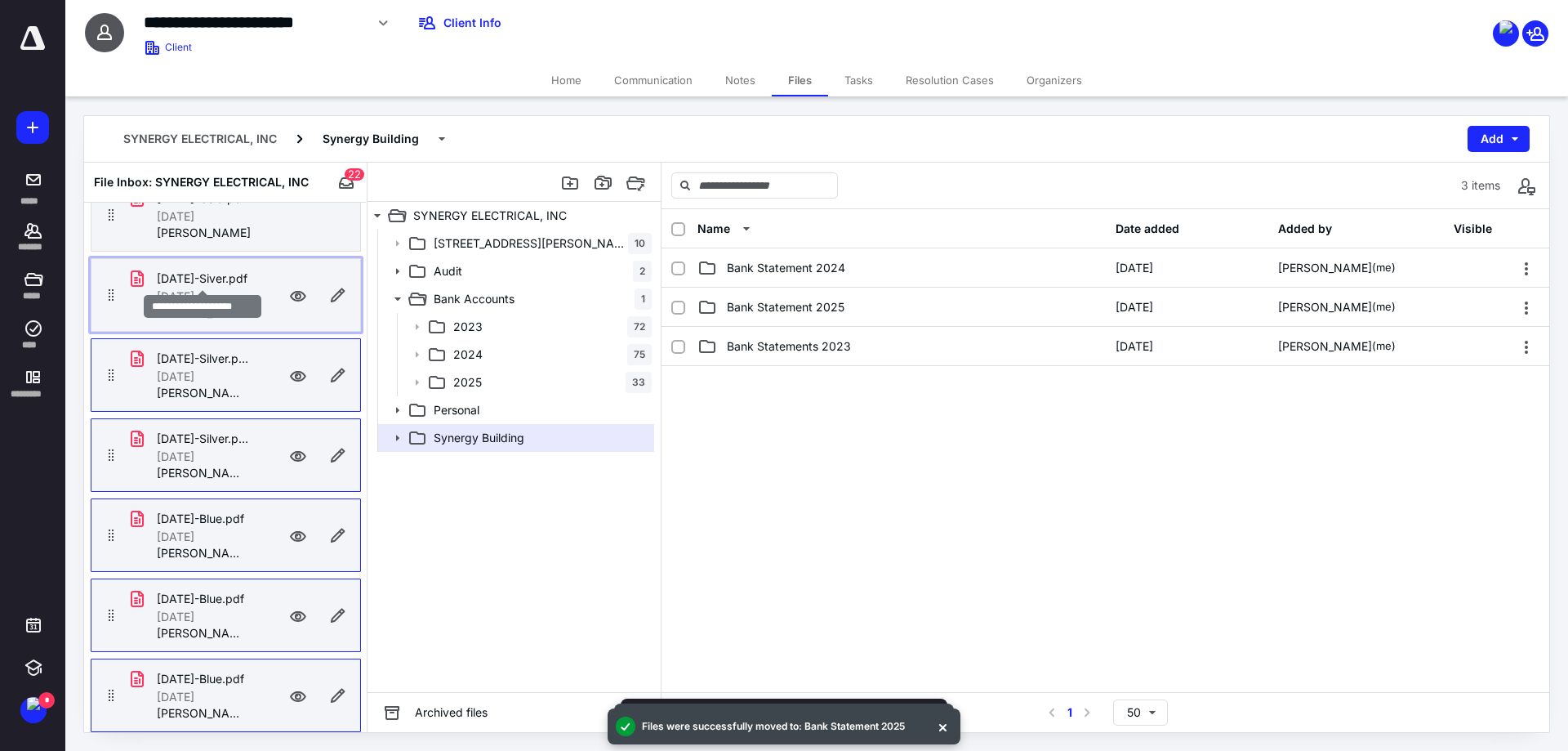 click on "[DATE]-Siver.pdf" at bounding box center (202, 279) 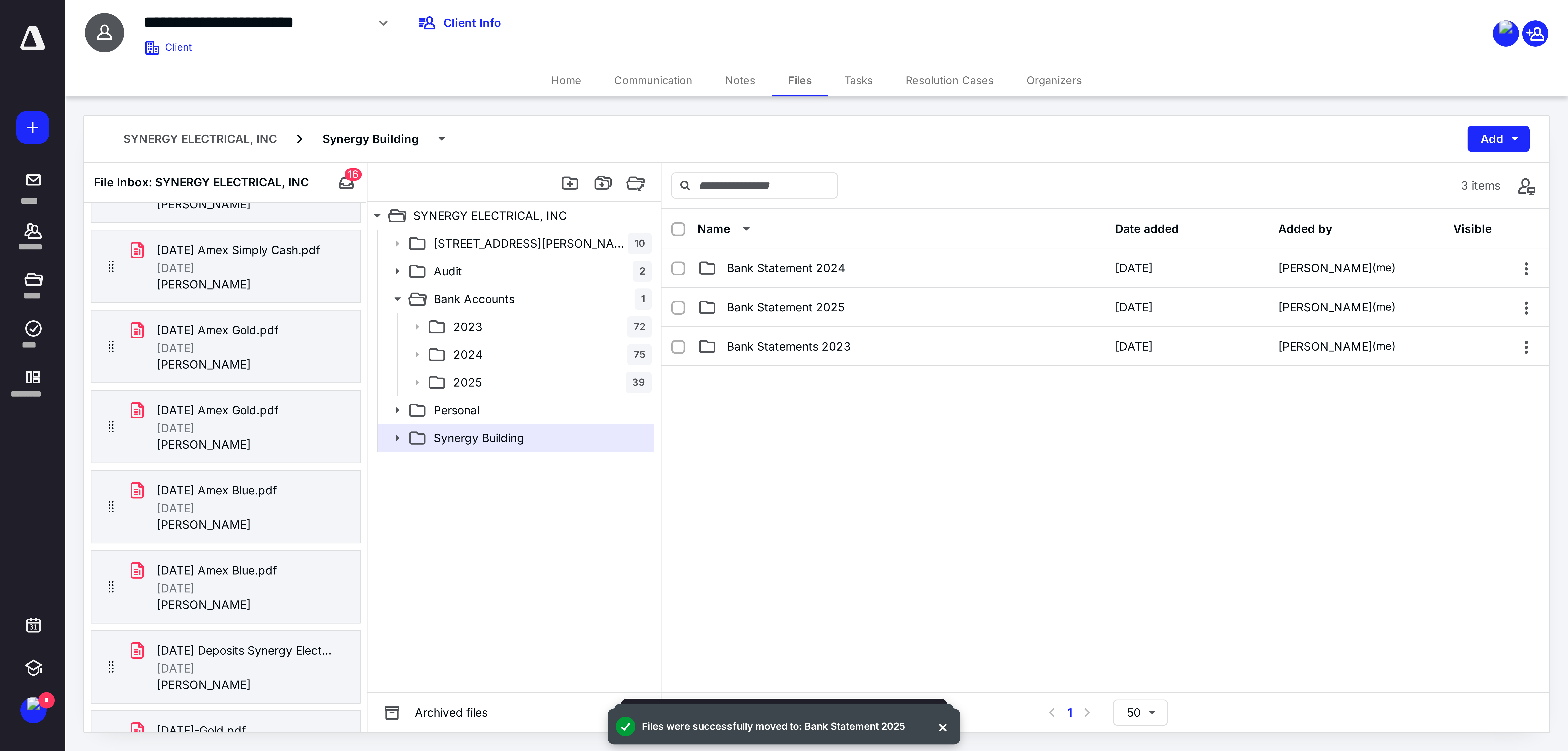 scroll, scrollTop: 203, scrollLeft: 0, axis: vertical 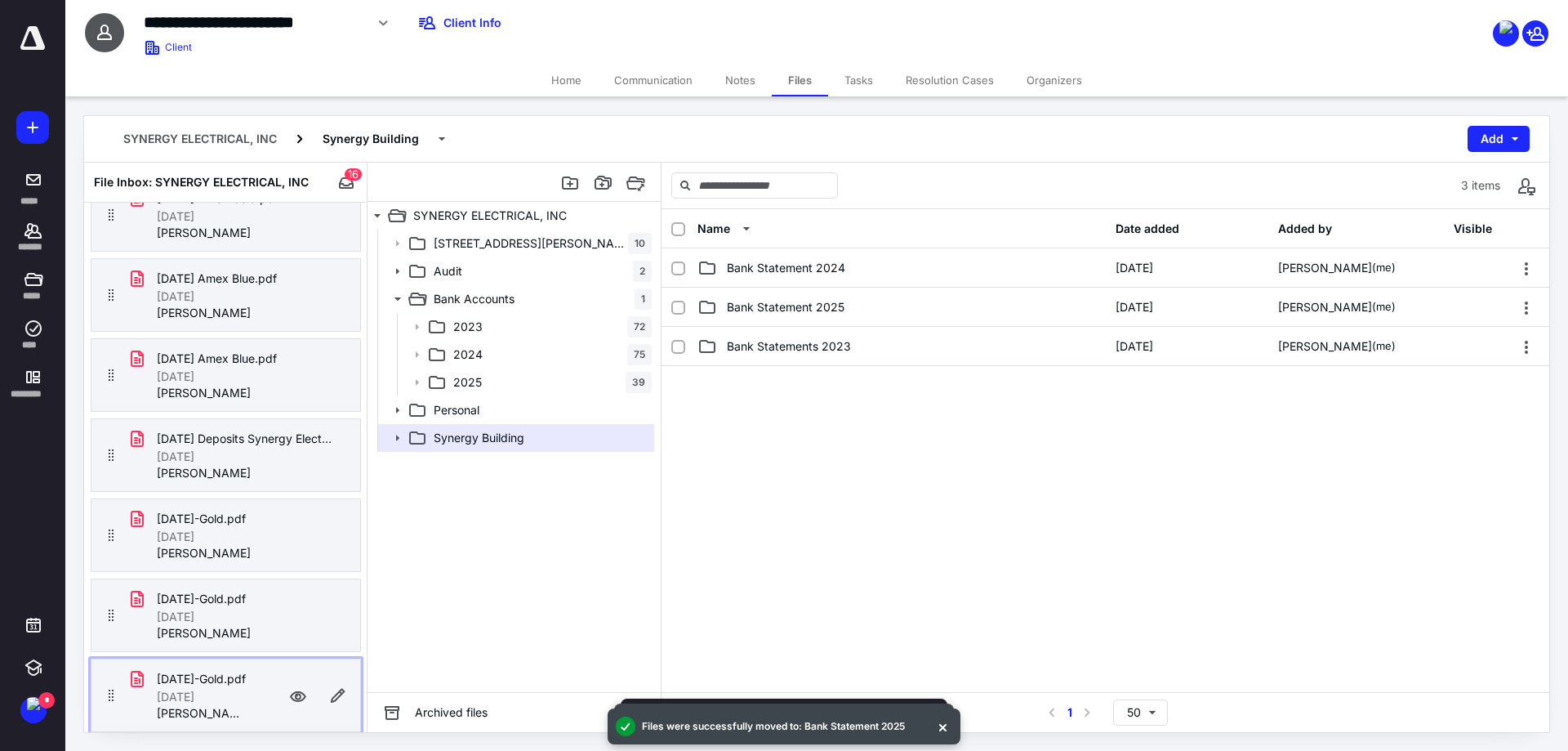 click on "[PERSON_NAME]" at bounding box center [203, 713] 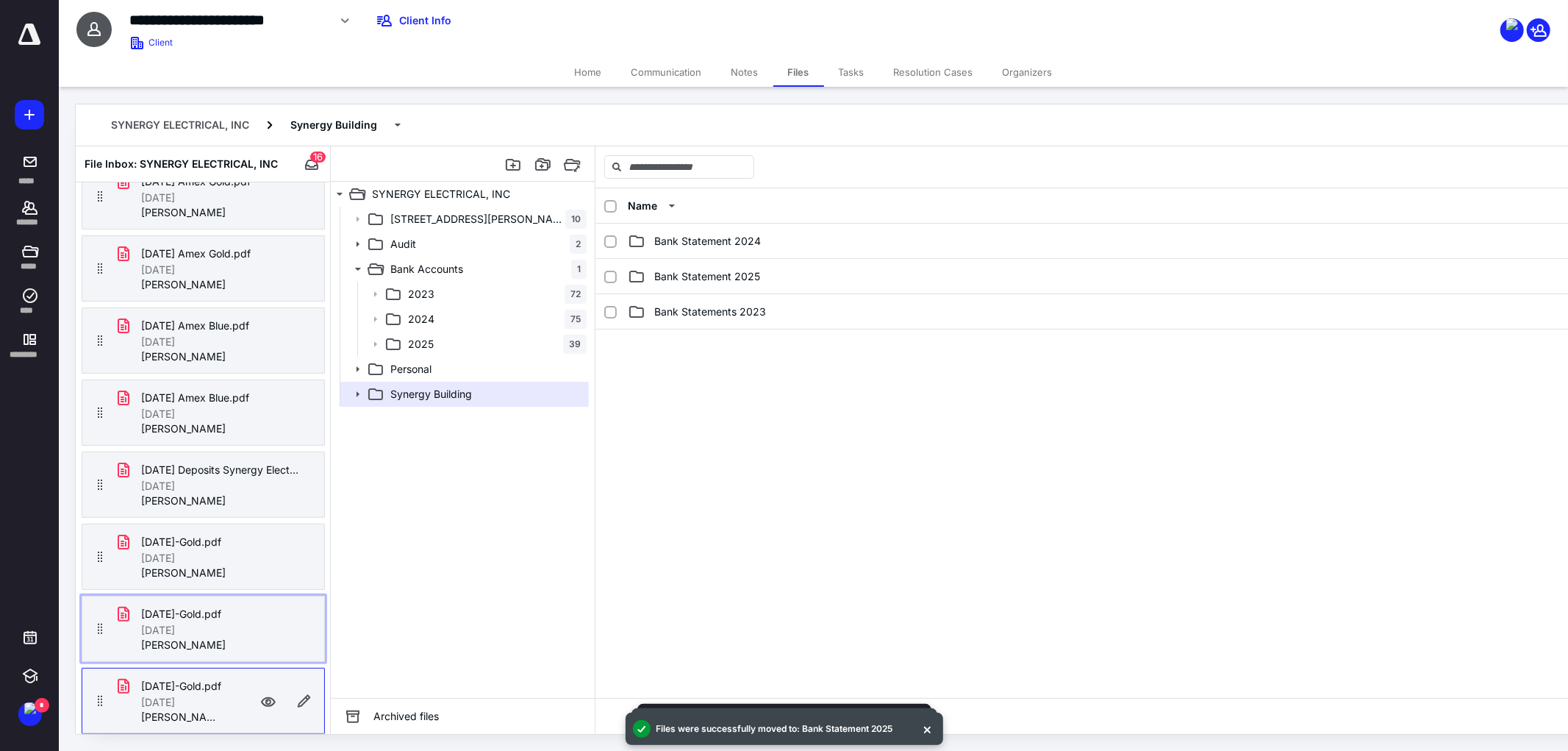 scroll, scrollTop: 0, scrollLeft: 0, axis: both 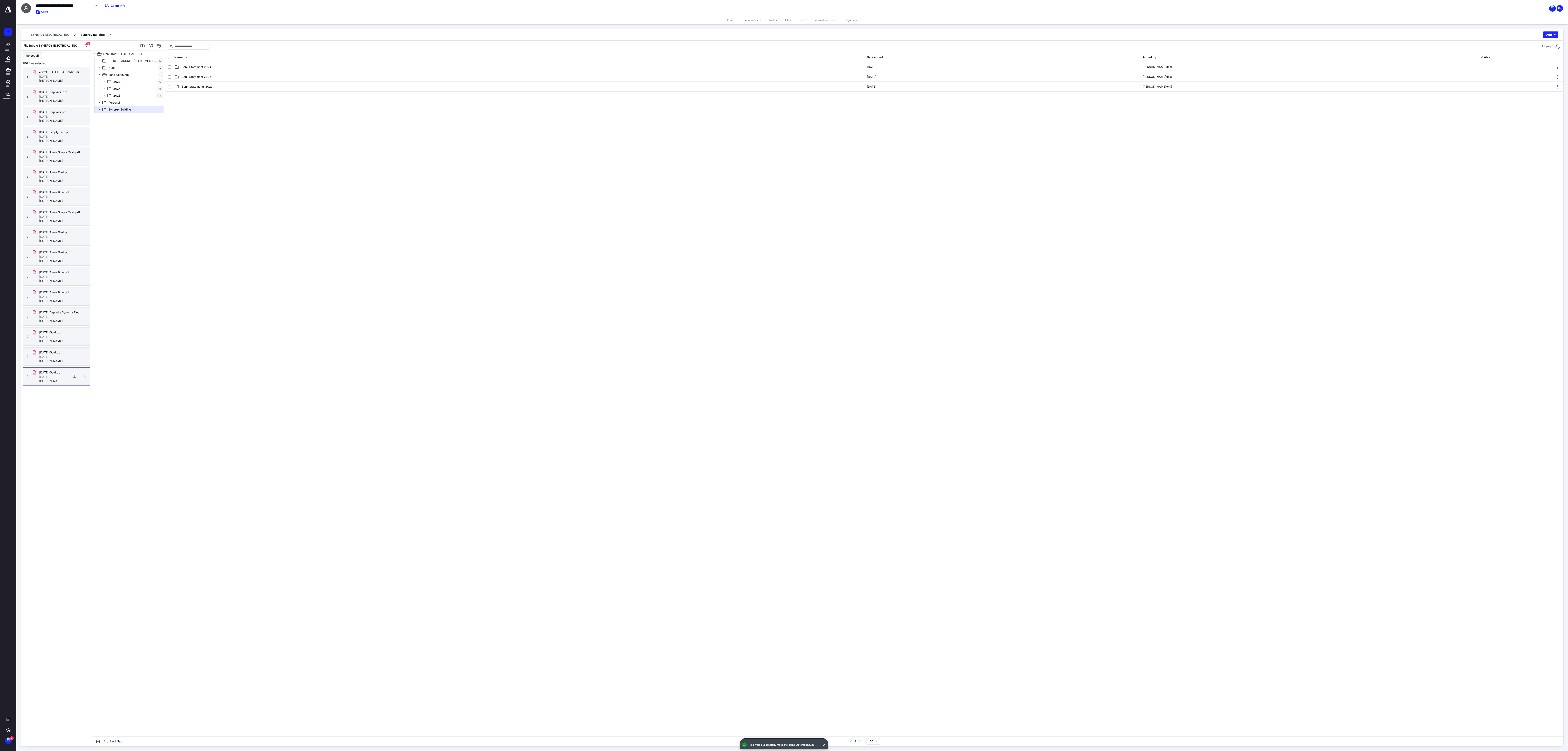 click at bounding box center (864, 122) 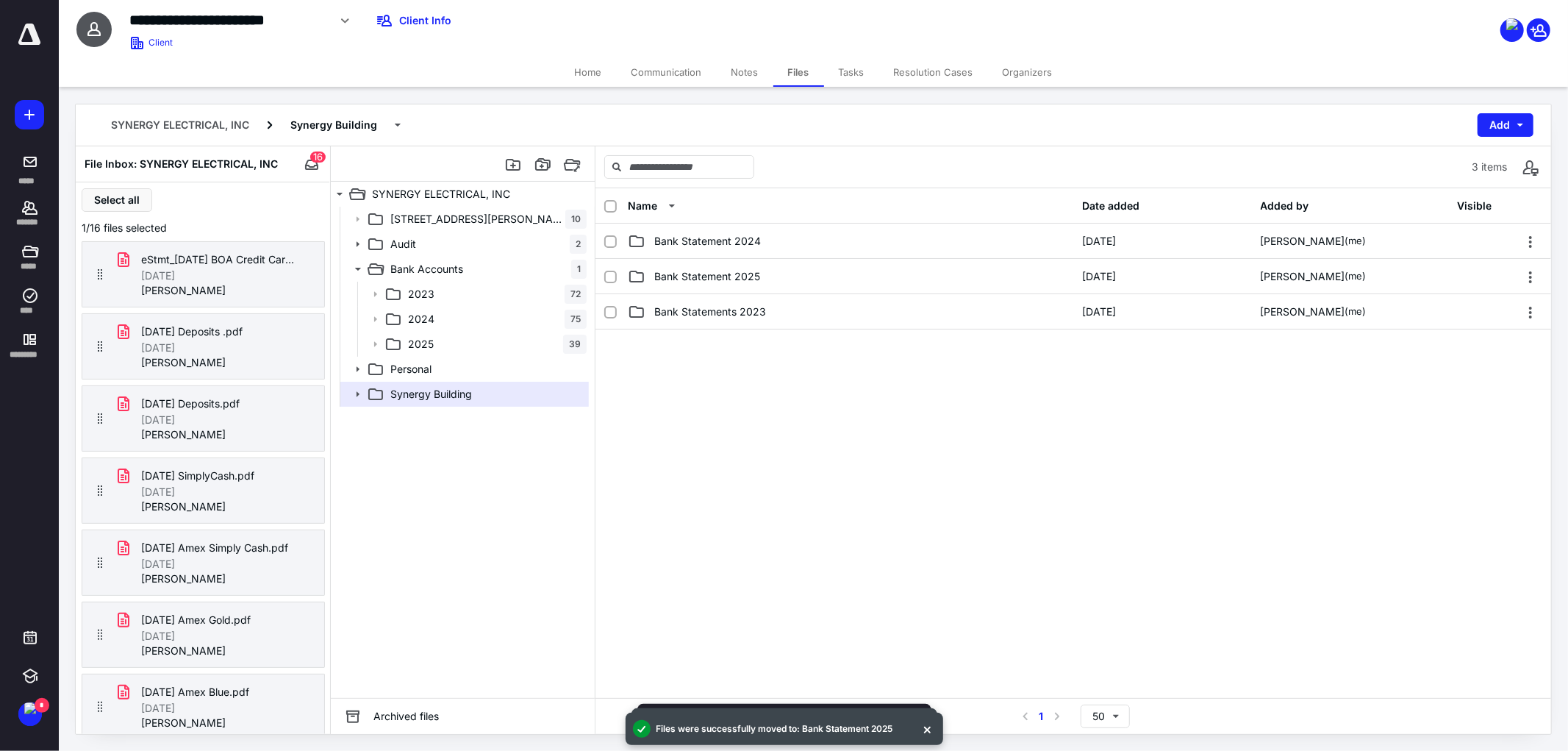 click on "Name Date added Added by Visible Bank Statement 2024 [DATE] [PERSON_NAME]  (me) Bank Statement 2025 [DATE] [PERSON_NAME]  (me) Bank Statements 2023 [DATE] [PERSON_NAME]  (me)" at bounding box center (1073, 443) 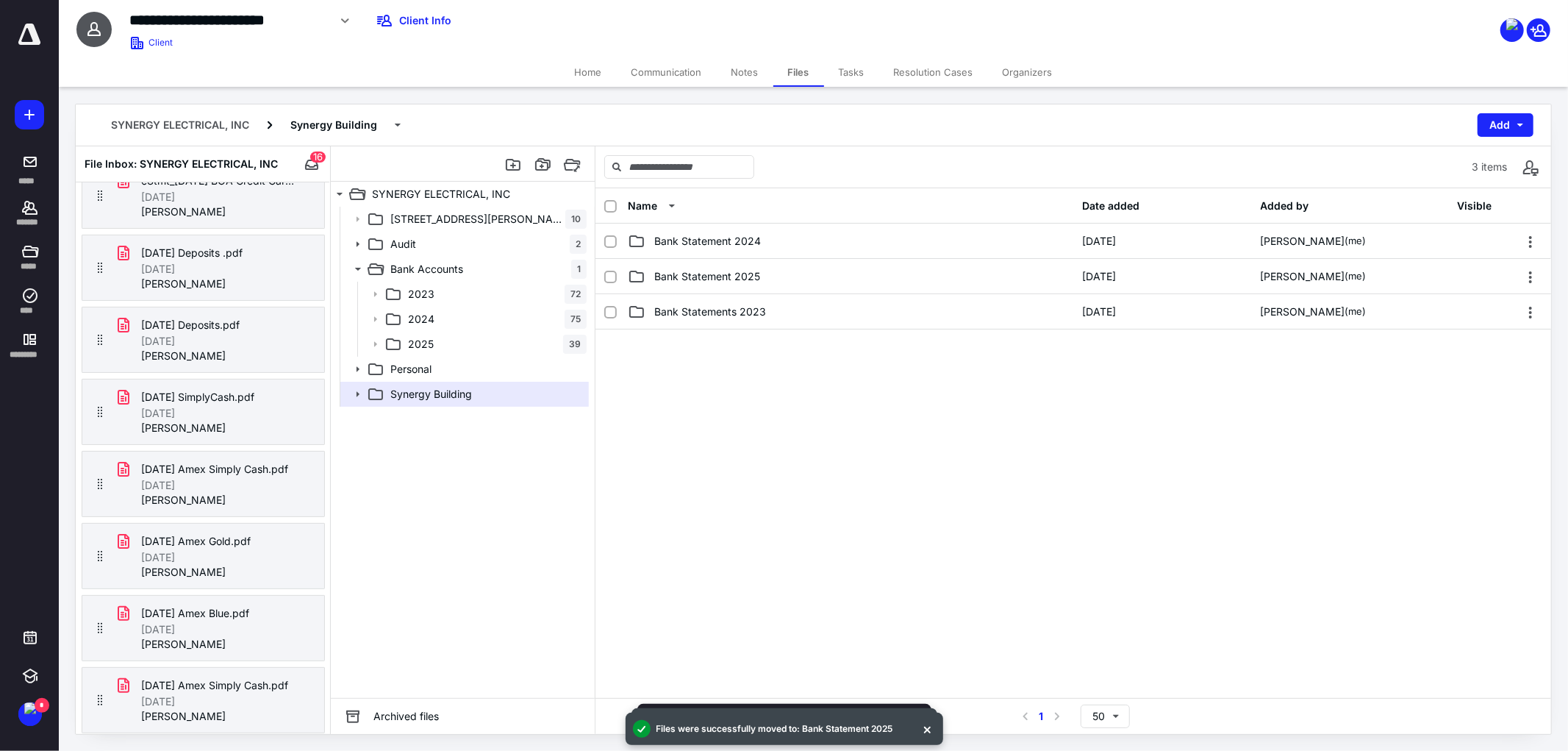scroll, scrollTop: 657, scrollLeft: 0, axis: vertical 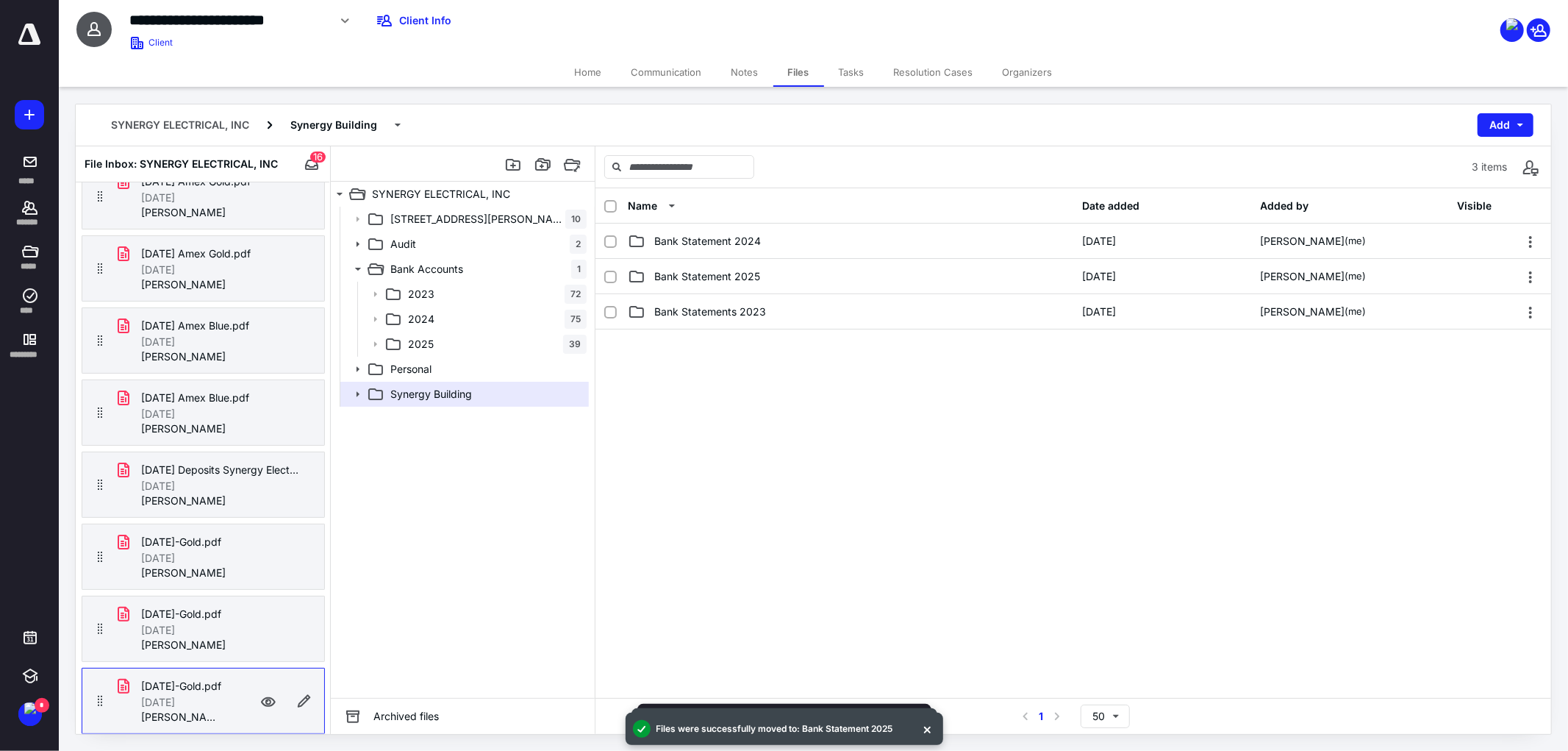 click on "[DATE]-Gold.pdf" at bounding box center (181, 686) 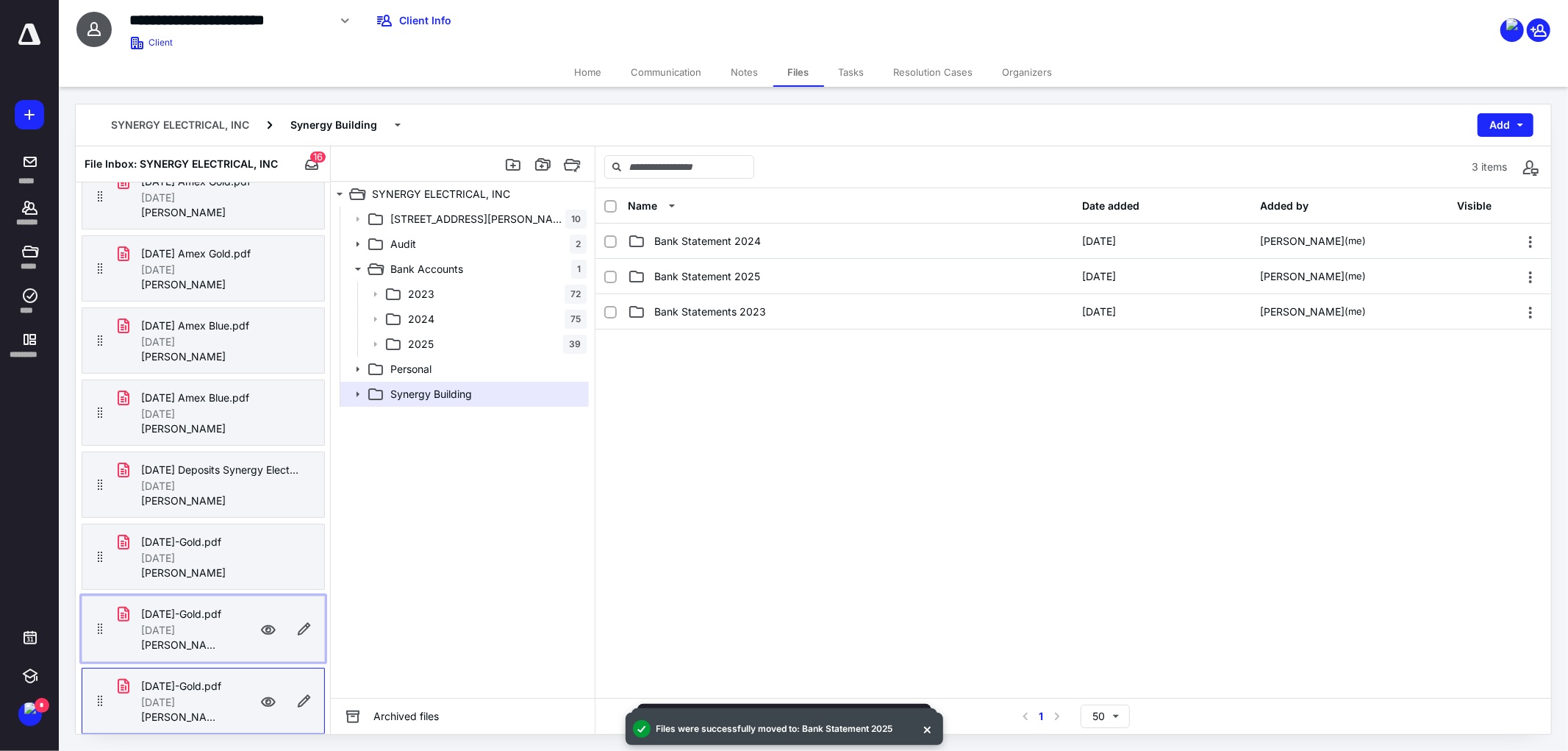 click on "[DATE]" at bounding box center [158, 630] 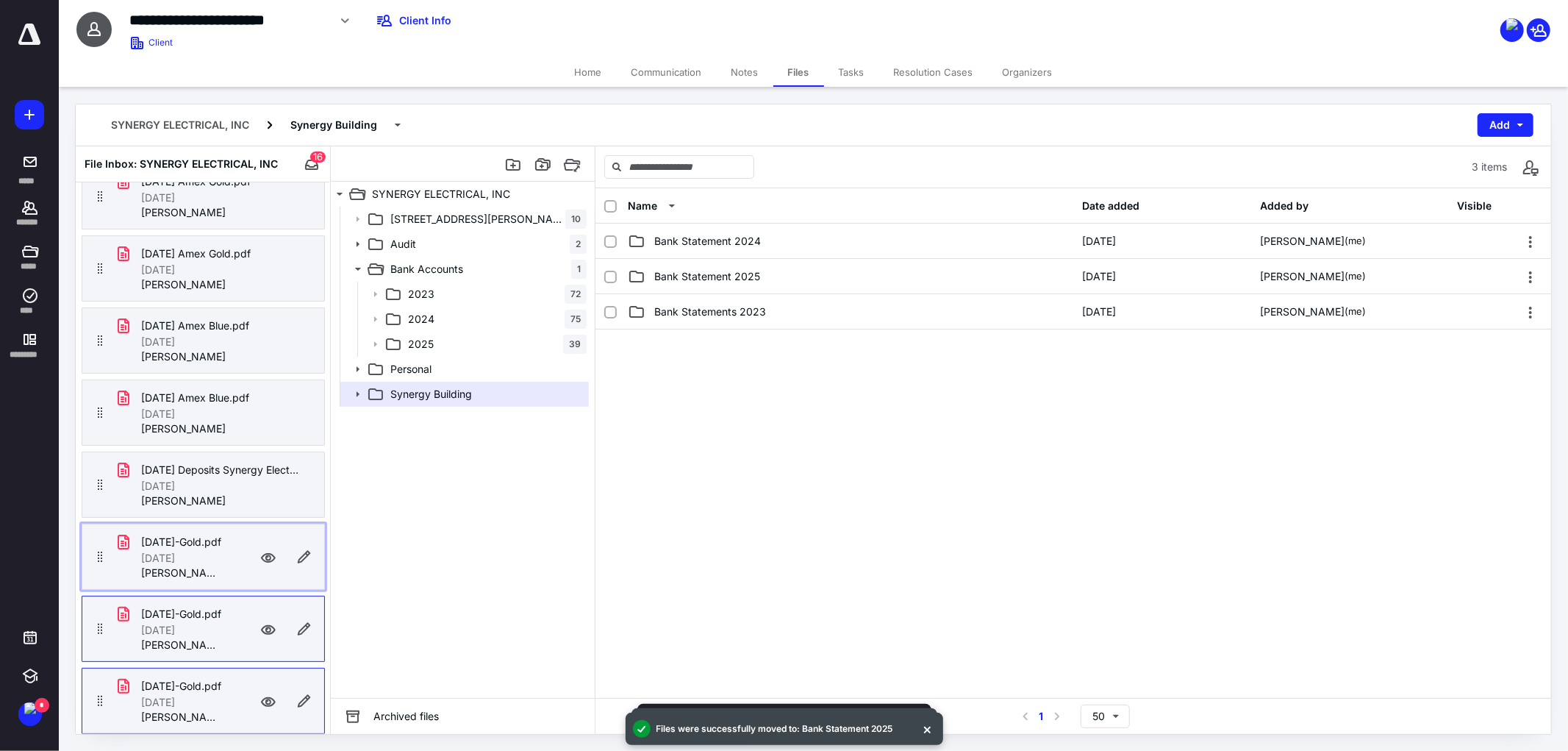 drag, startPoint x: 173, startPoint y: 533, endPoint x: 174, endPoint y: 494, distance: 39.012818 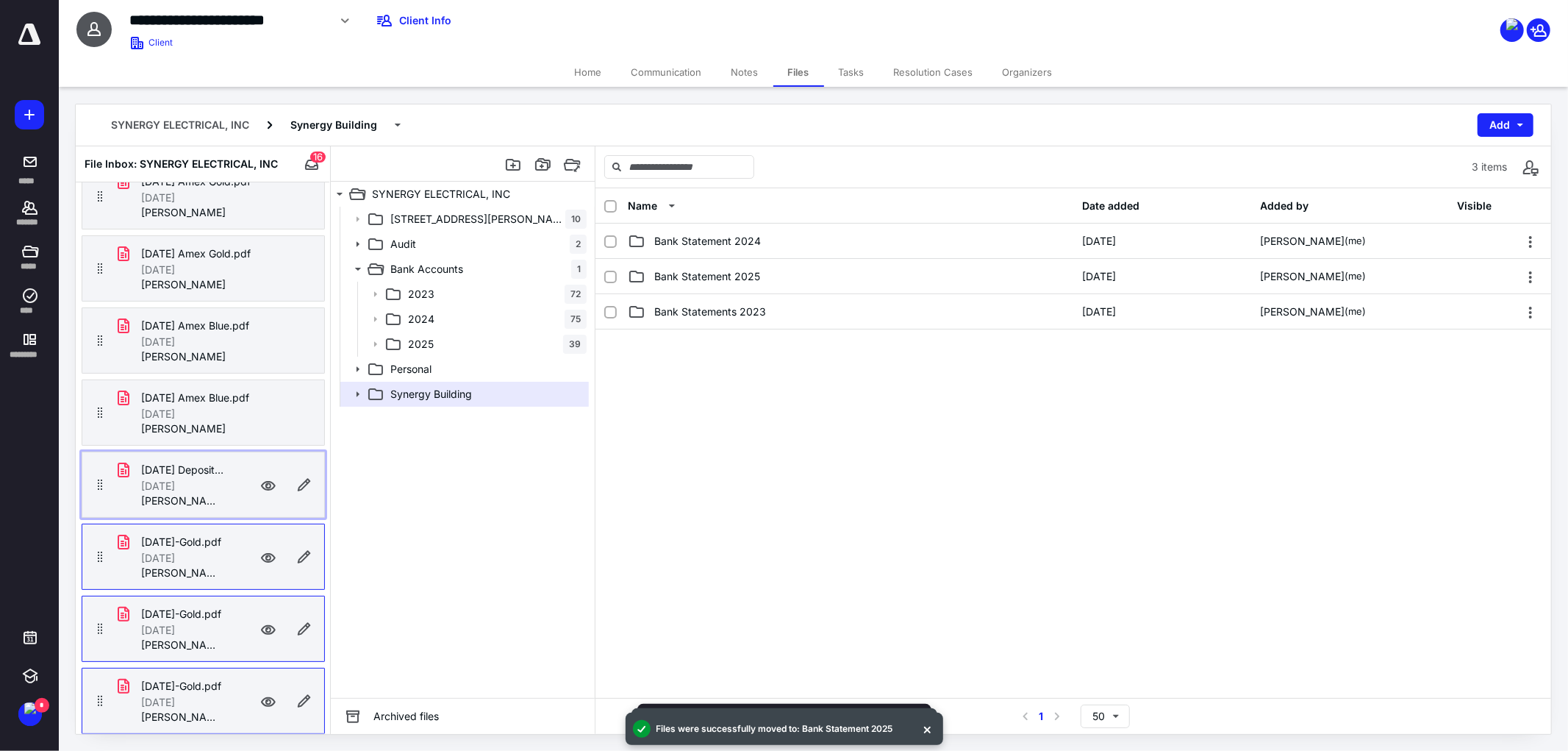 click on "[DATE] Deposits Synergy Electrical.pdf" at bounding box center (182, 470) 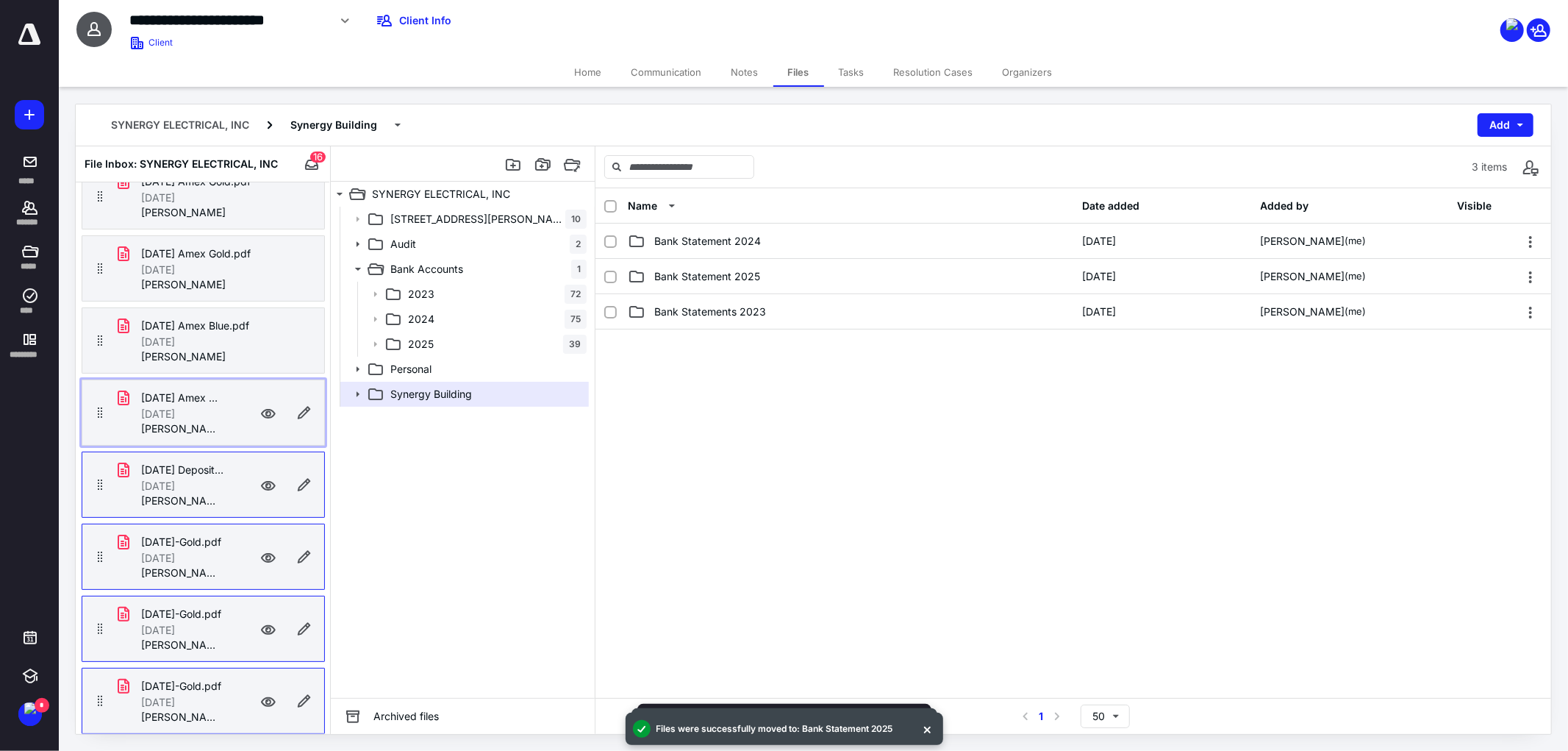 click on "[DATE]" at bounding box center [158, 414] 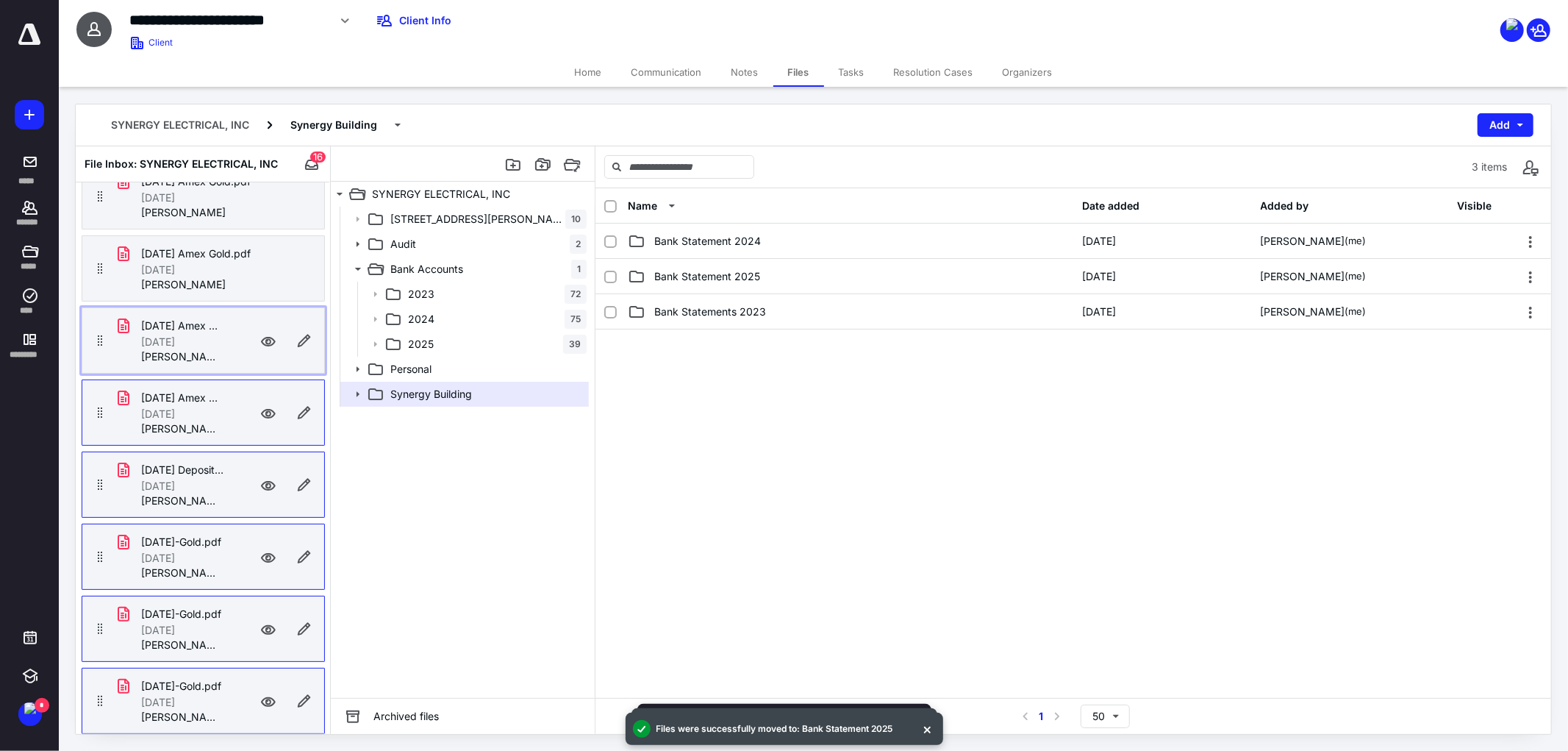click on "[DATE]" at bounding box center [158, 342] 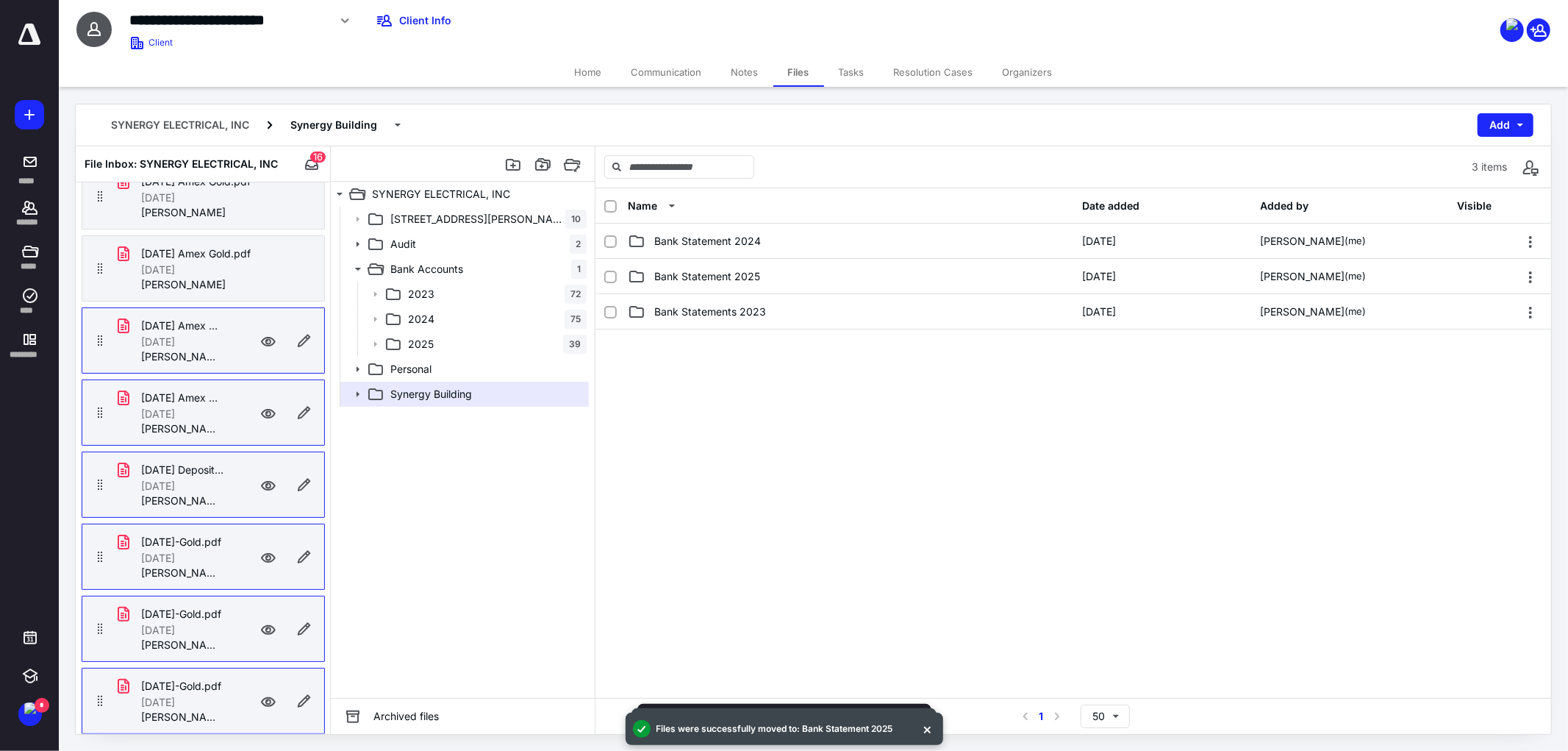 scroll, scrollTop: 224, scrollLeft: 0, axis: vertical 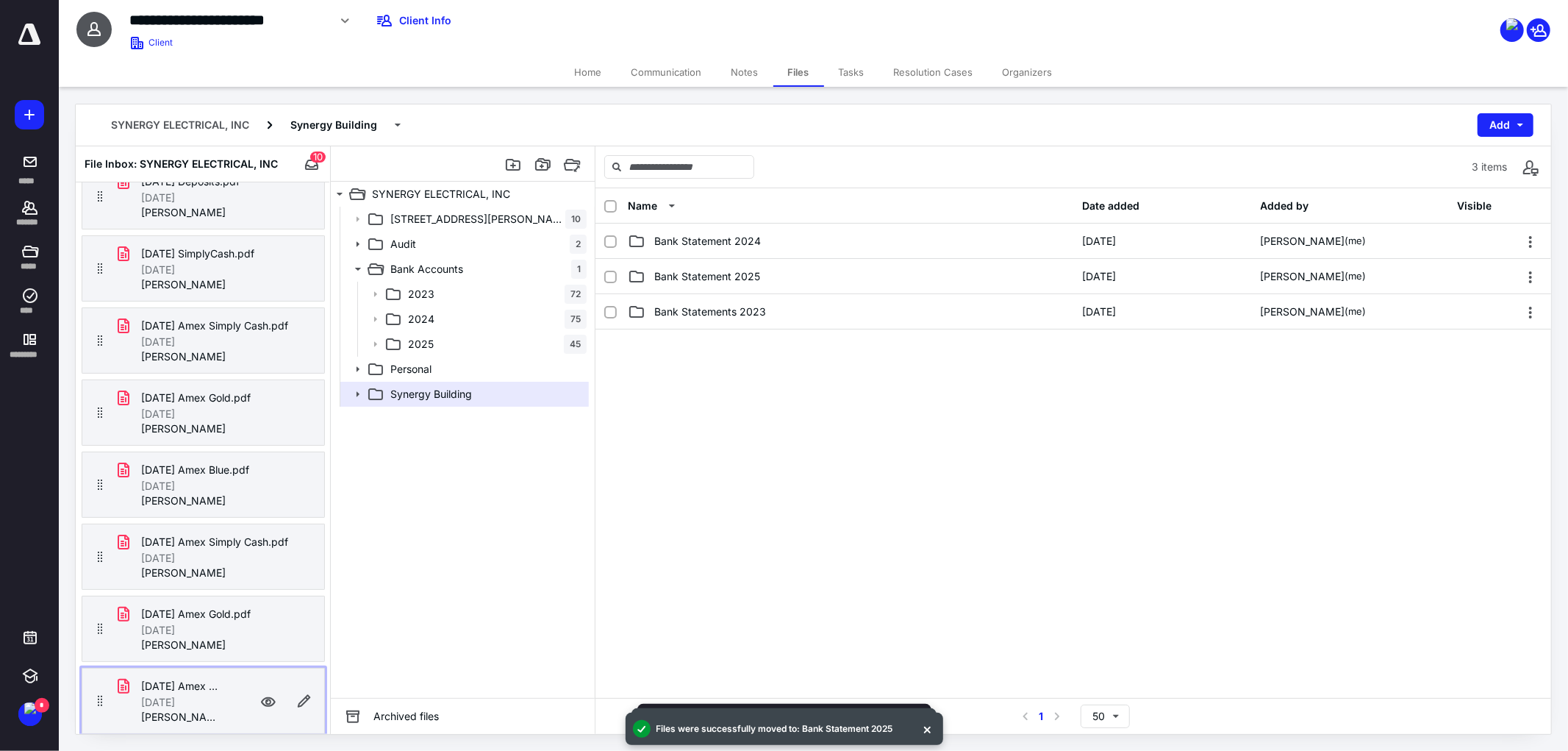 click on "[DATE]" at bounding box center (158, 702) 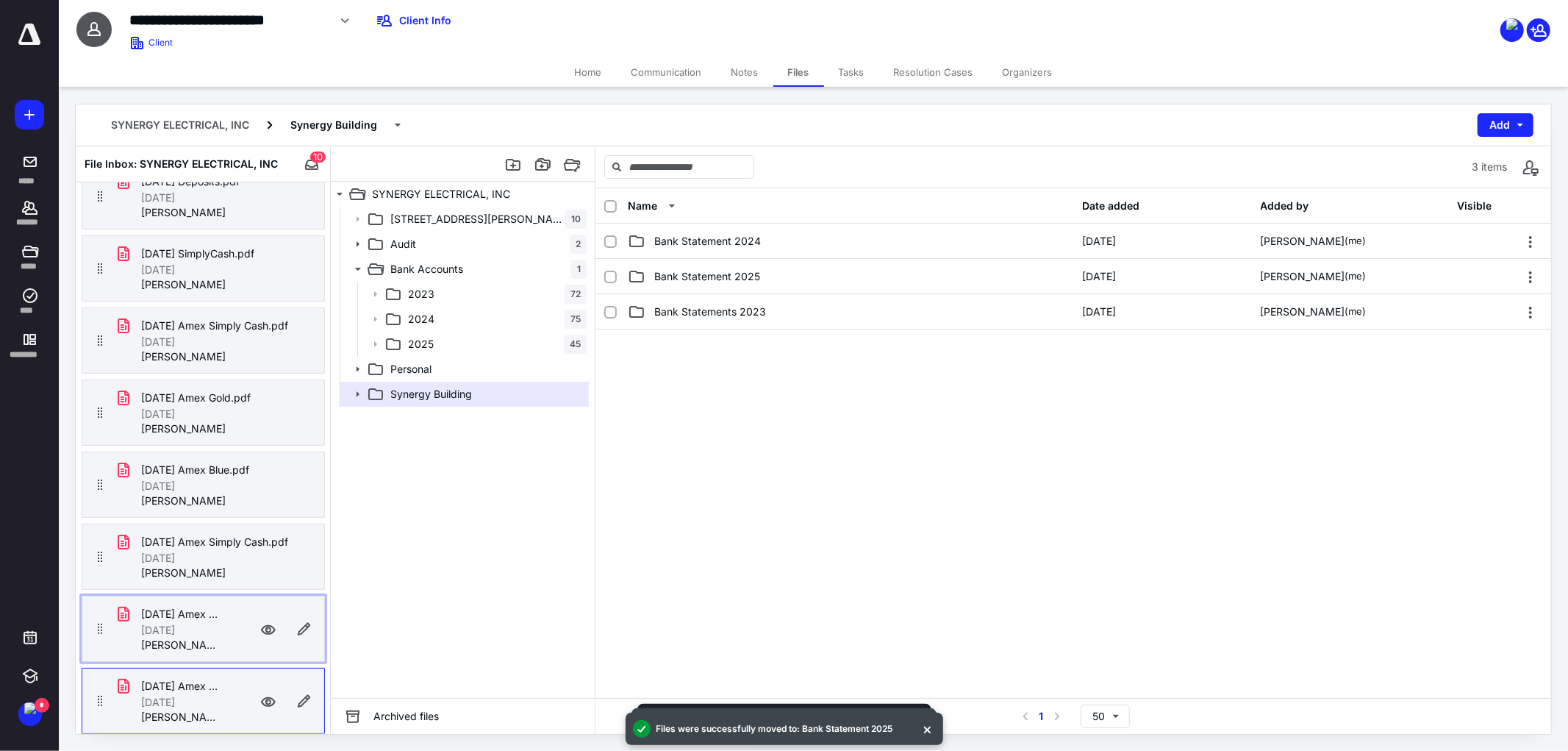 drag, startPoint x: 176, startPoint y: 623, endPoint x: 178, endPoint y: 608, distance: 15.13275 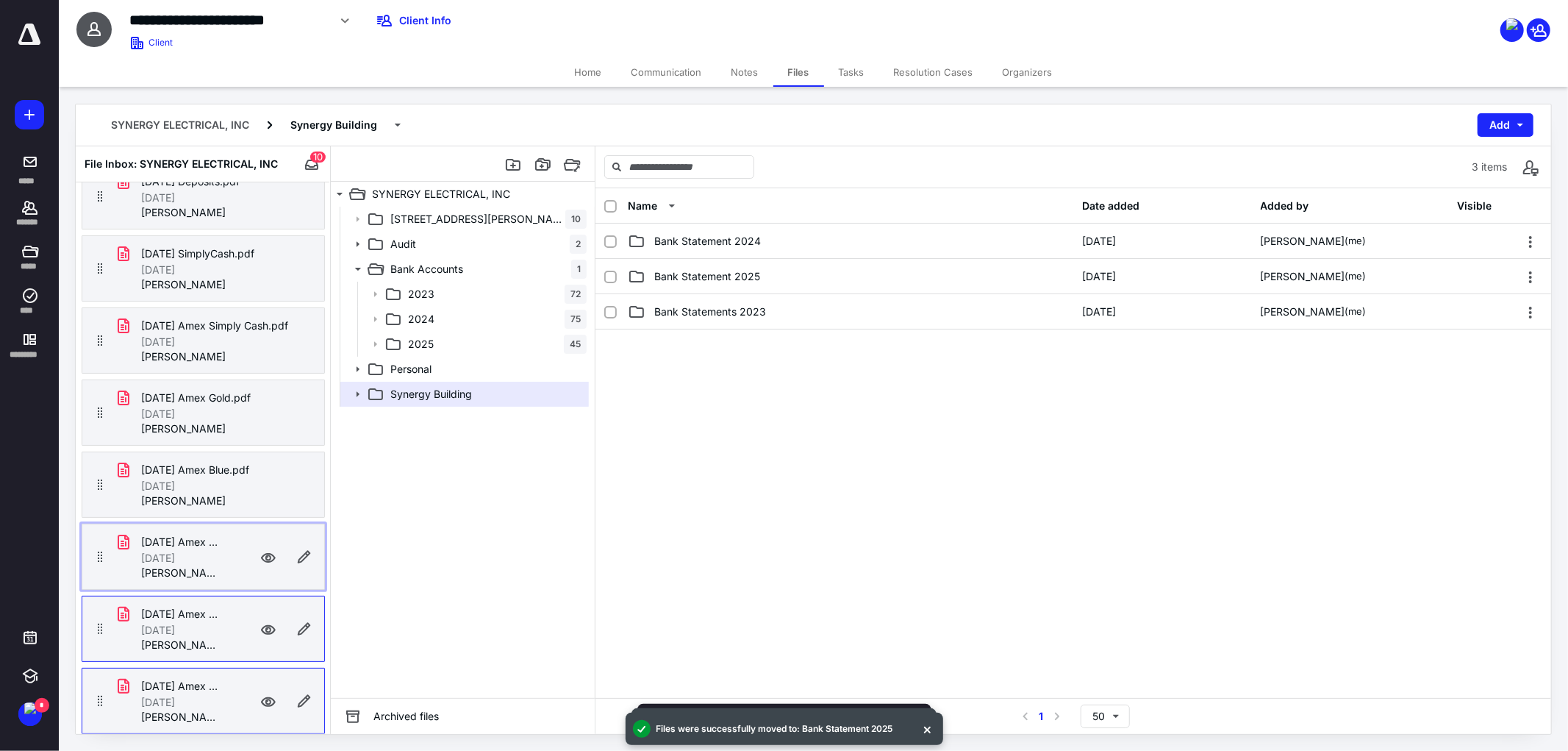 click on "[DATE] Amex Simply Cash.pdf" at bounding box center [182, 542] 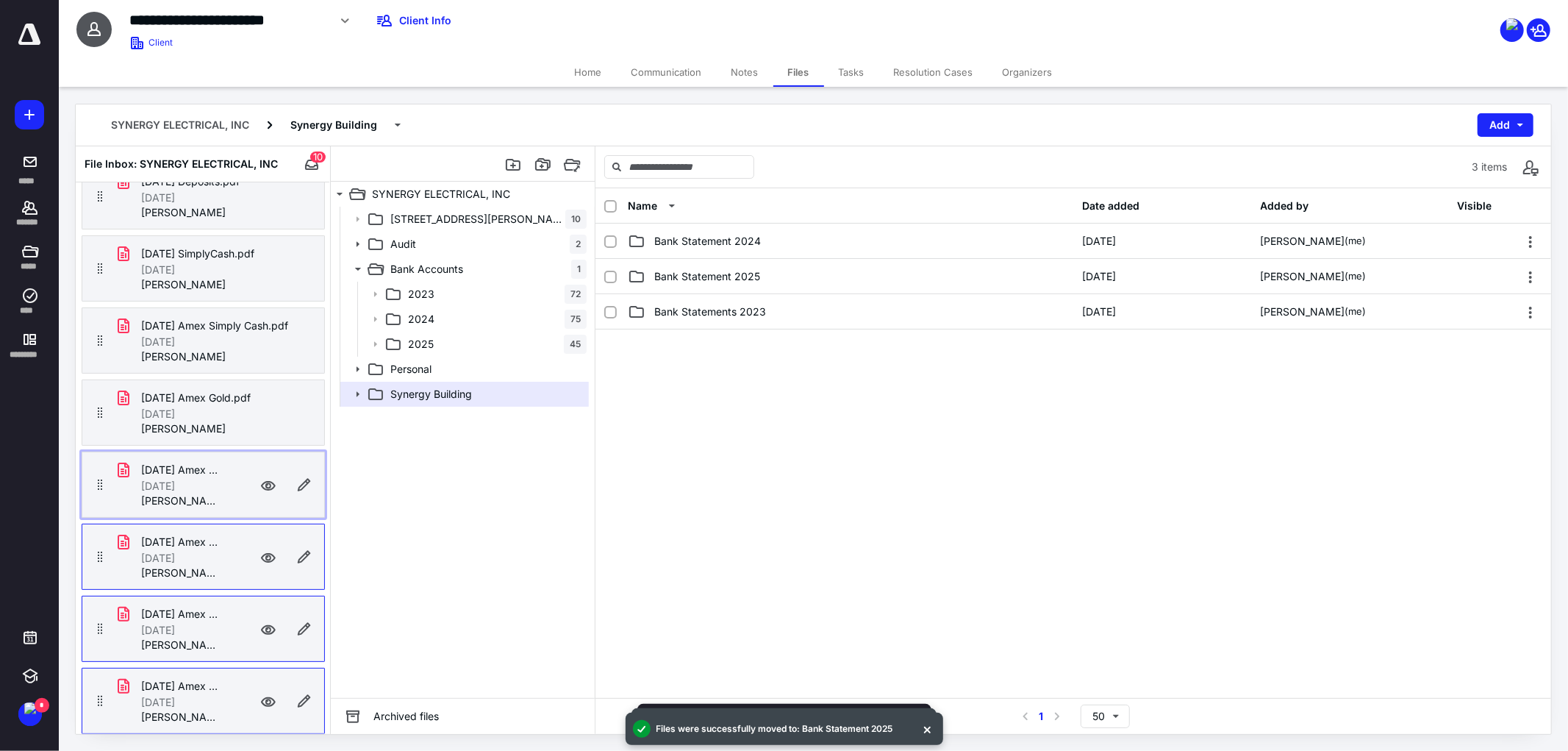 click on "[DATE]" at bounding box center (182, 486) 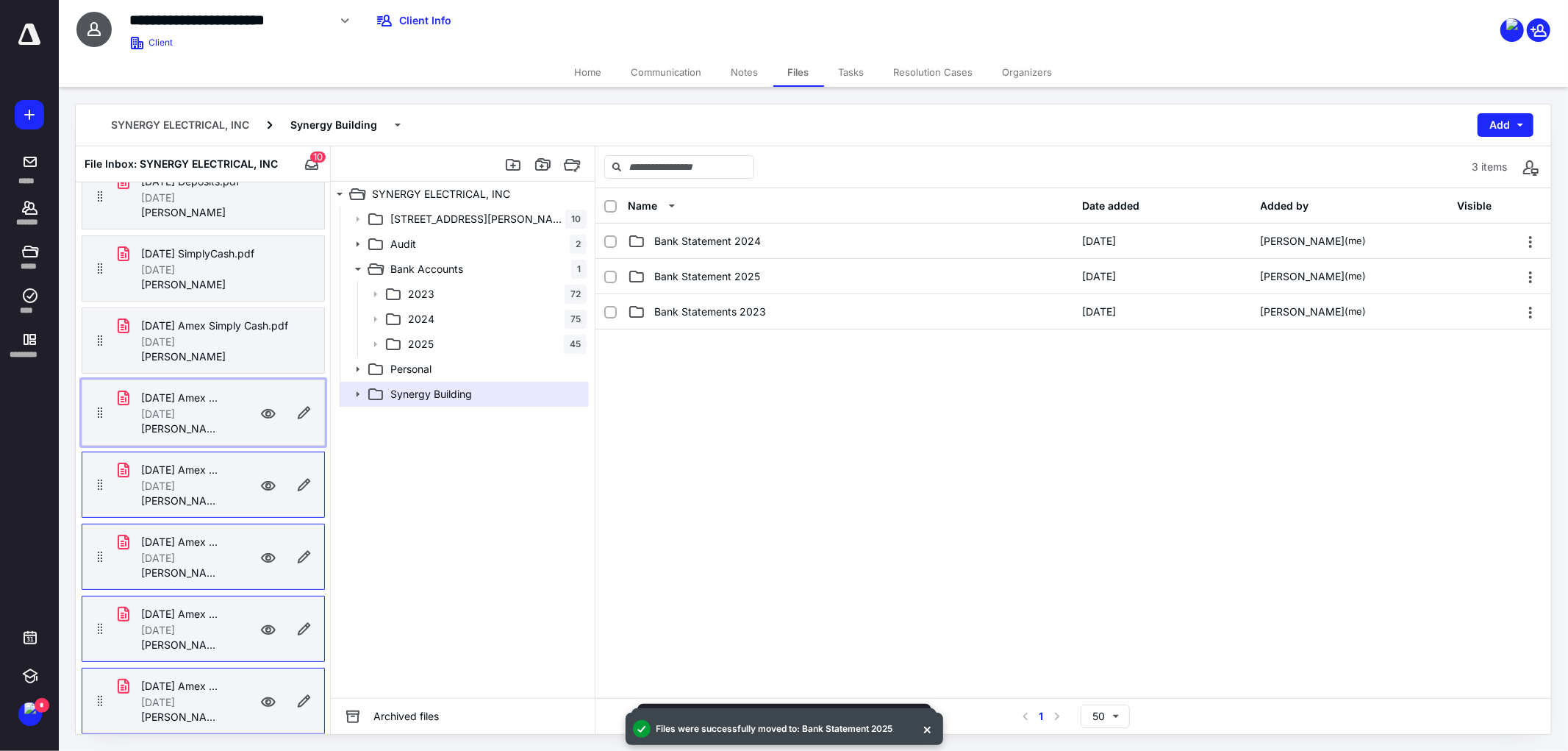 click on "[DATE]" at bounding box center [182, 414] 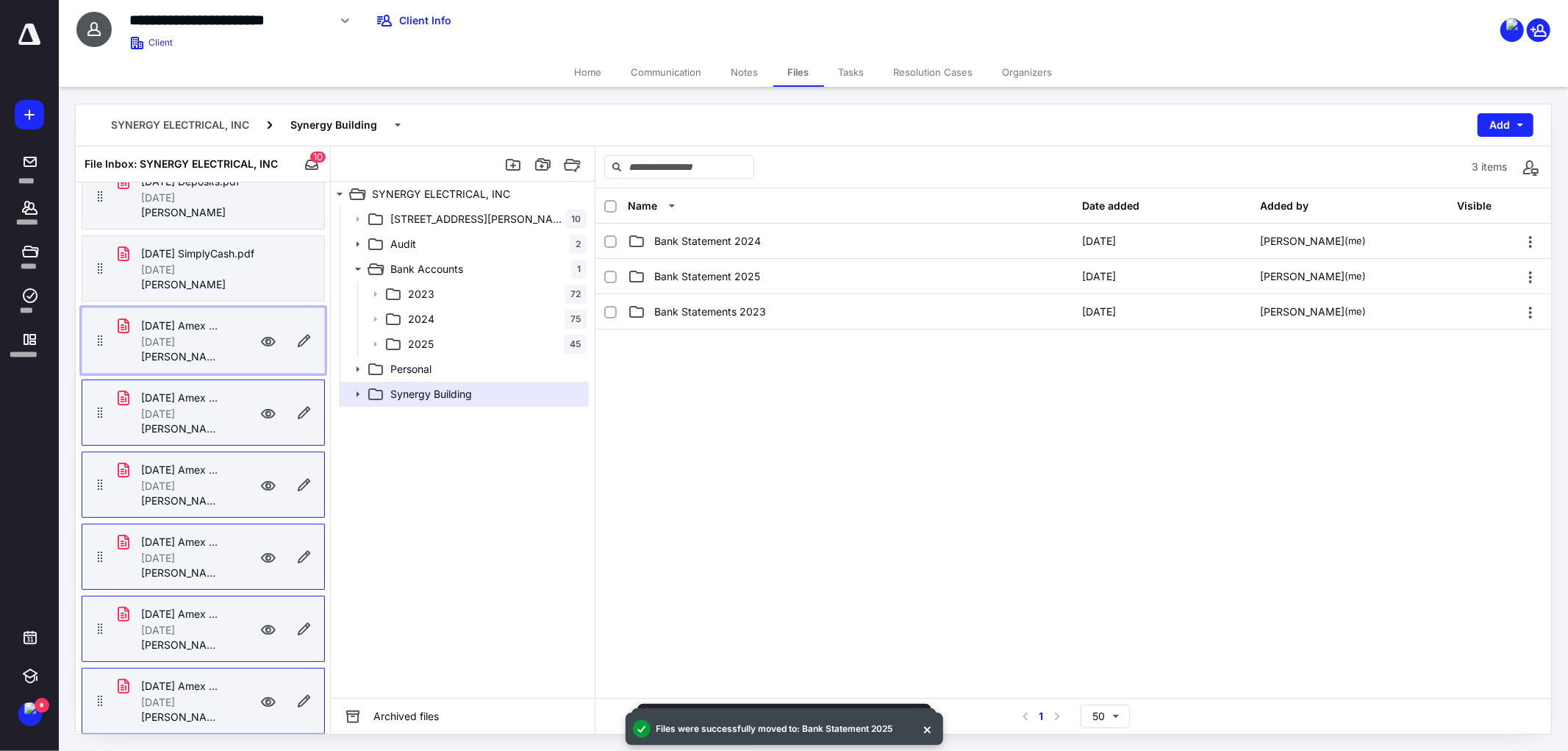 click on "[DATE]" at bounding box center (158, 342) 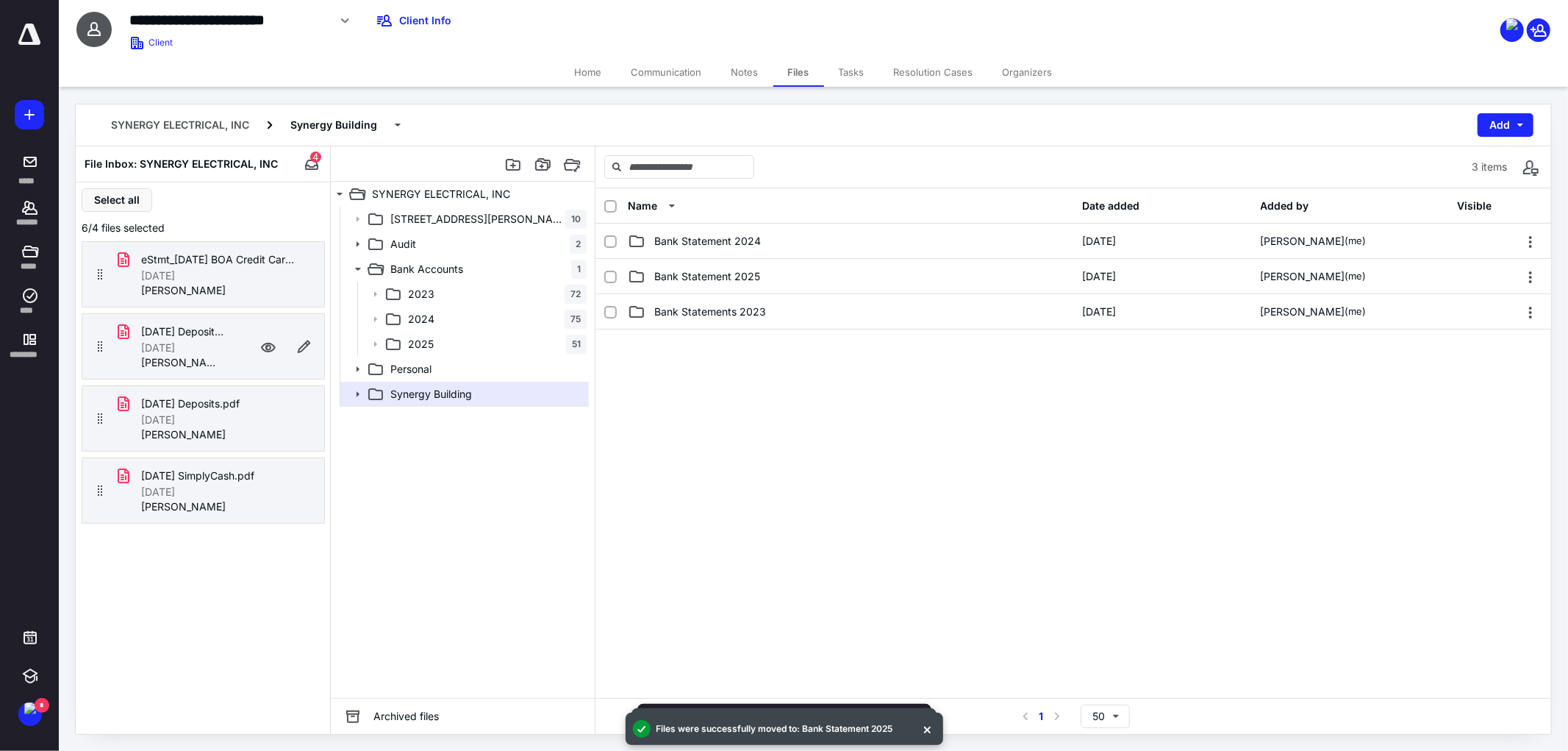 scroll, scrollTop: 0, scrollLeft: 0, axis: both 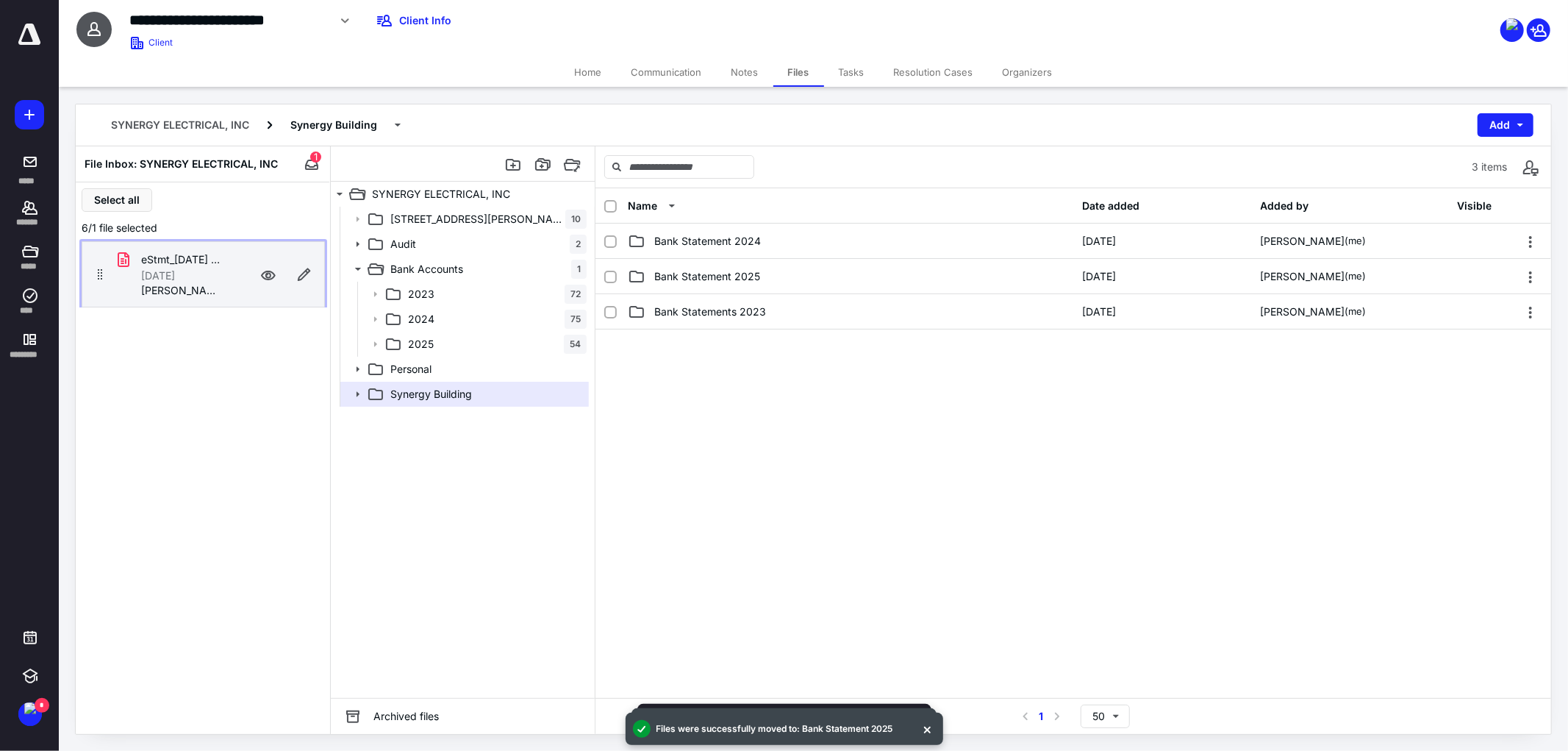 click on "eStmt_[DATE] BOA Credit Card 9404.pdf [DATE] [PERSON_NAME]" at bounding box center (203, 274) 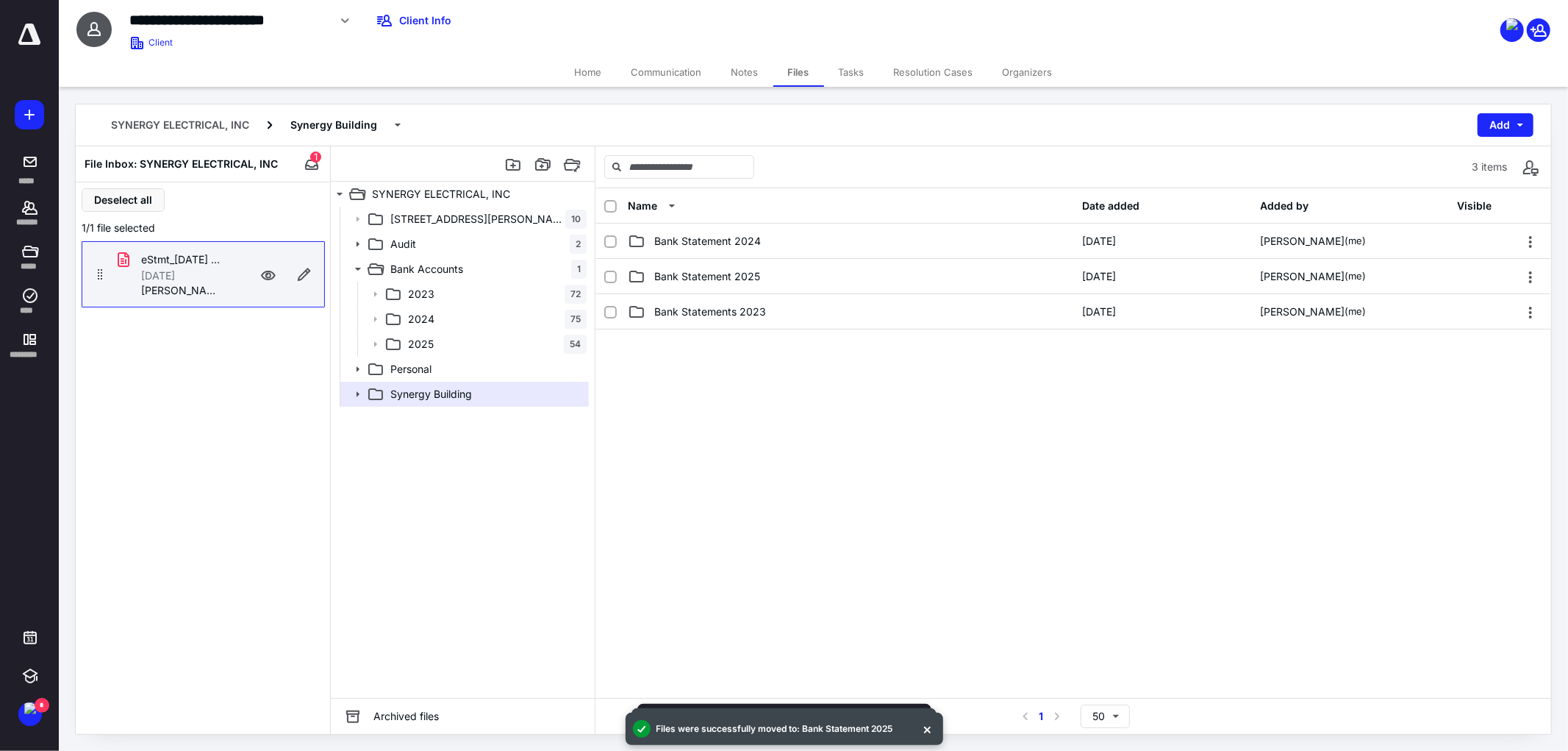 click on "eStmt_[DATE] BOA Credit Card 9404.pdf [DATE] [PERSON_NAME]" at bounding box center [203, 274] 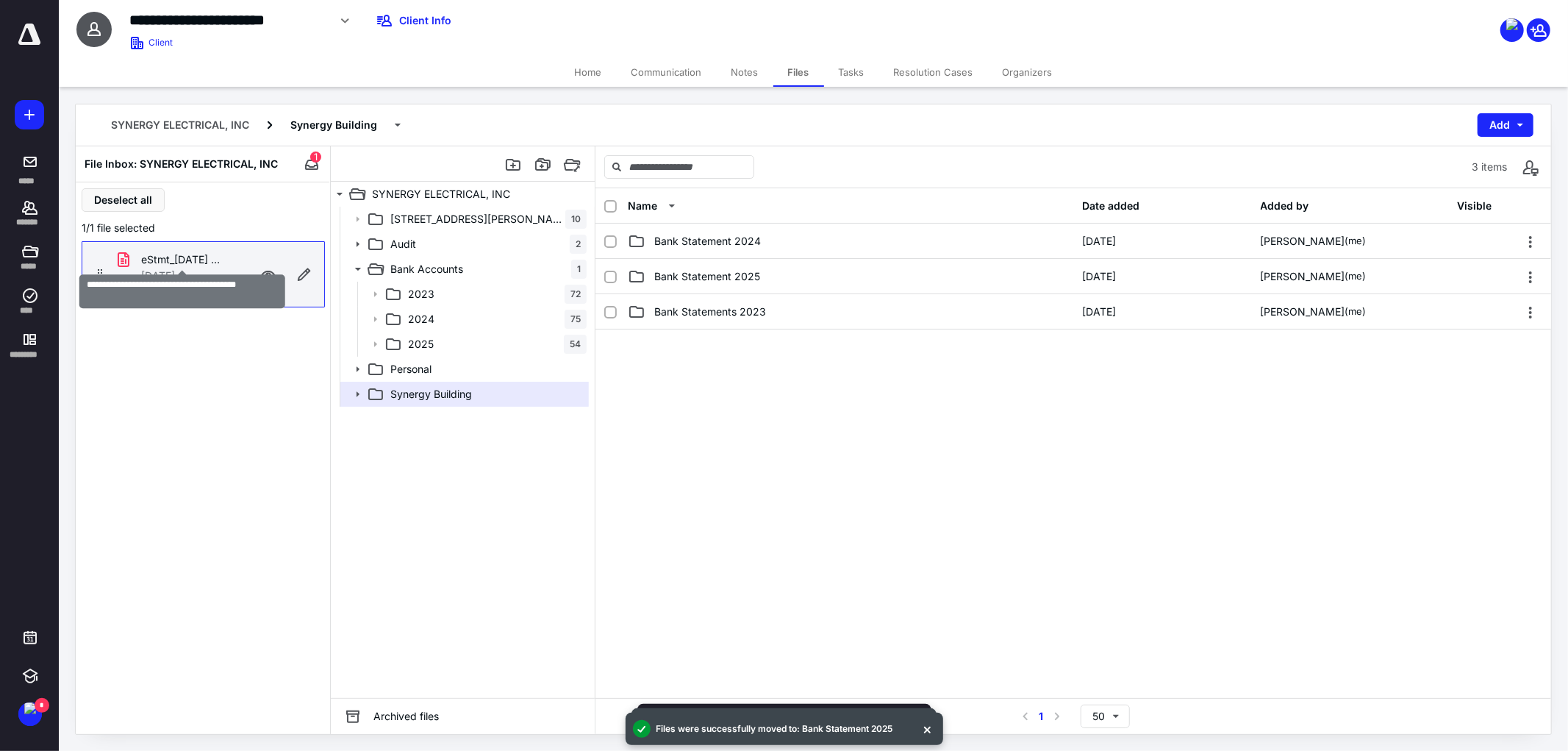 click on "eStmt_[DATE] BOA Credit Card 9404.pdf" at bounding box center (182, 260) 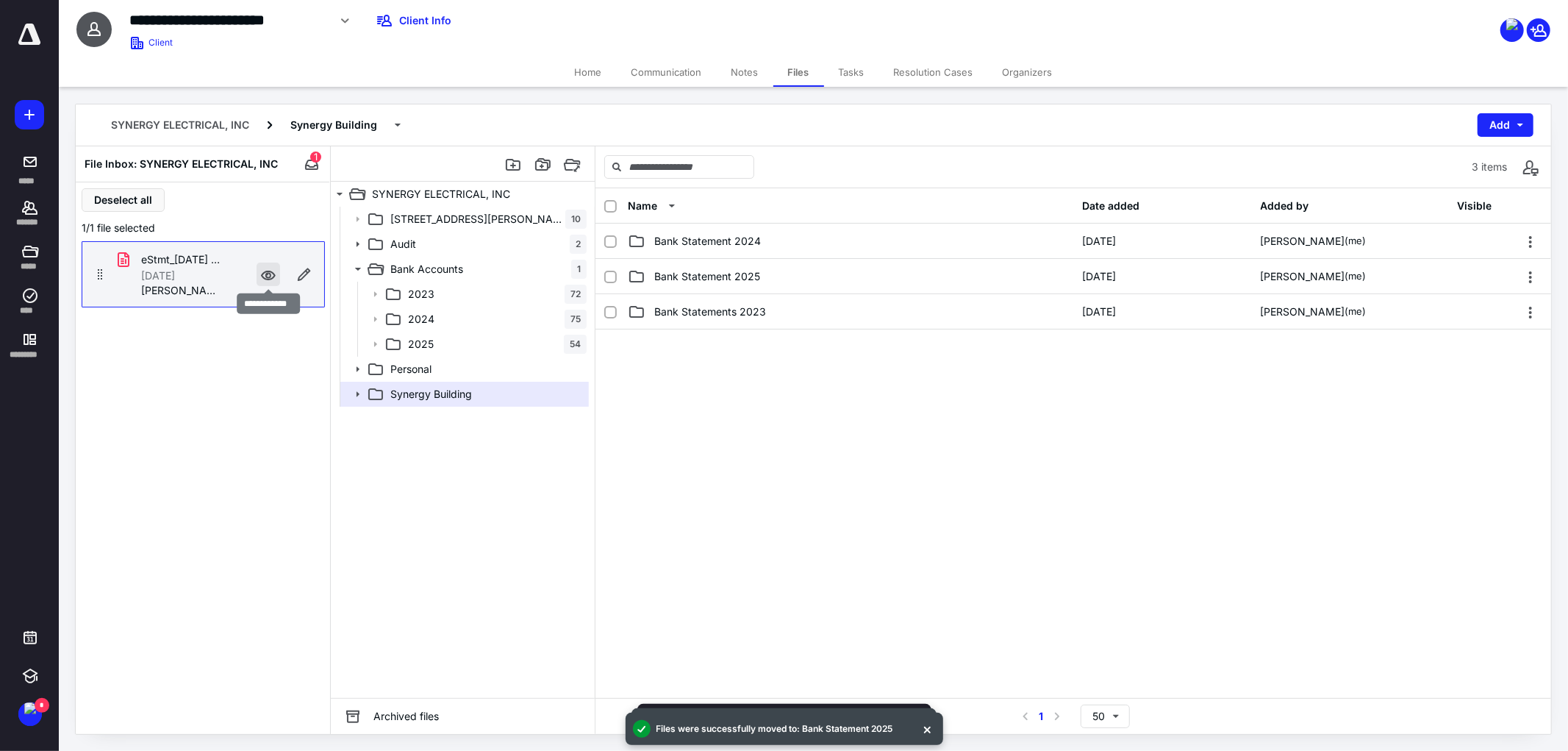 click at bounding box center [268, 274] 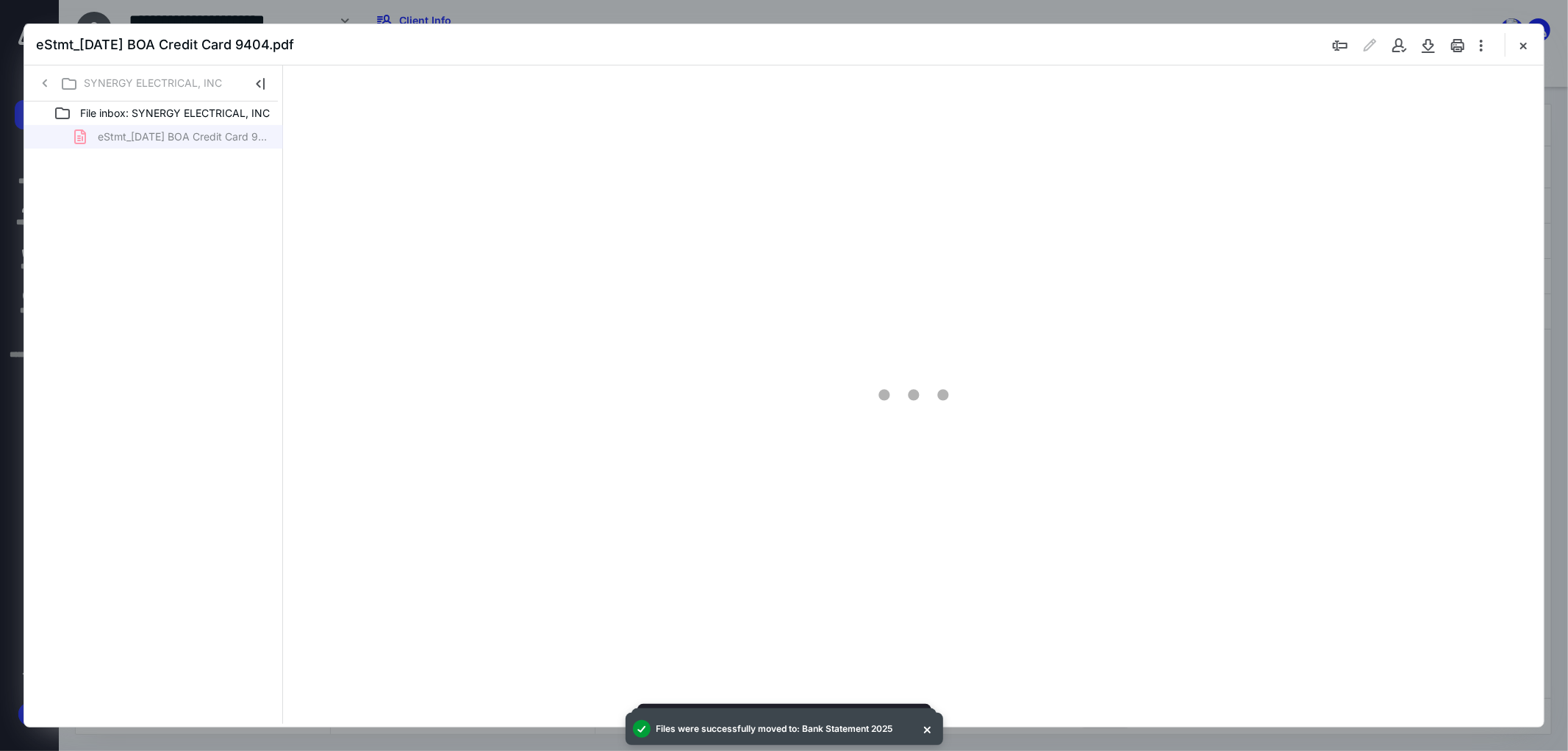 scroll, scrollTop: 0, scrollLeft: 0, axis: both 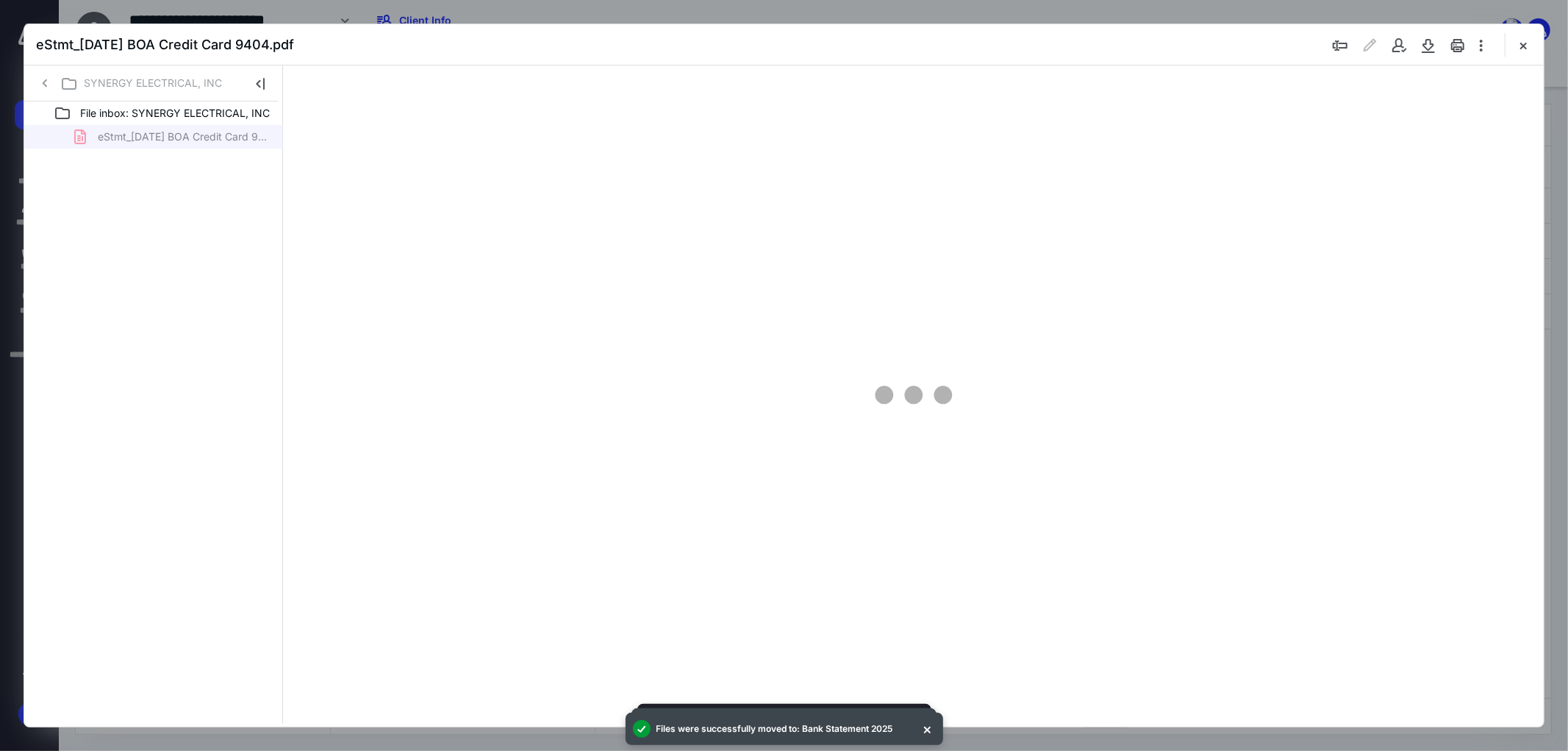 type on "103" 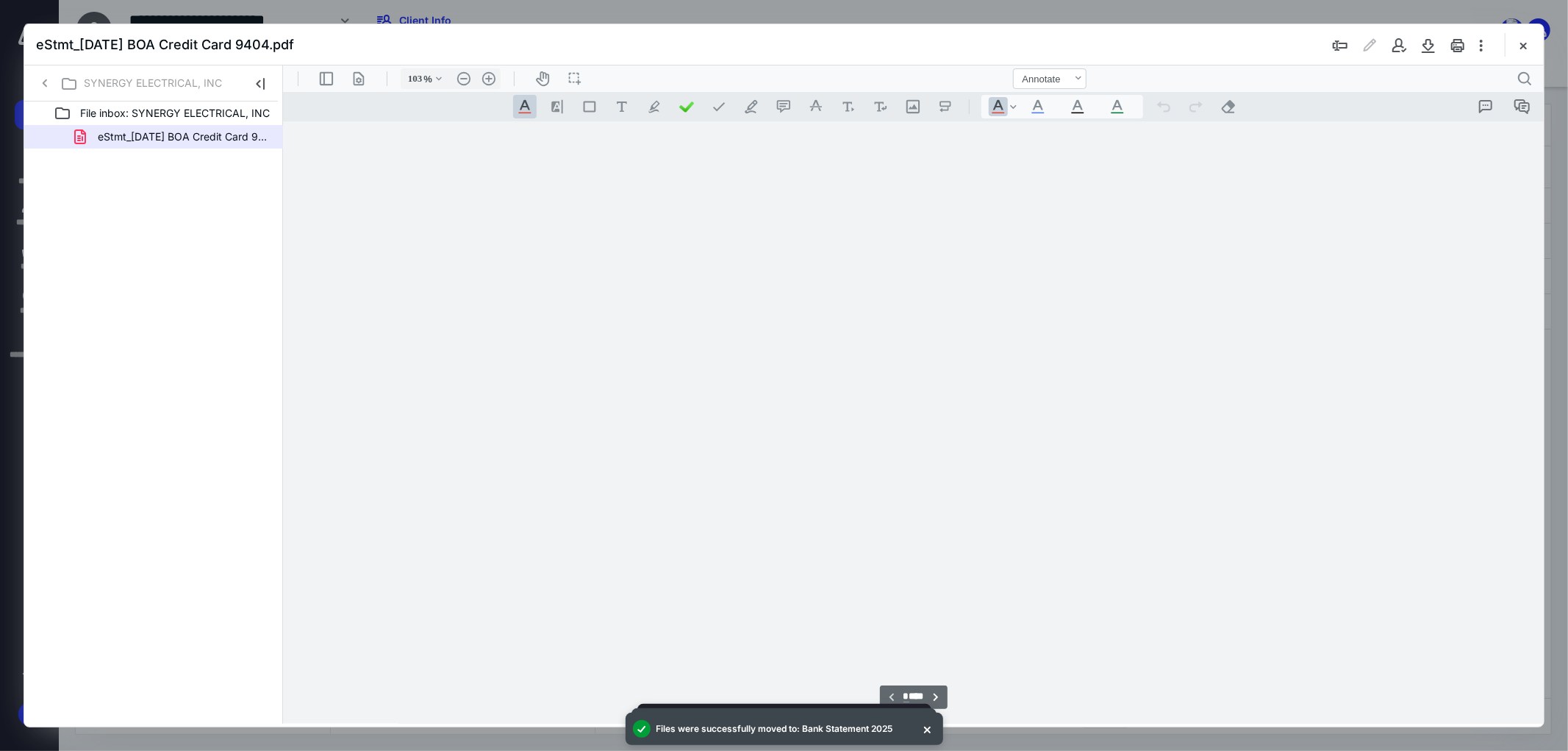 scroll, scrollTop: 59, scrollLeft: 0, axis: vertical 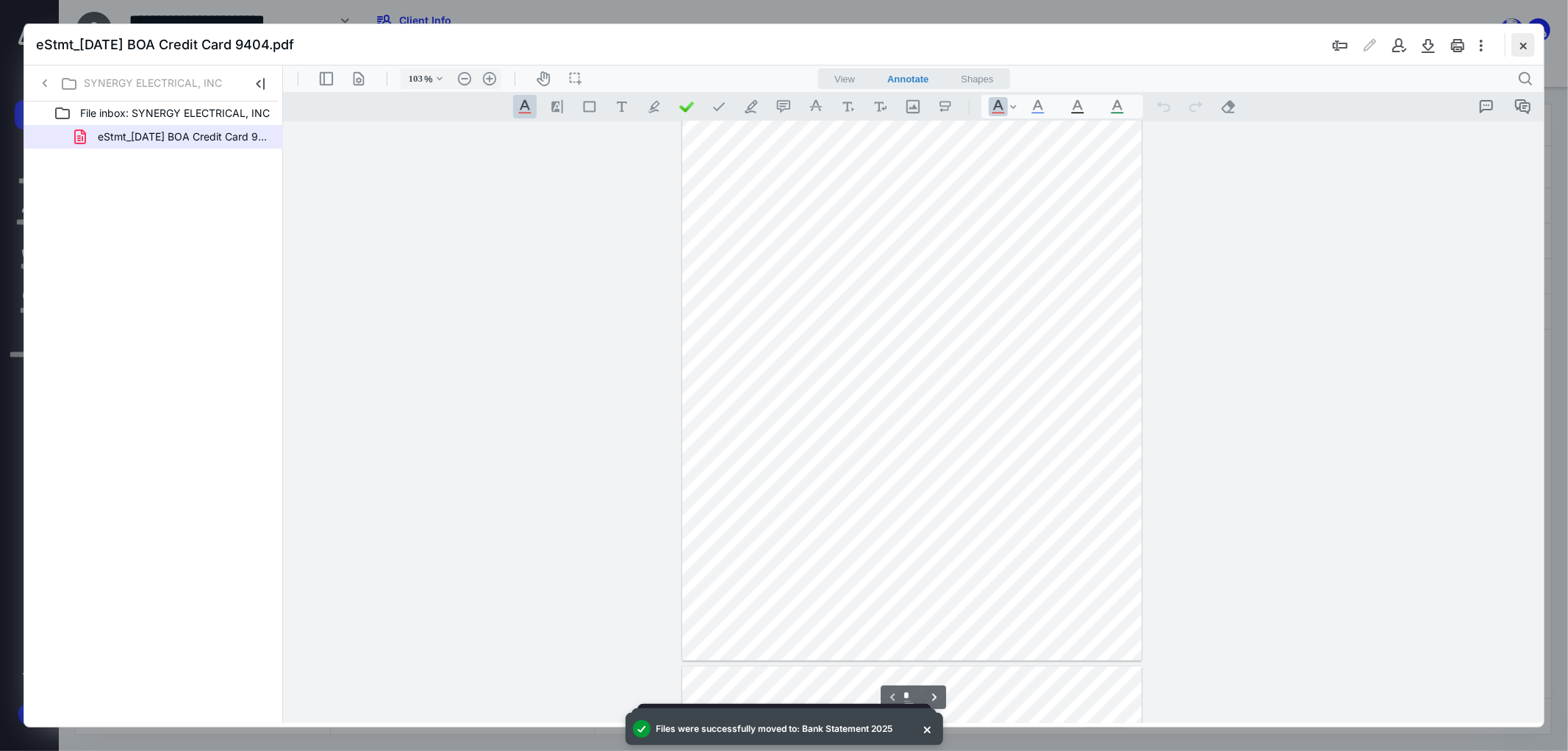 click at bounding box center (1523, 45) 